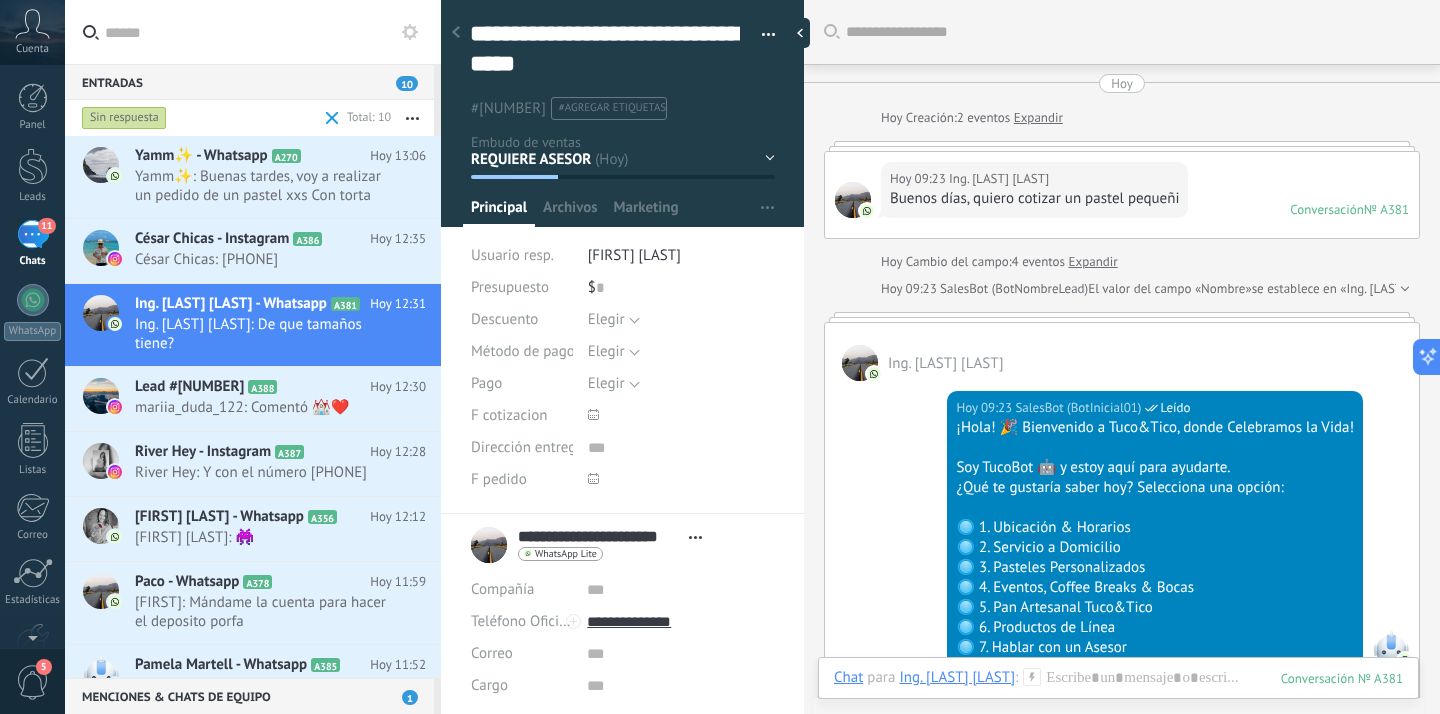 scroll, scrollTop: 0, scrollLeft: 0, axis: both 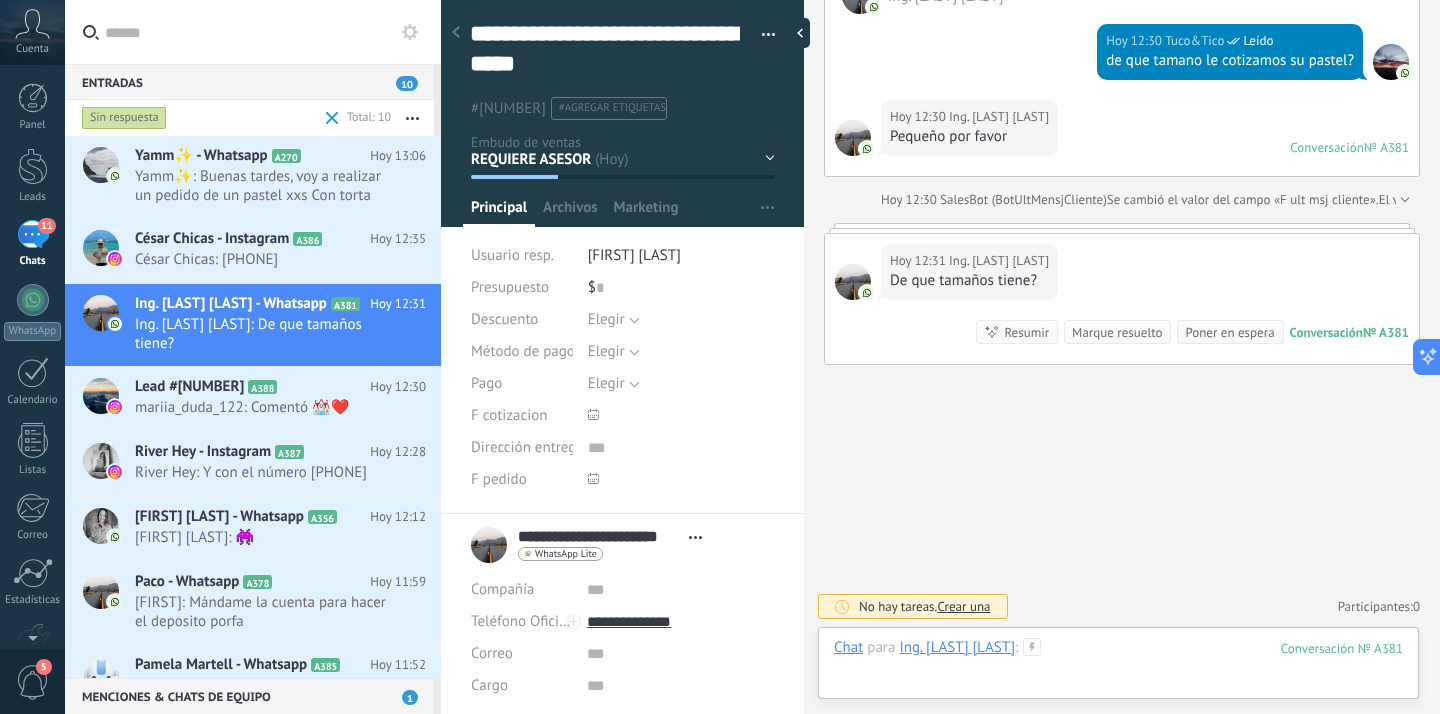 click at bounding box center [1118, 668] 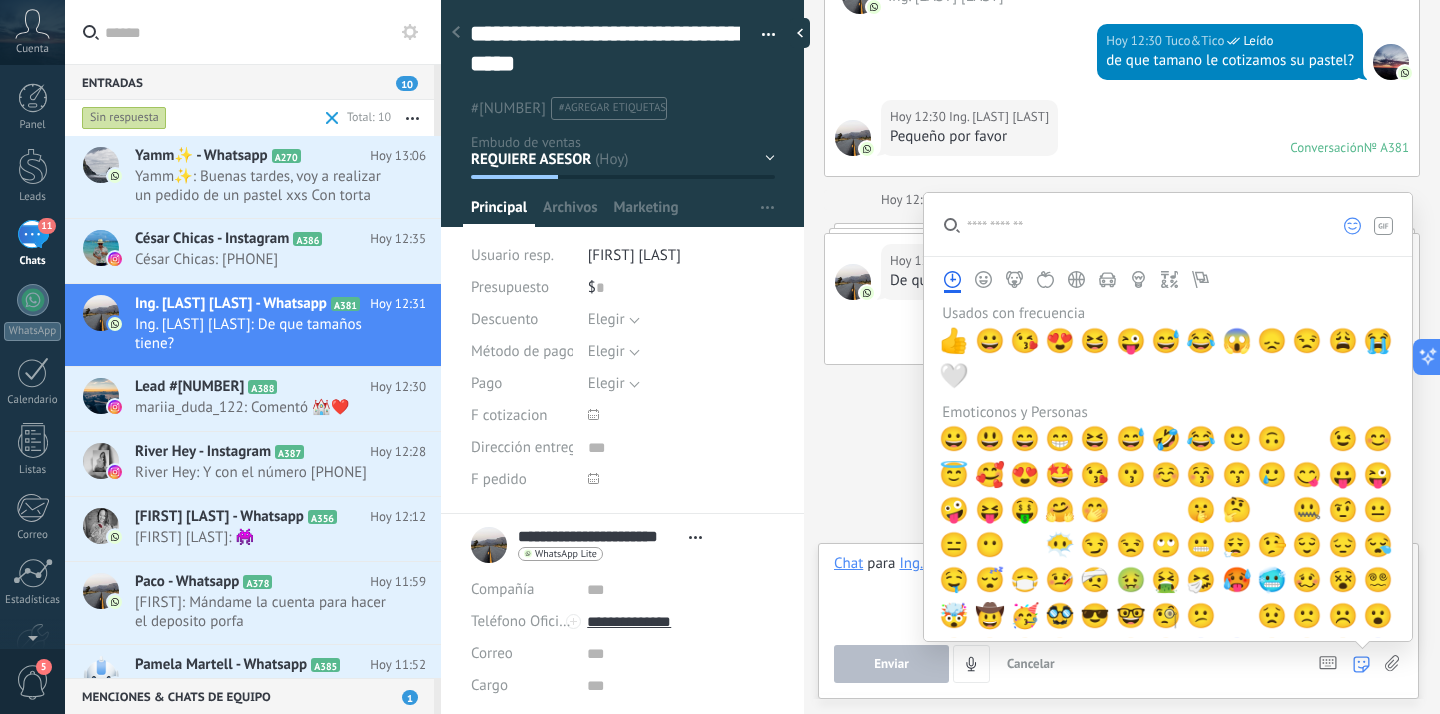 click 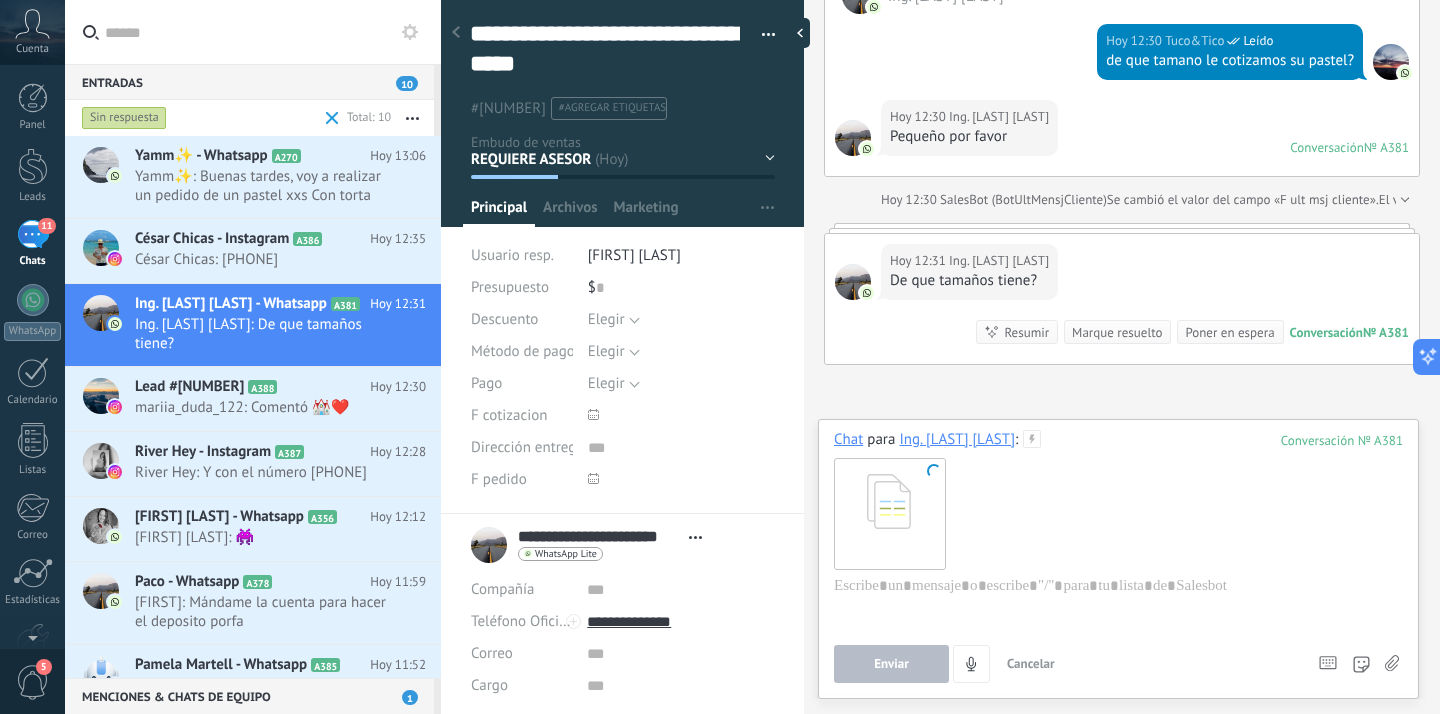 click on "Enviar" at bounding box center (891, 664) 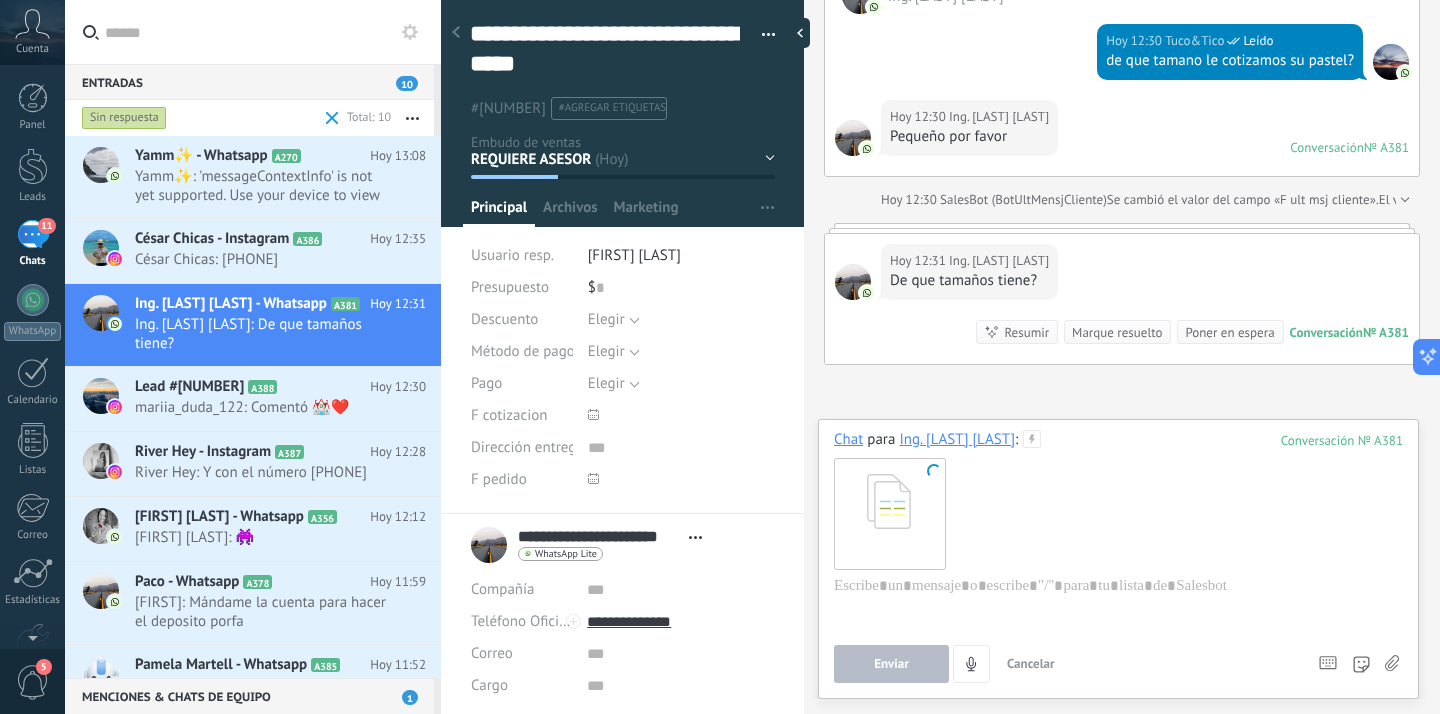 click on "Chat   para   Ing. Salvador Rodriguez : 381 Enviar Cancelar Rastrear clics en links ? Reducir links largos y rastrear clics: cuando se habilita, los URLs que envías serán reemplazados con links de rastreo. Una vez clickeados, un evento se registrará en el feed del lead. Abajo seleccione las fuentes que utilizan esta  en Ajustes Las plantillas no pueden ser editadas La sesión de mensajería finaliza en: Atajos – ejecutar bots y plantillas – seleccionar acción – mencionar a un colega – seleccionar el destinatario – insertar valor del campo Kommo AI Beta Corregir gramática y ortografía Hacerlo profesional Hacerlo amistoso Hacerlo ingenioso Hacerlo más largo Hacerlo más corto Simplificarlo" at bounding box center (1118, 556) 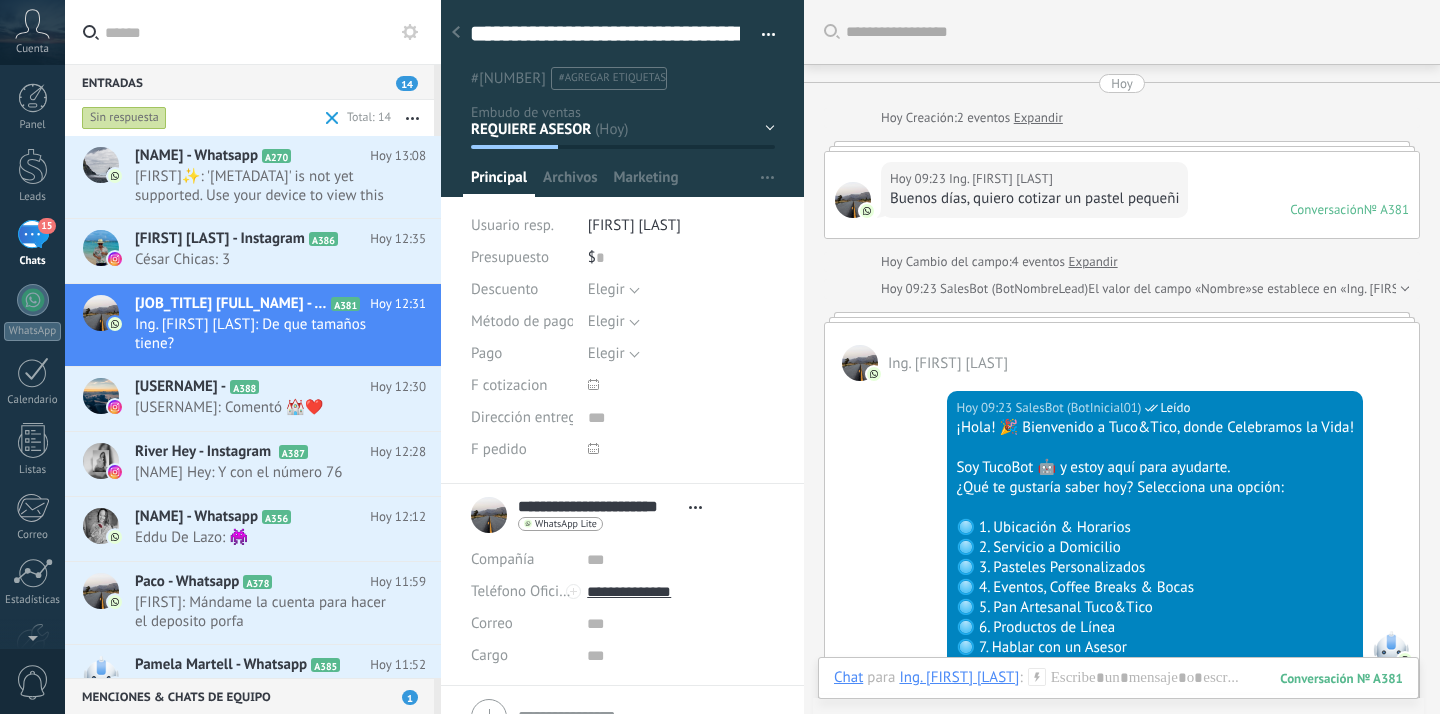 click on "Ing. [FIRST] [LAST]" at bounding box center [959, 677] 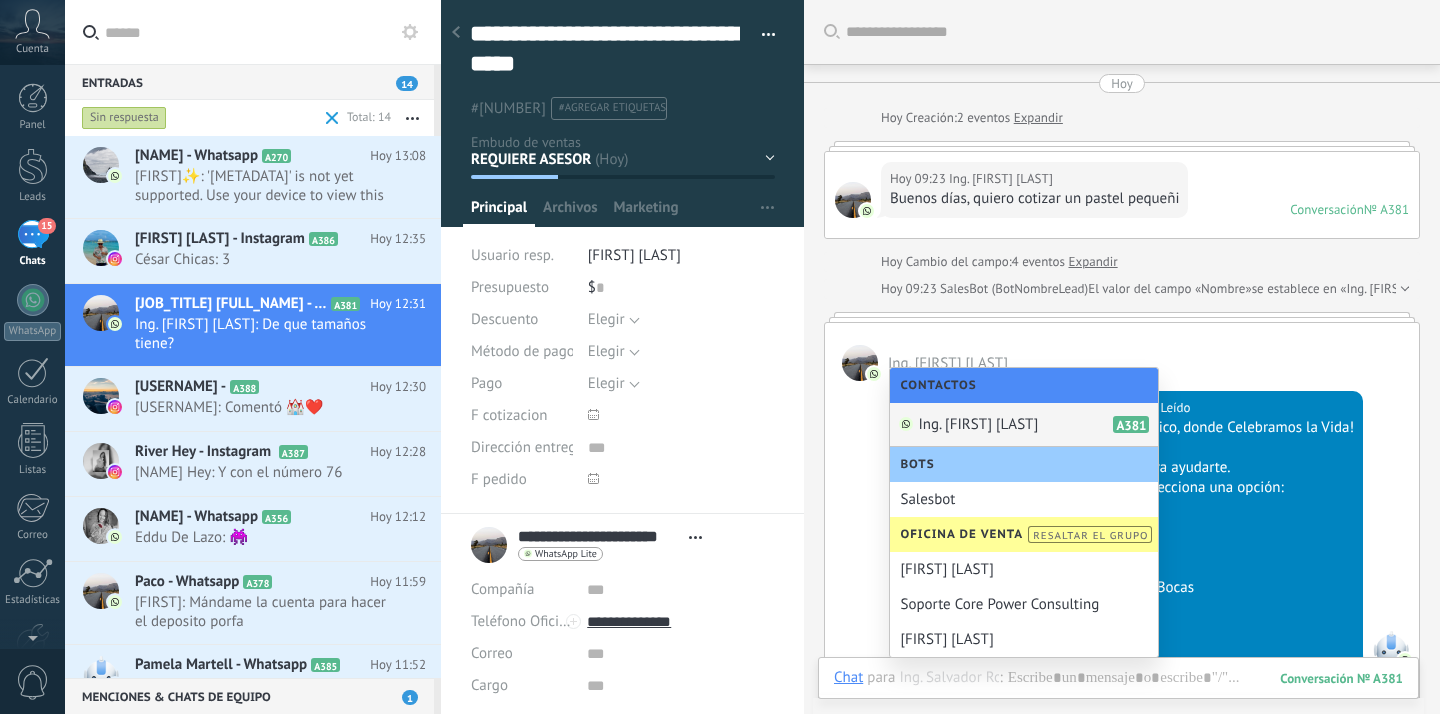 scroll, scrollTop: 0, scrollLeft: 0, axis: both 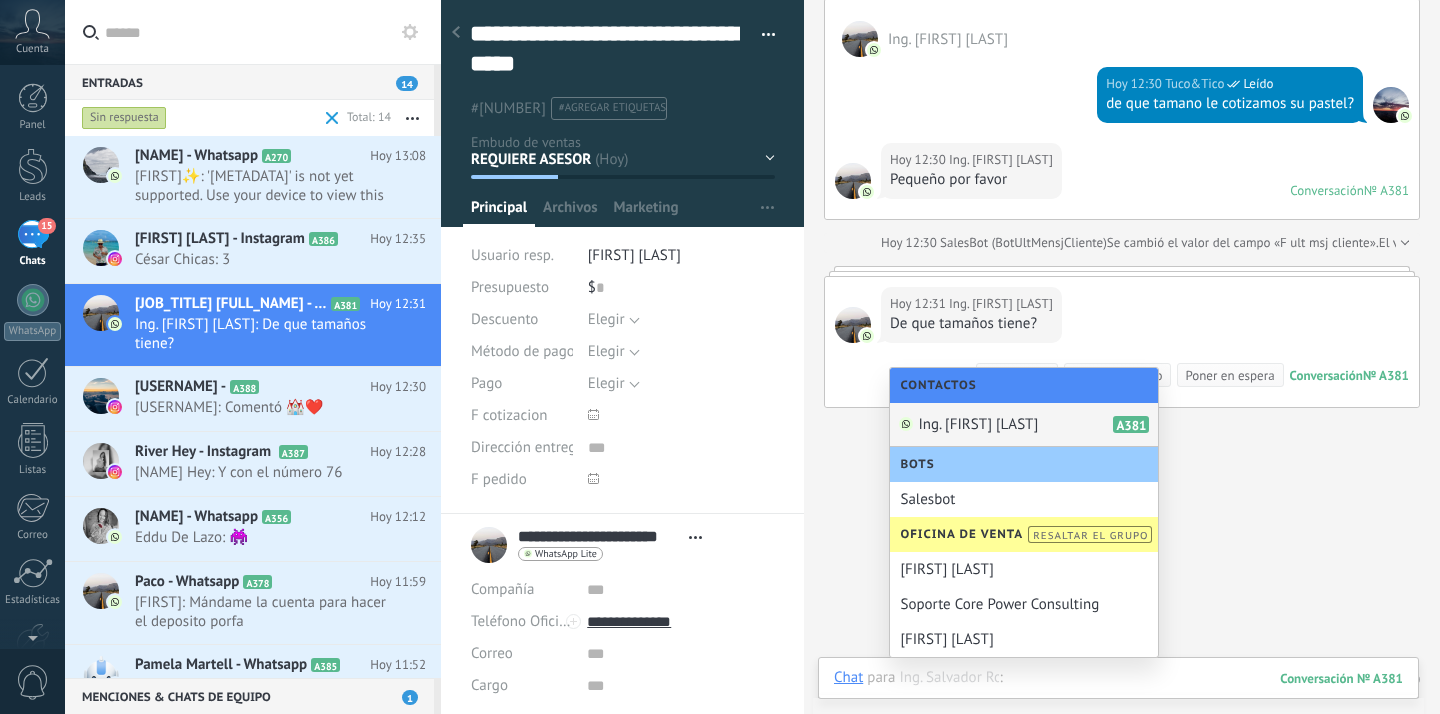 click at bounding box center [1118, 698] 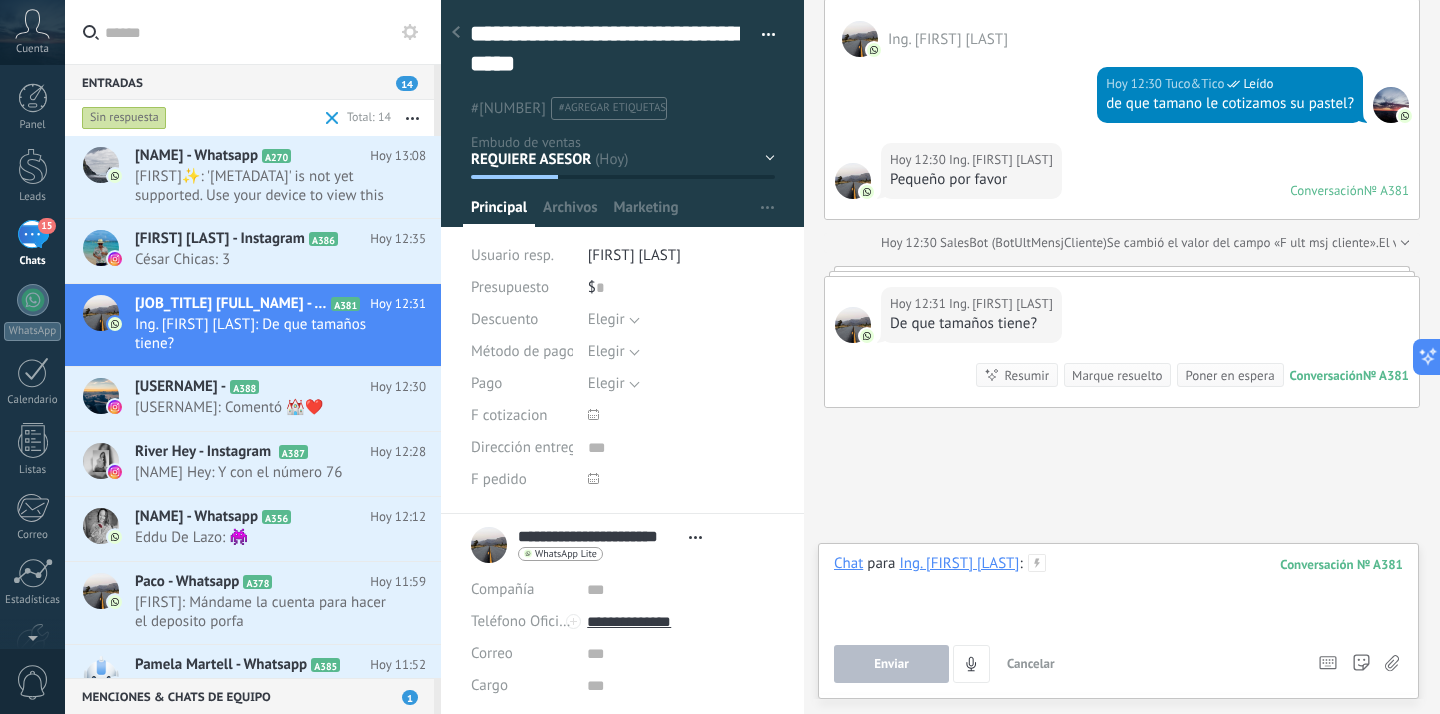 type 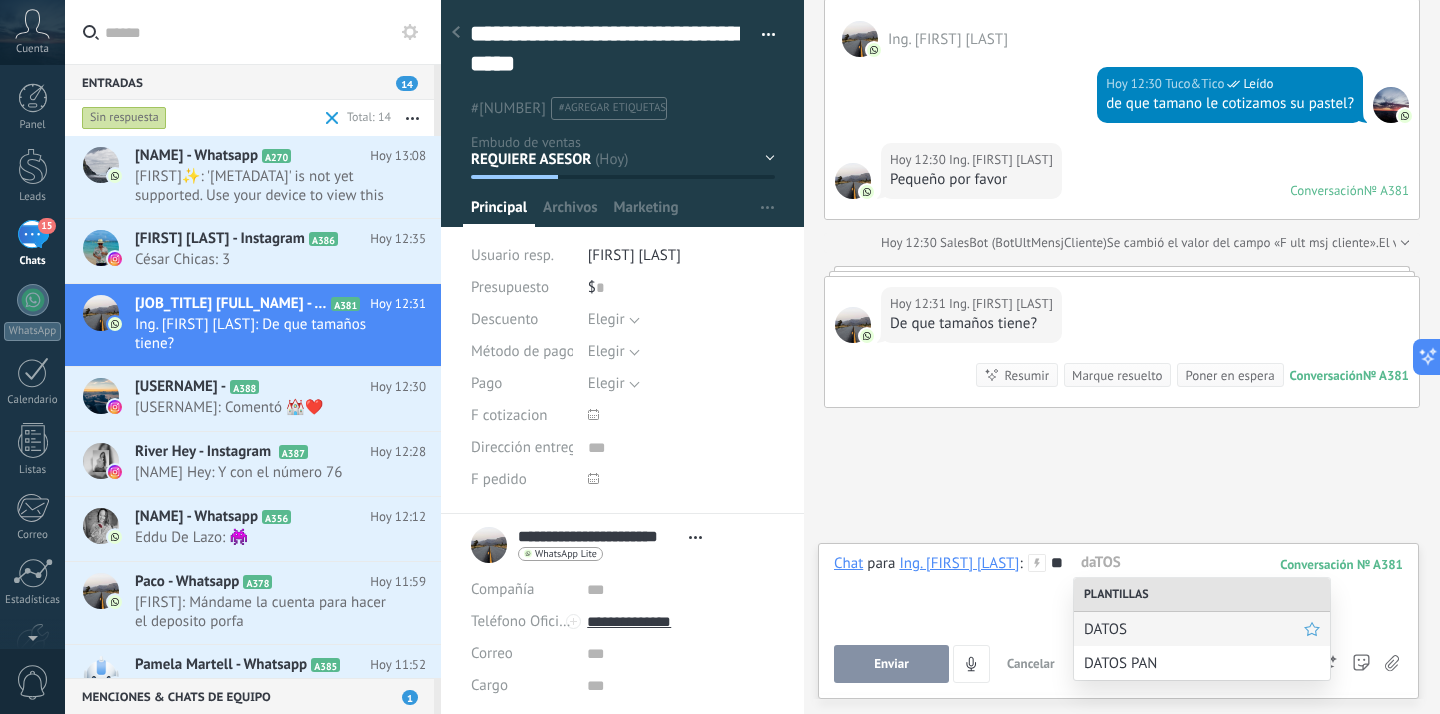 click on "DATOS" at bounding box center [1194, 629] 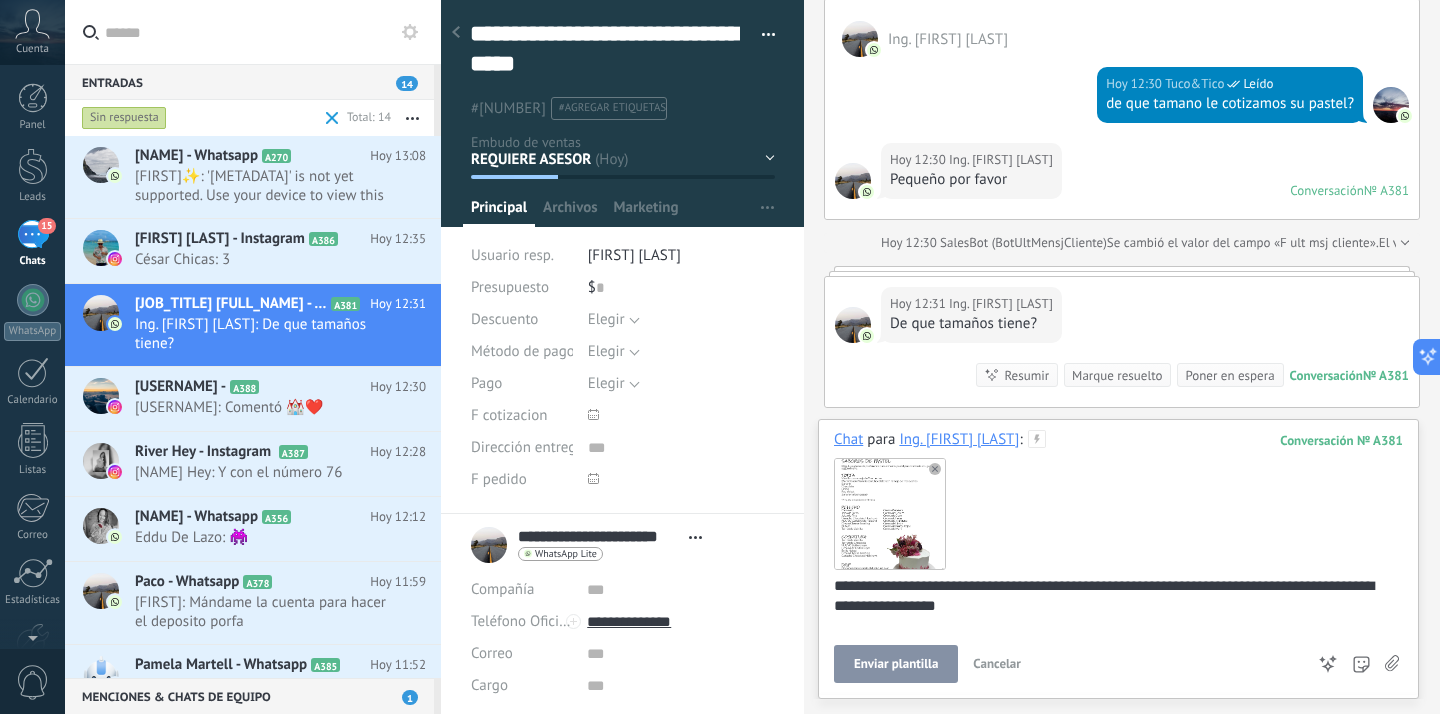 click on "Enviar plantilla Cancelar Rastrear clics en links ? Reducir links largos y rastrear clics: cuando se habilita, los URLs que envías serán reemplazados con links de rastreo. Una vez clickeados, un evento se registrará en el feed del lead. Abajo seleccione las fuentes que utilizan esta  en Ajustes Las plantillas no pueden ser editadas La sesión de mensajería finaliza en: Atajos – ejecutar bots y plantillas – seleccionar acción – mencionar a un colega – seleccionar el destinatario – insertar valor del campo Kommo AI Beta Corregir gramática y ortografía Hacerlo profesional Hacerlo amistoso Hacerlo ingenioso Hacerlo más largo Hacerlo más corto Simplificarlo" at bounding box center [1118, 664] 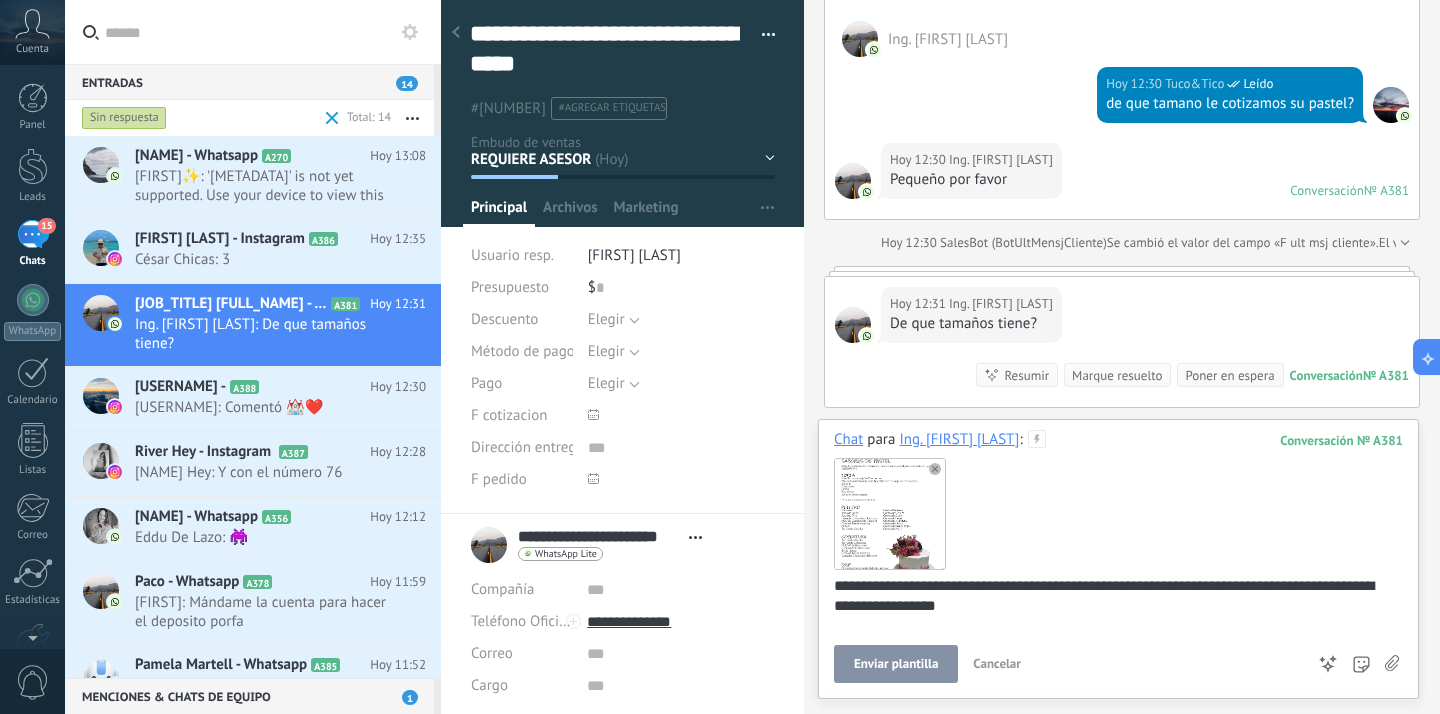 click on "Enviar plantilla Cancelar Rastrear clics en links ? Reducir links largos y rastrear clics: cuando se habilita, los URLs que envías serán reemplazados con links de rastreo. Una vez clickeados, un evento se registrará en el feed del lead. Abajo seleccione las fuentes que utilizan esta  en Ajustes Las plantillas no pueden ser editadas La sesión de mensajería finaliza en: Atajos – ejecutar bots y plantillas – seleccionar acción – mencionar a un colega – seleccionar el destinatario – insertar valor del campo Kommo AI Beta Corregir gramática y ortografía Hacerlo profesional Hacerlo amistoso Hacerlo ingenioso Hacerlo más largo Hacerlo más corto Simplificarlo" at bounding box center [1118, 664] 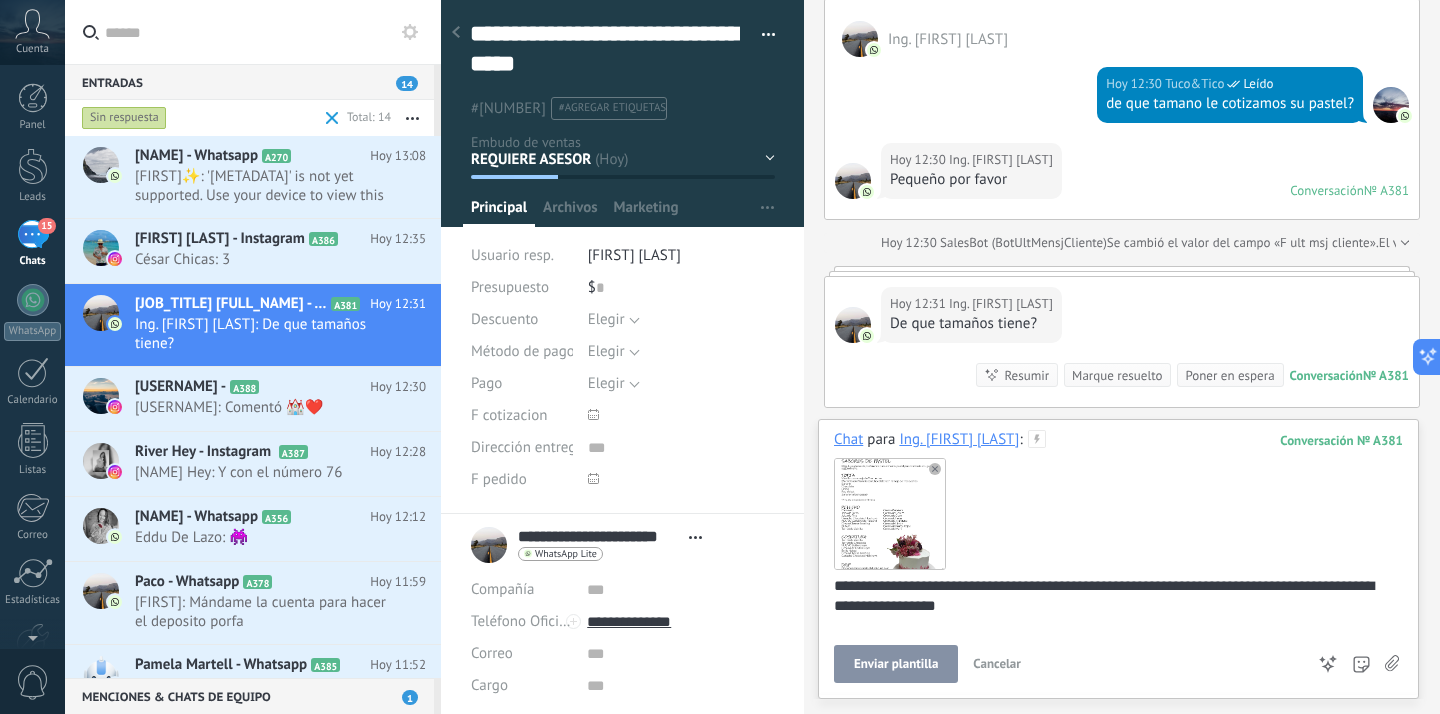 click 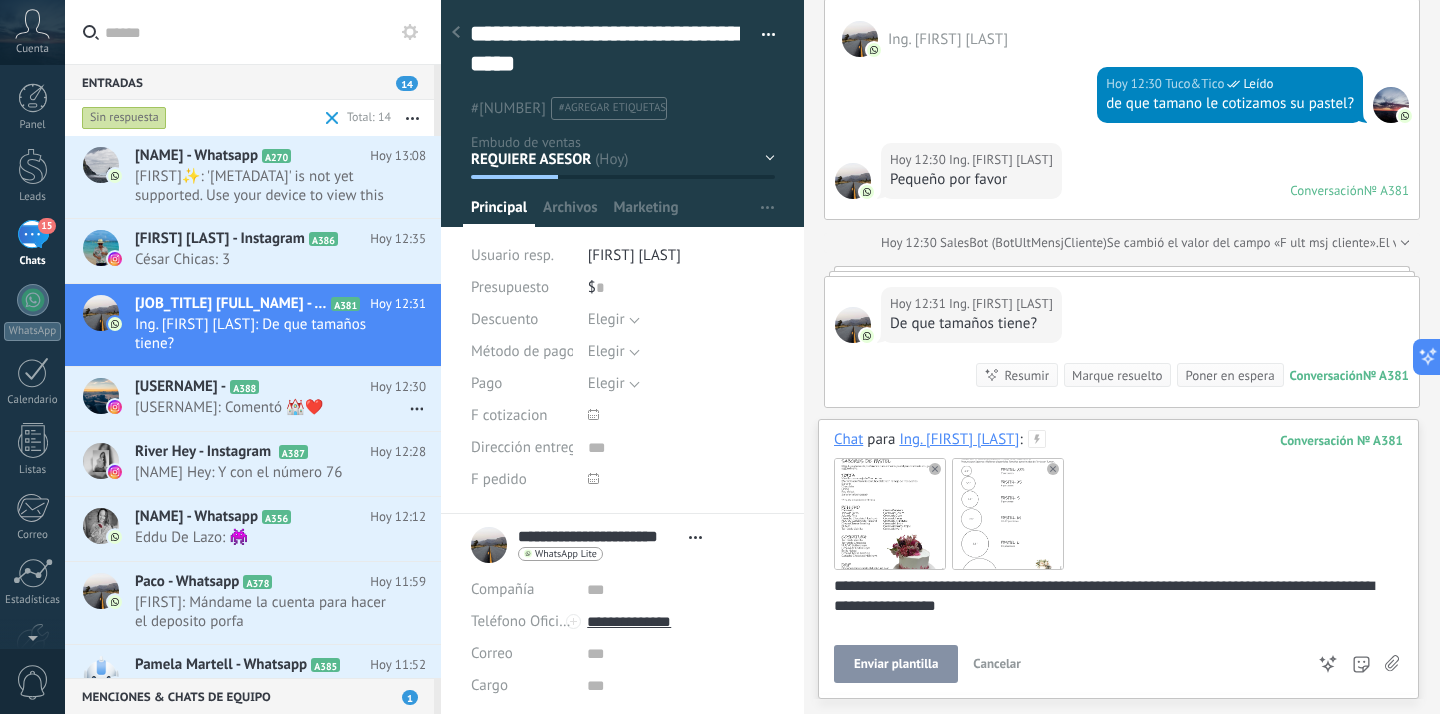 scroll, scrollTop: 0, scrollLeft: 0, axis: both 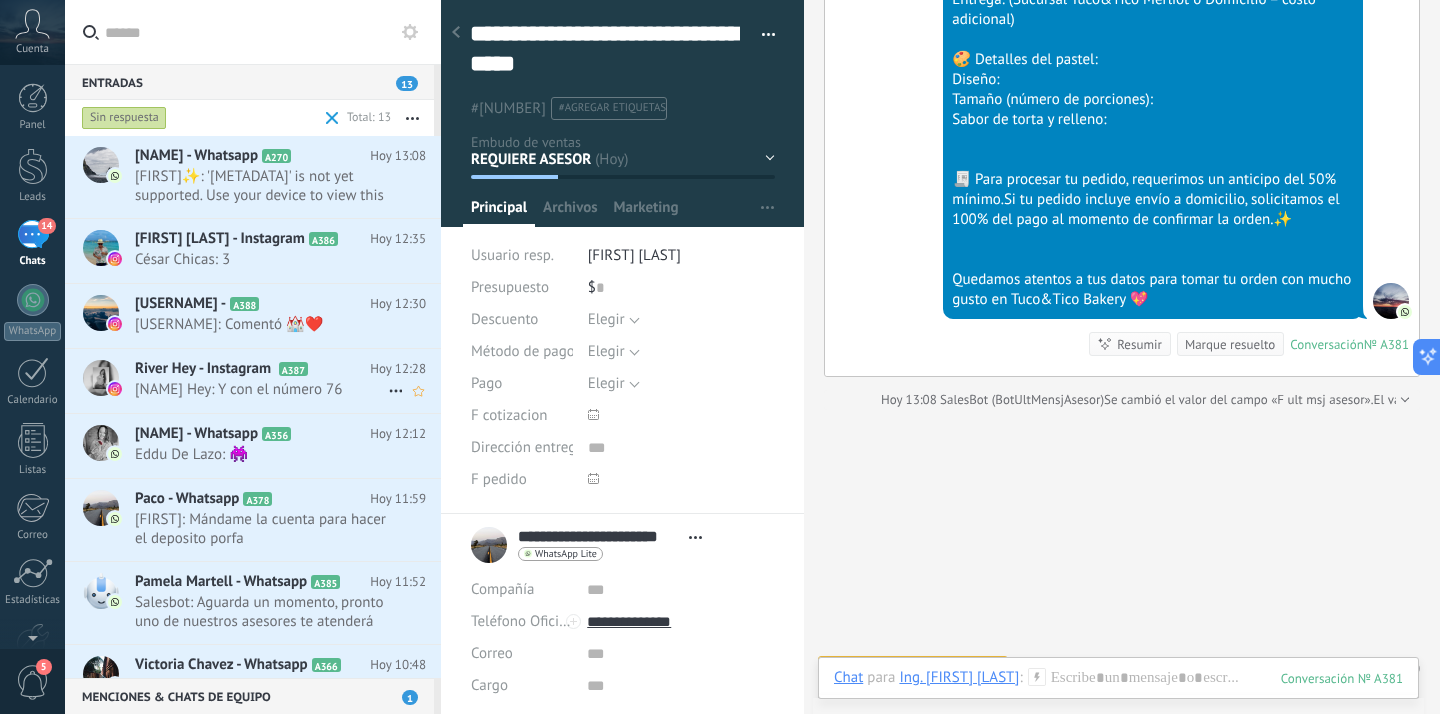 click on "[NAME] Hey: Y con el número 76" at bounding box center [261, 389] 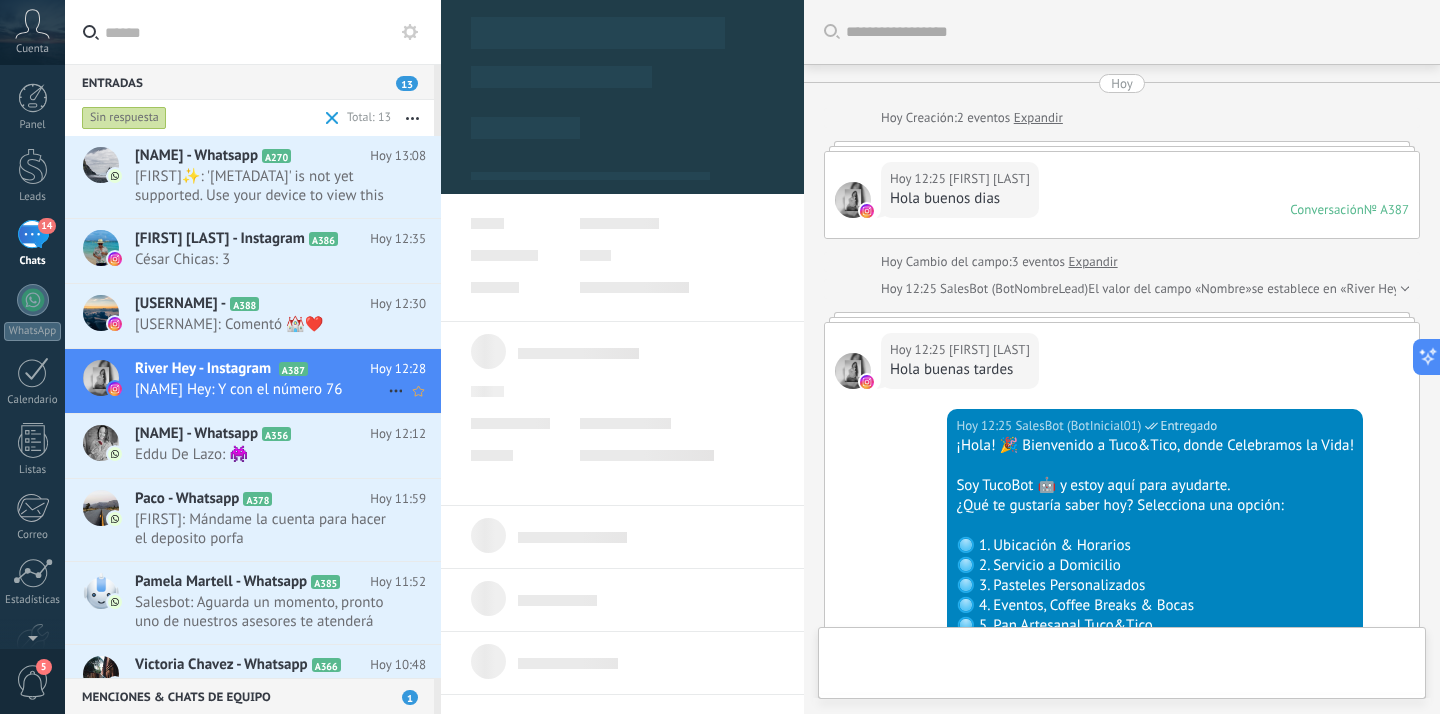 type on "**********" 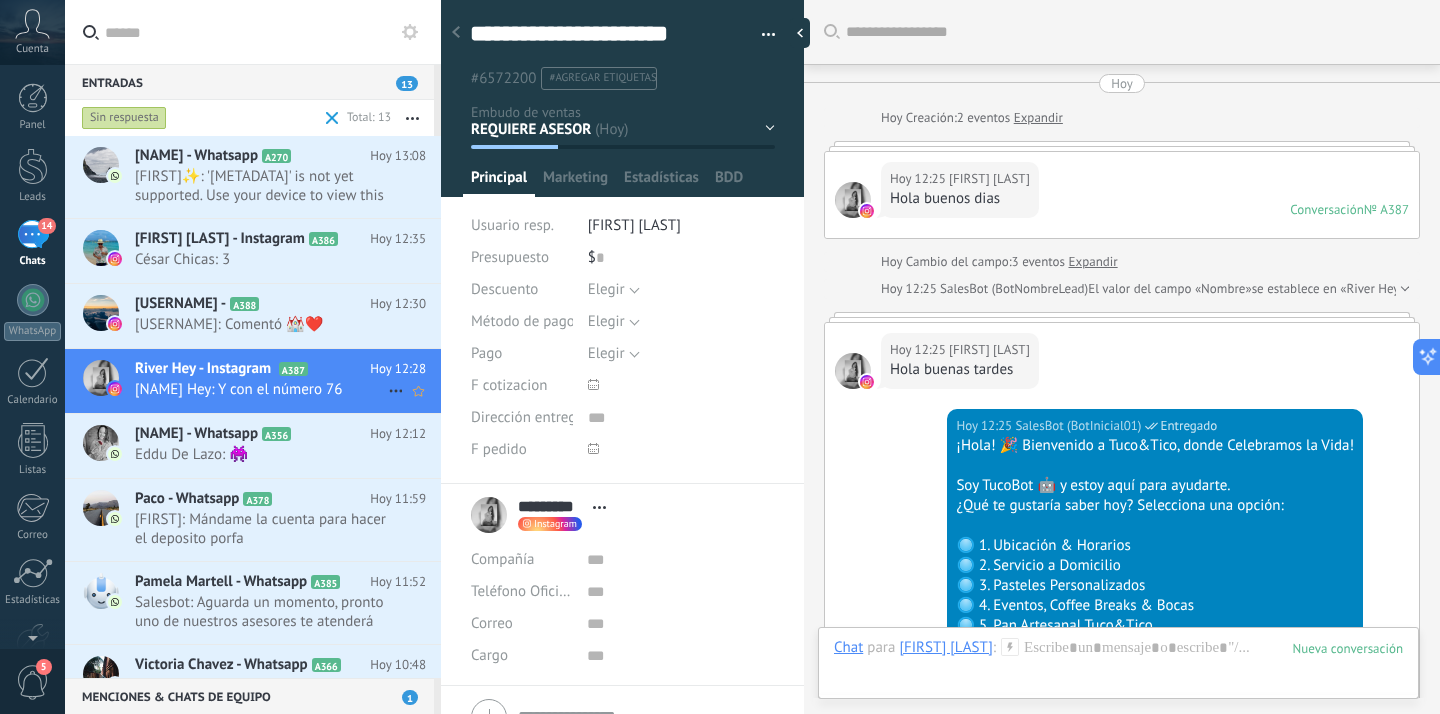 scroll, scrollTop: 1309, scrollLeft: 0, axis: vertical 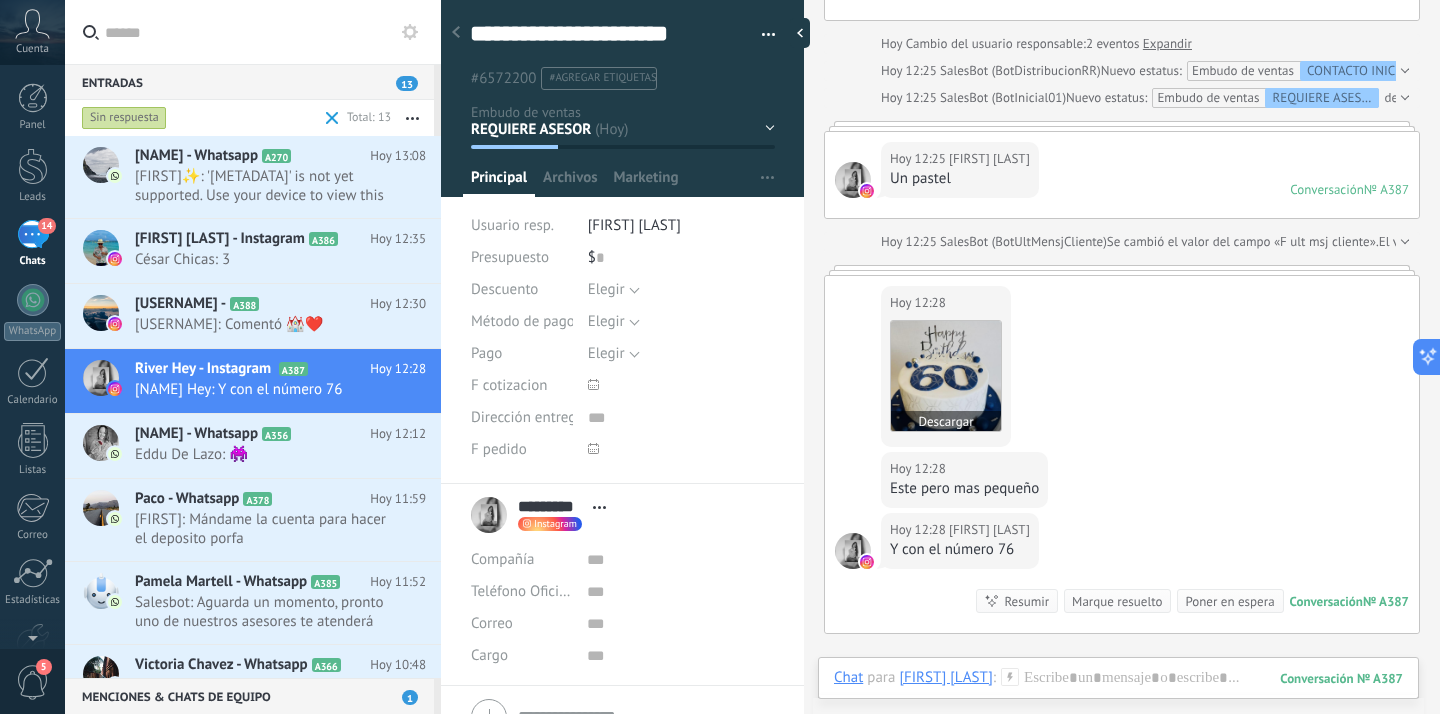 click at bounding box center (946, 376) 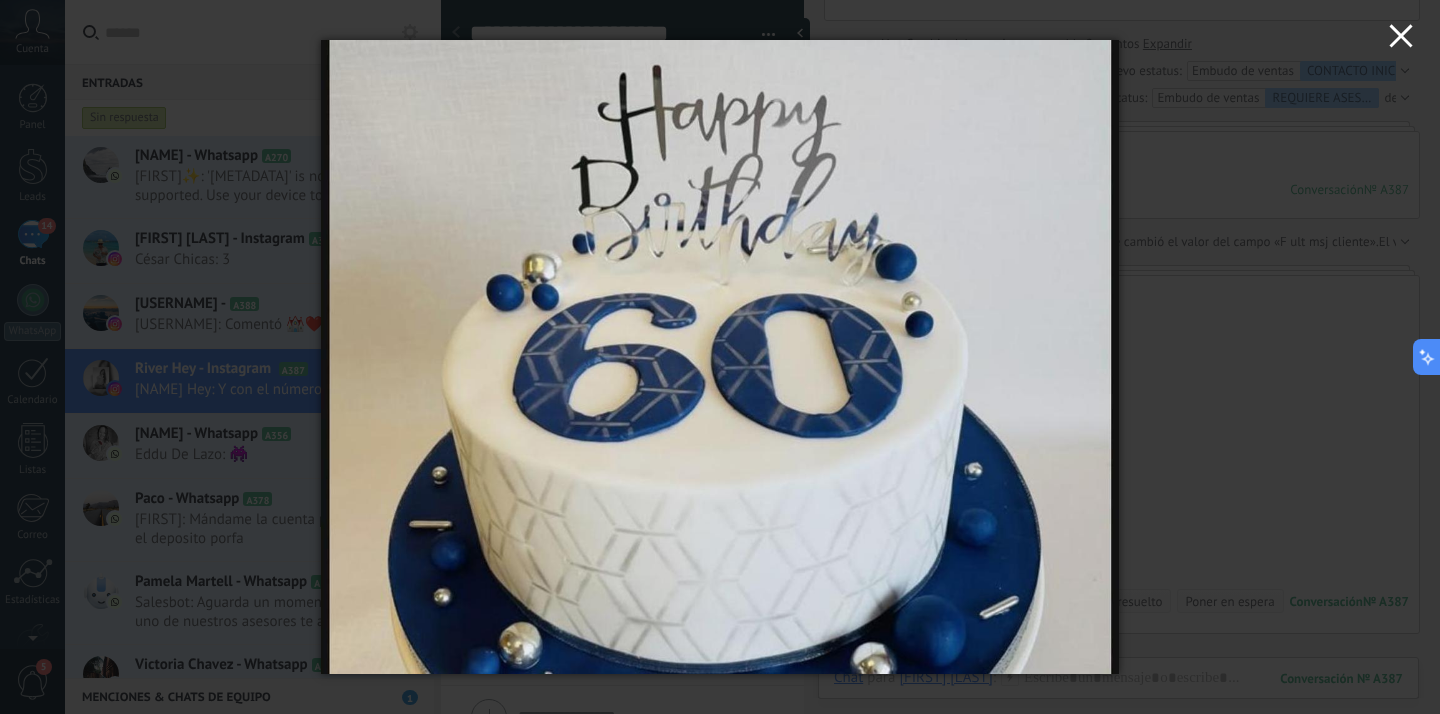 click at bounding box center (1401, 39) 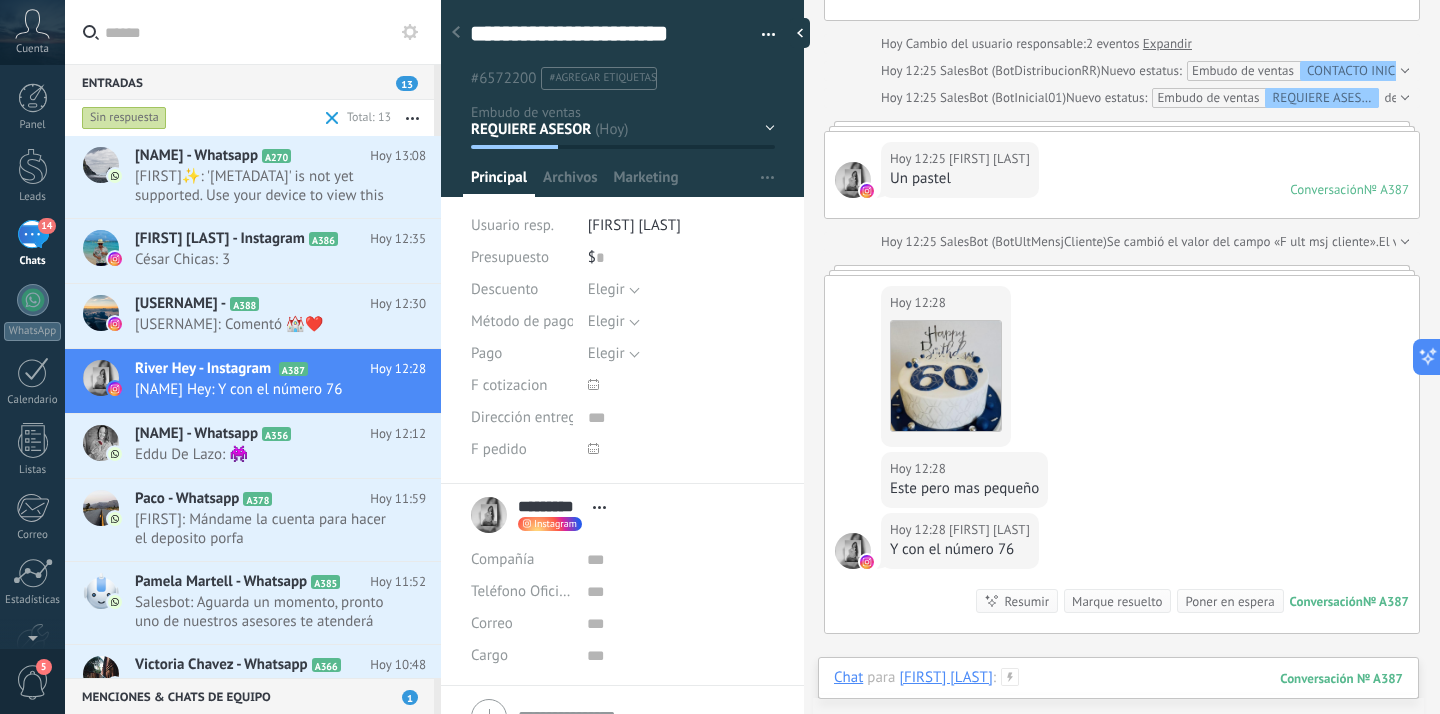 click at bounding box center [1118, 698] 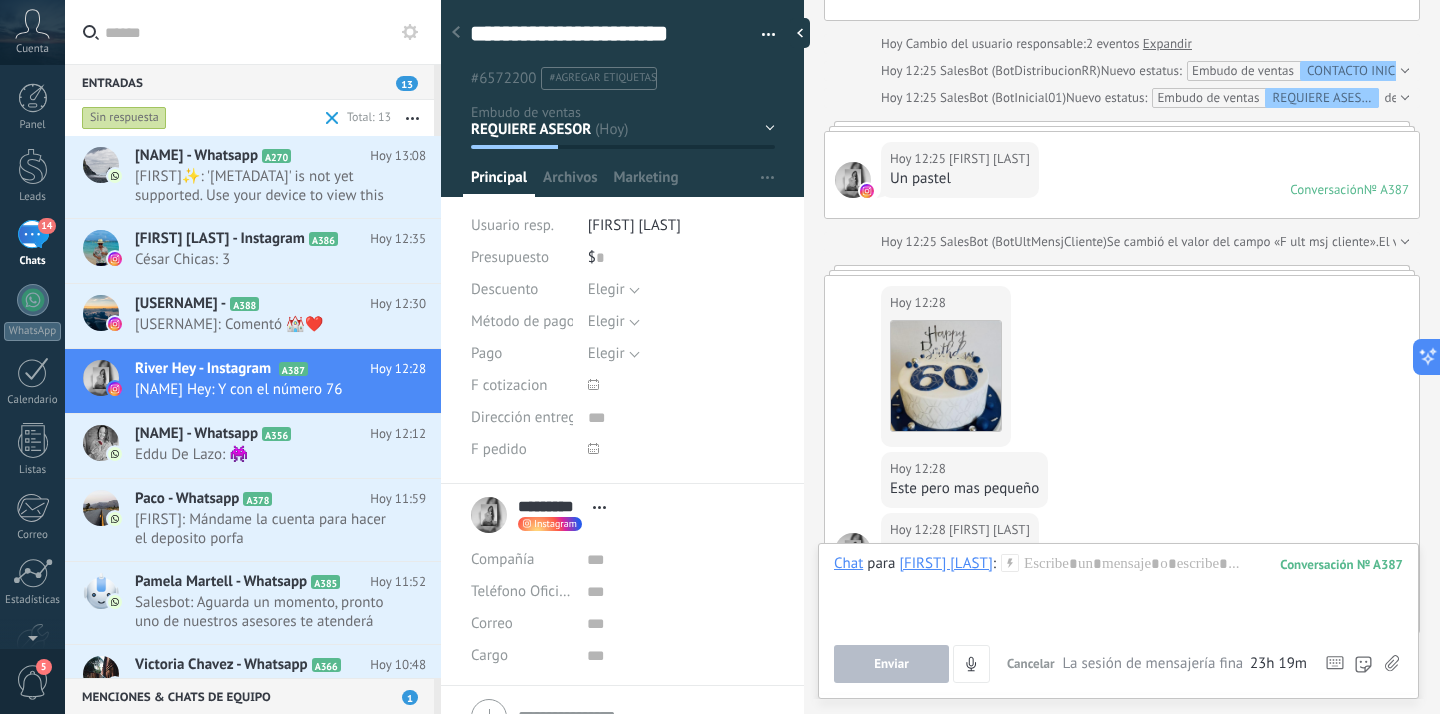 click 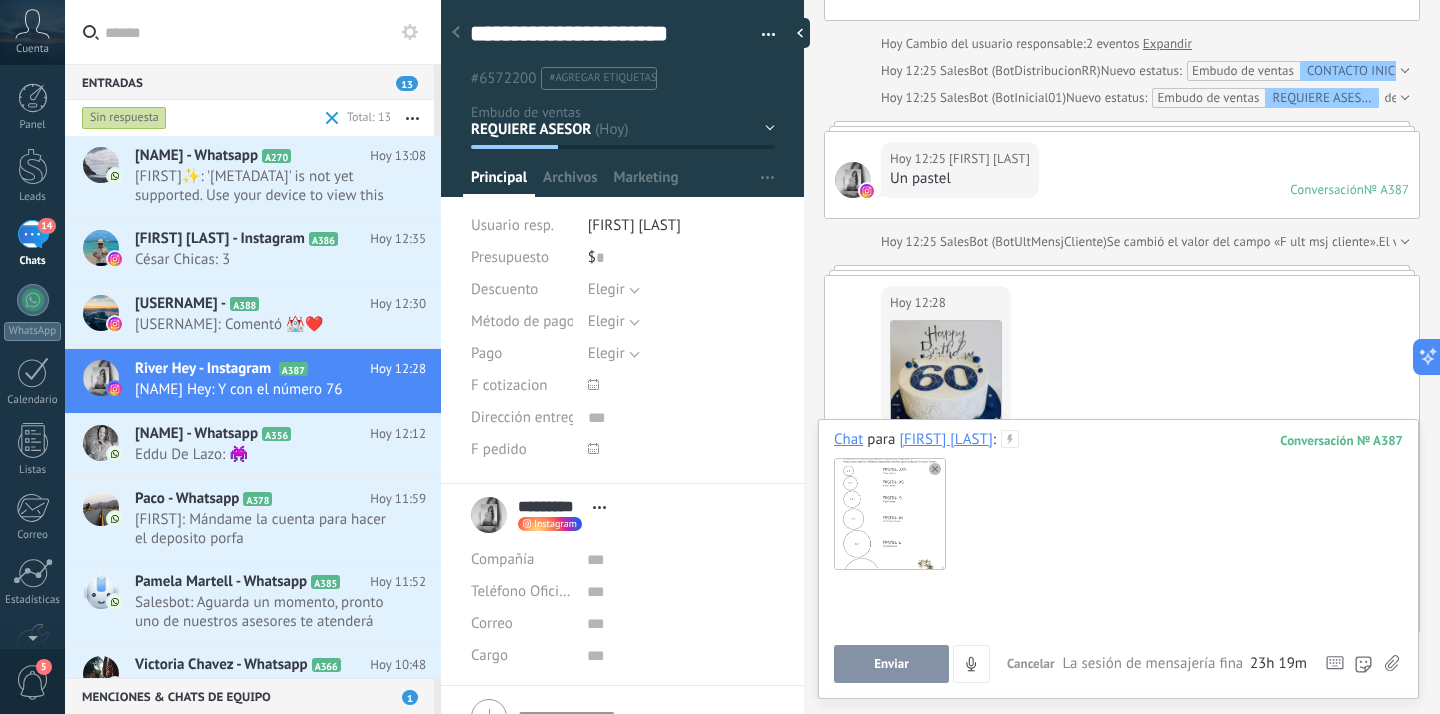 type 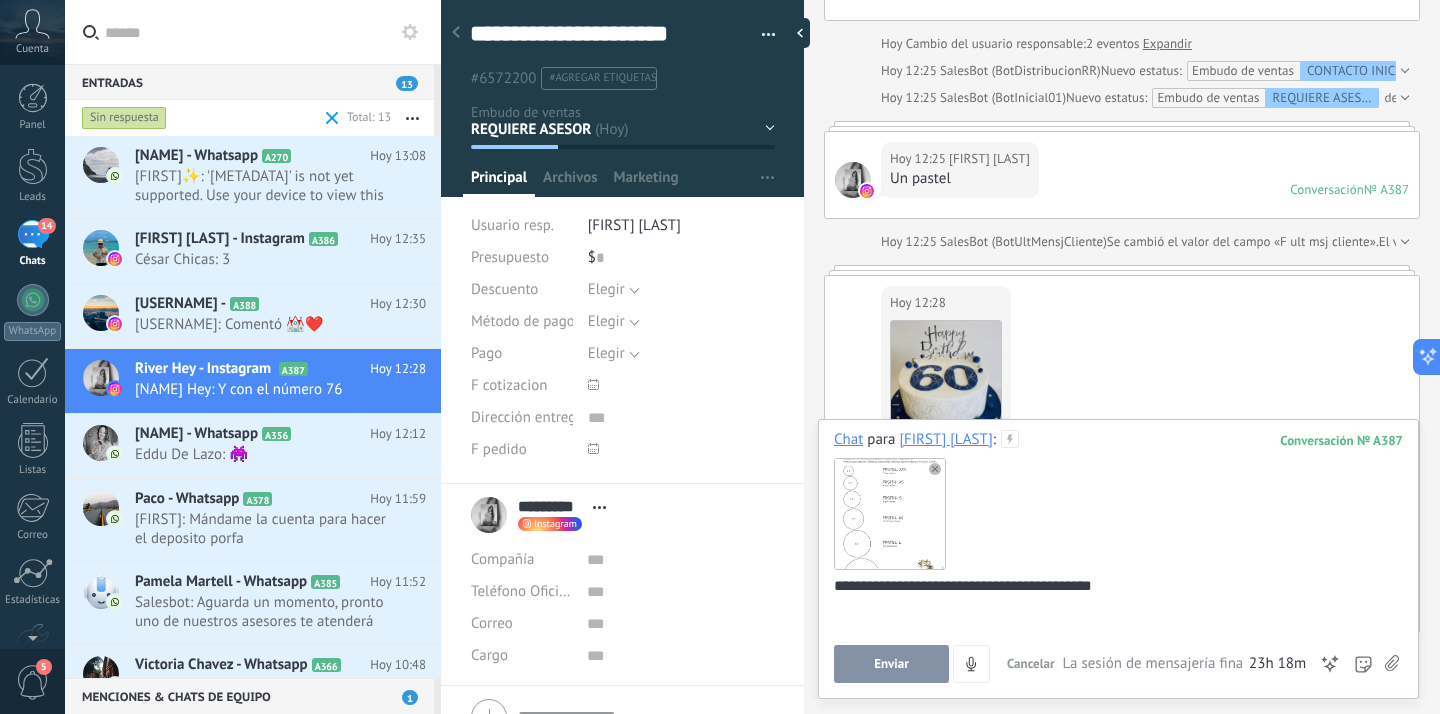 click on "Enviar" at bounding box center (891, 664) 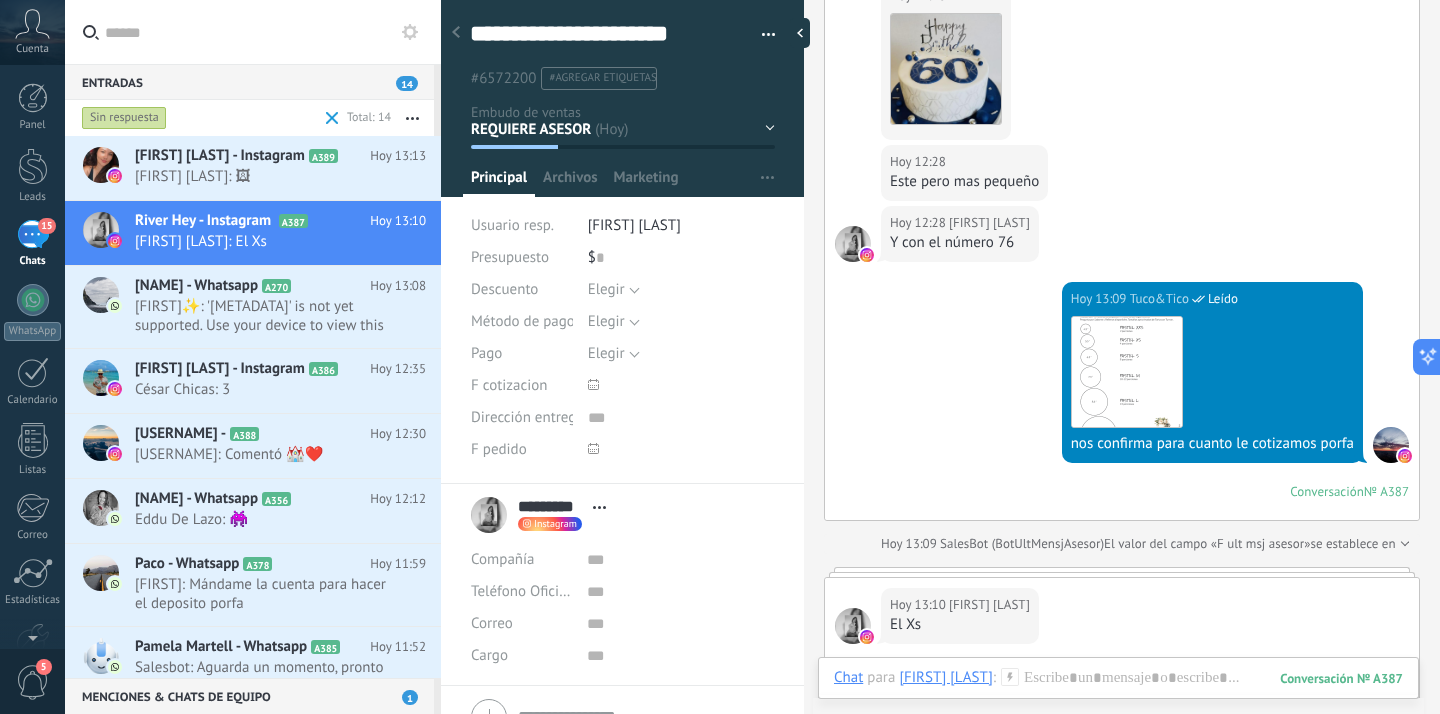scroll, scrollTop: 1238, scrollLeft: 0, axis: vertical 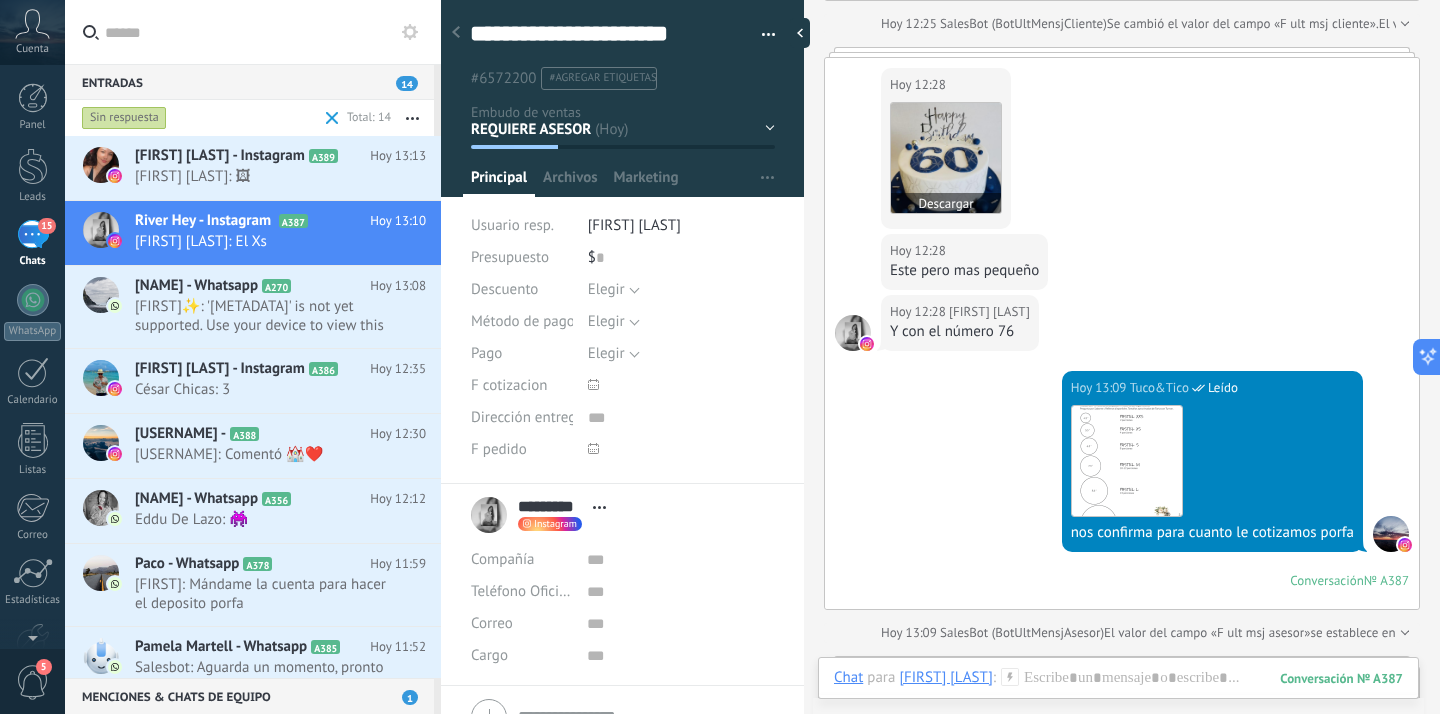 click on "Descargar" at bounding box center (946, 203) 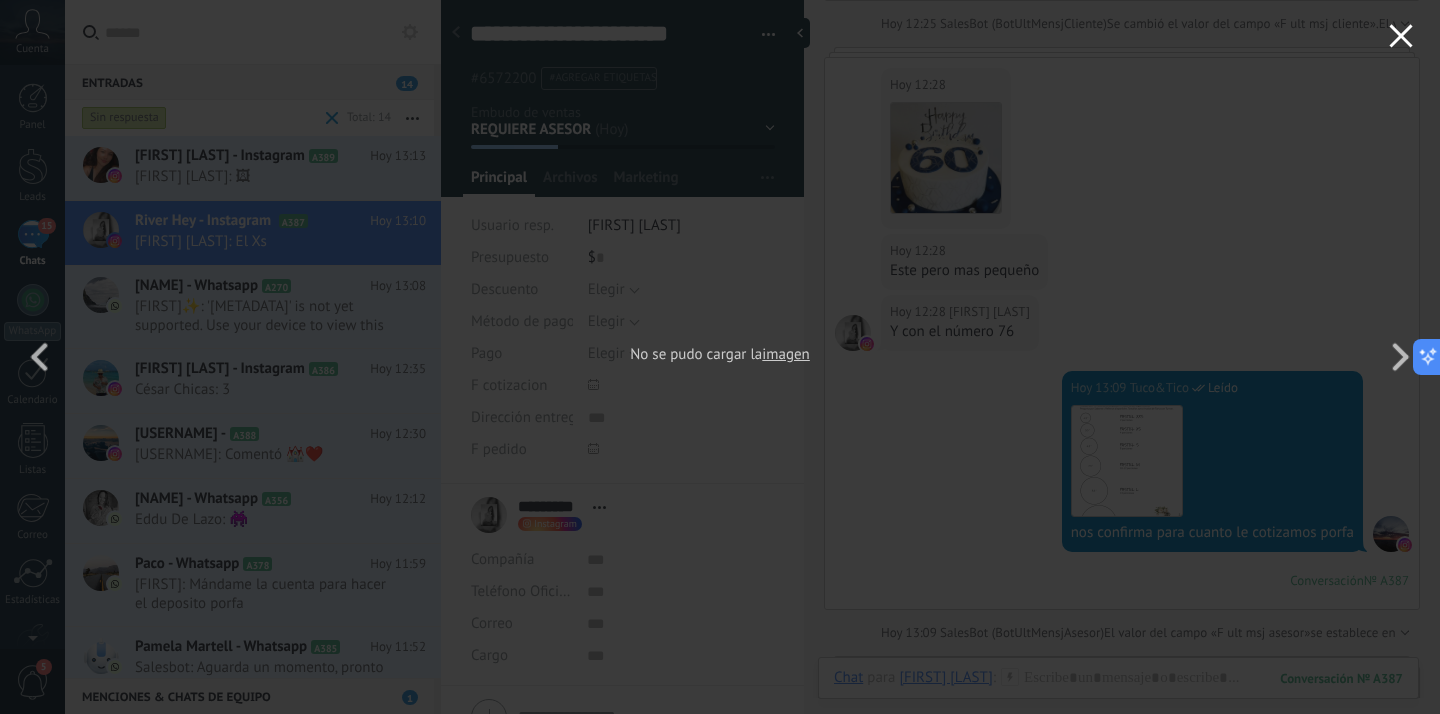 click 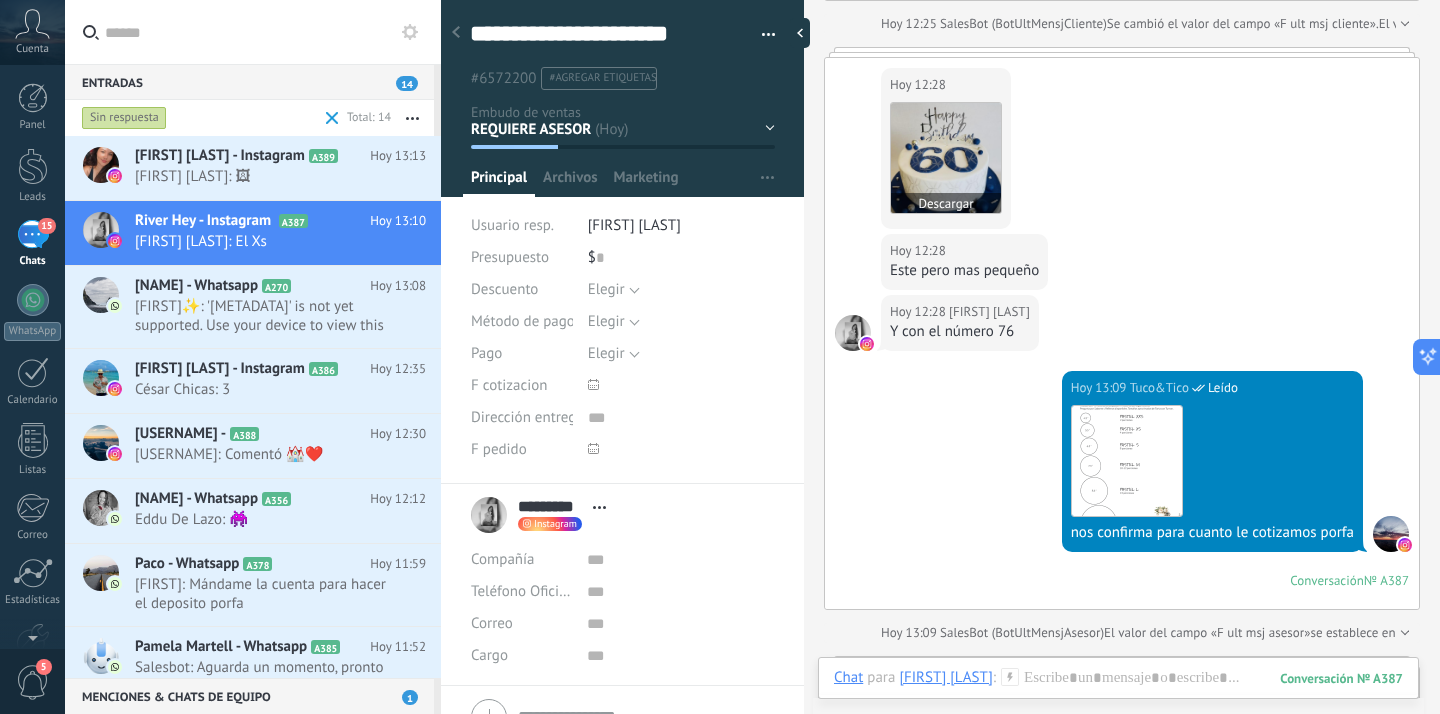 click at bounding box center (946, 158) 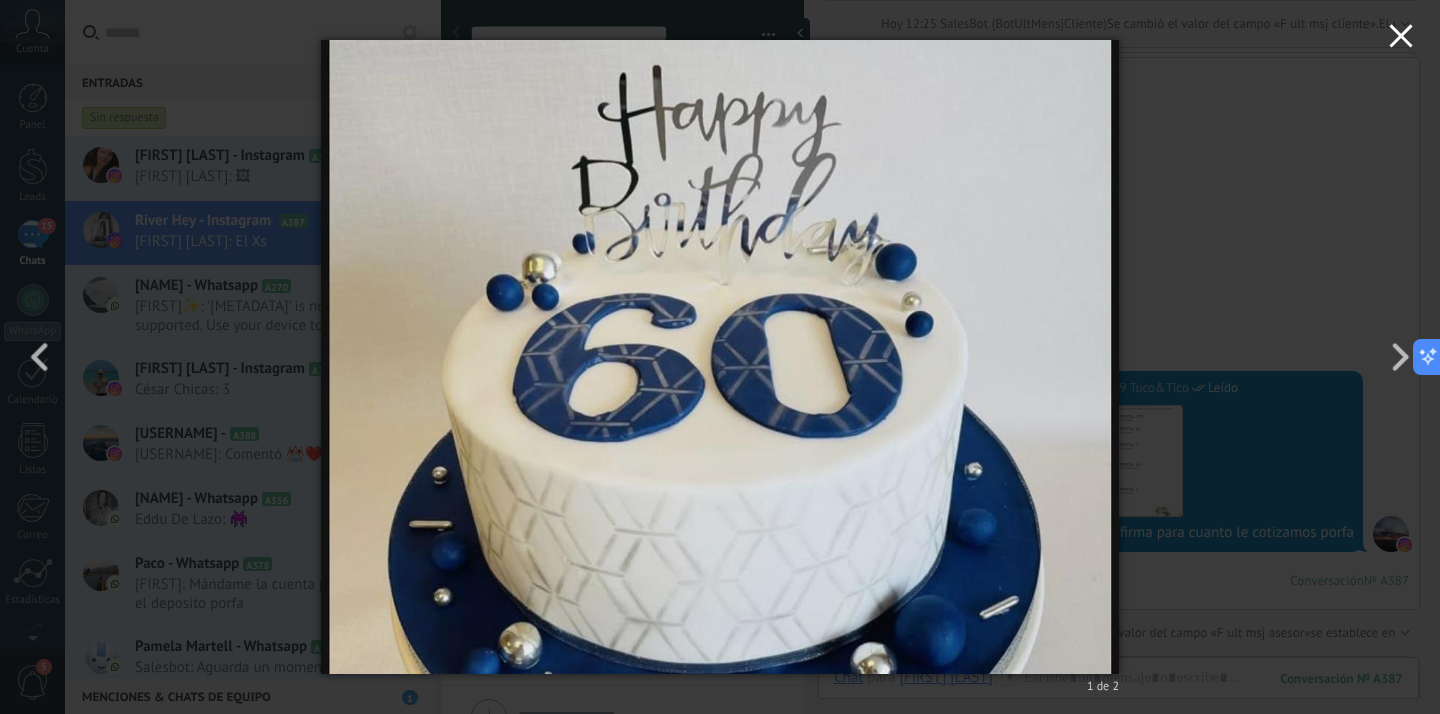 click 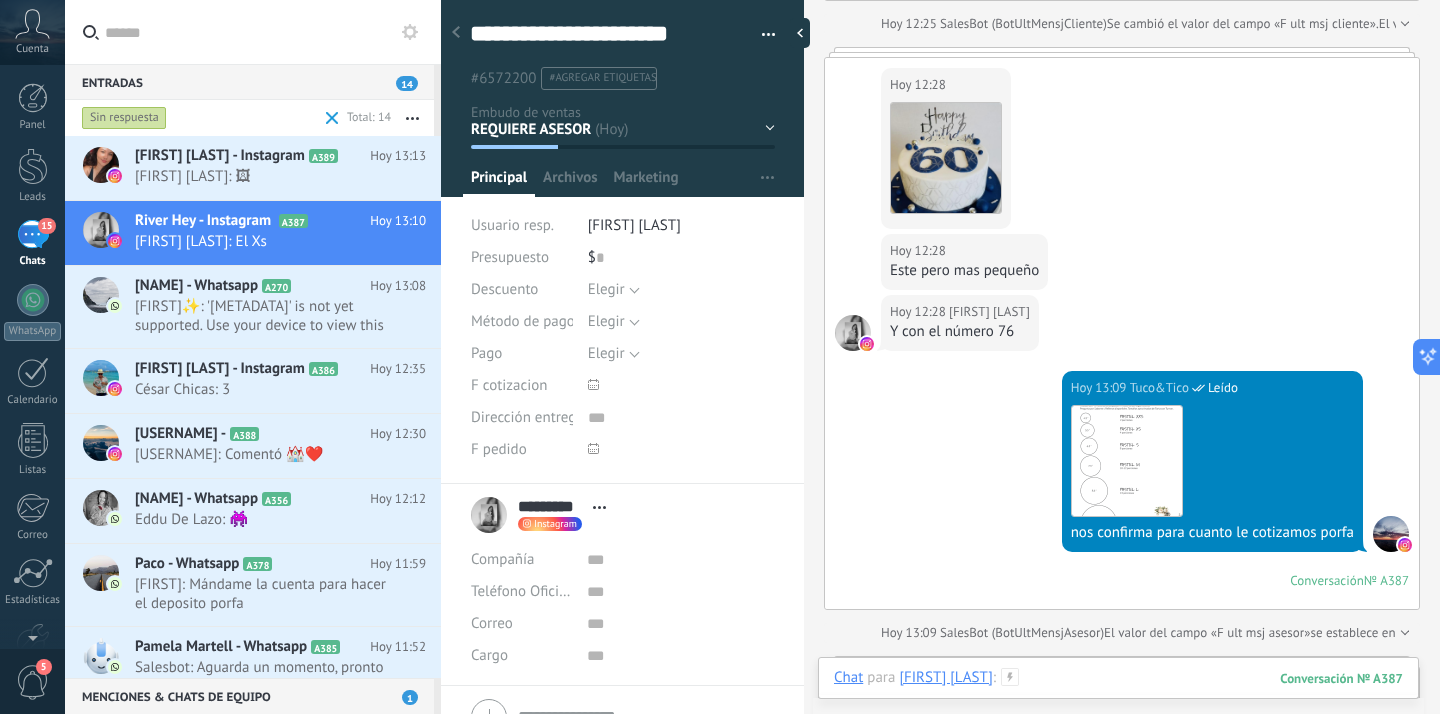 click at bounding box center [1118, 698] 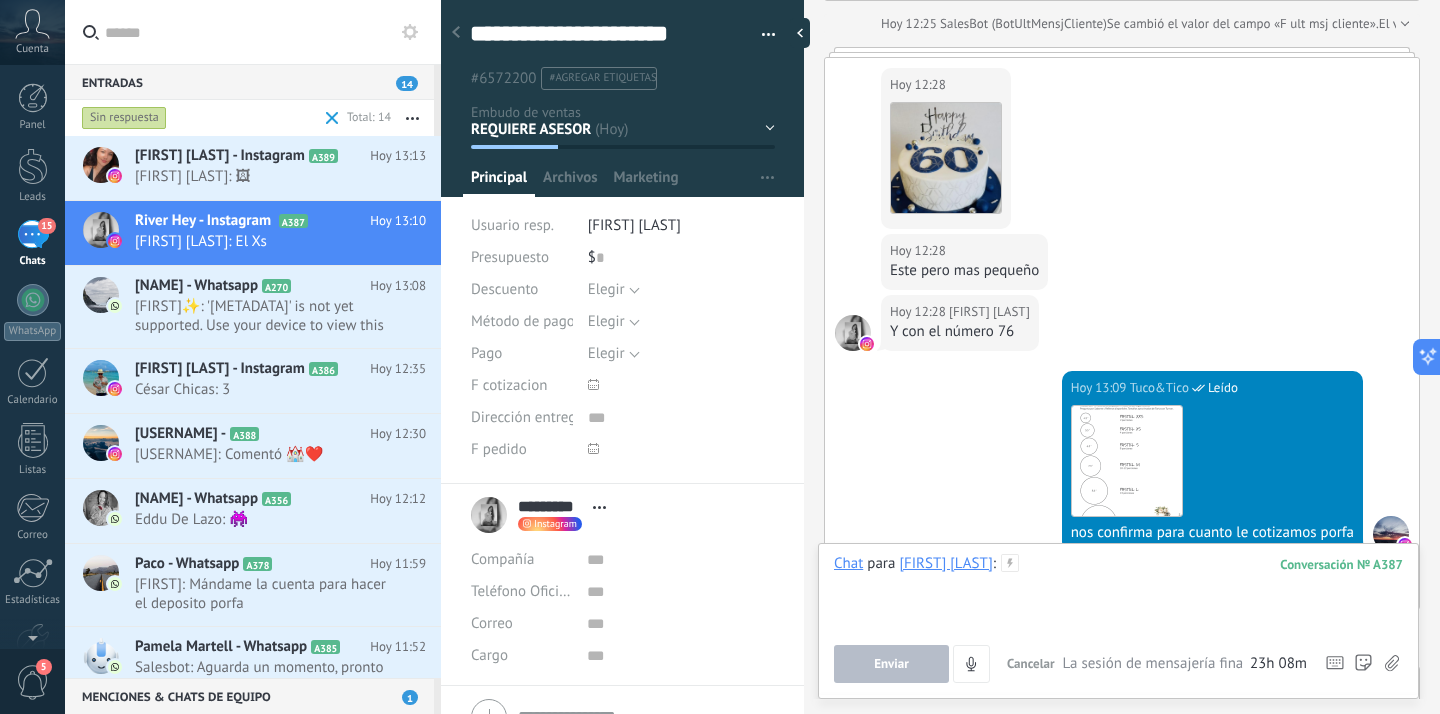 paste 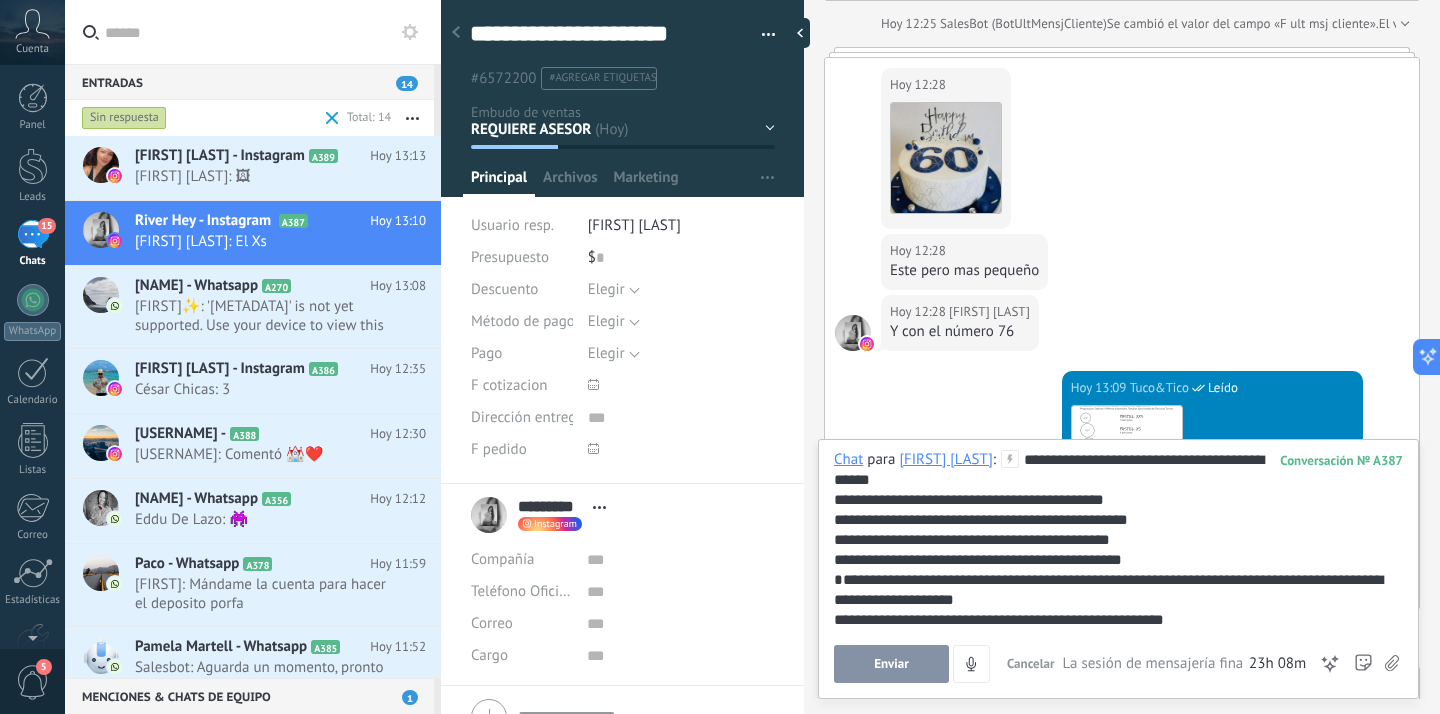 click on "**********" at bounding box center (1118, 540) 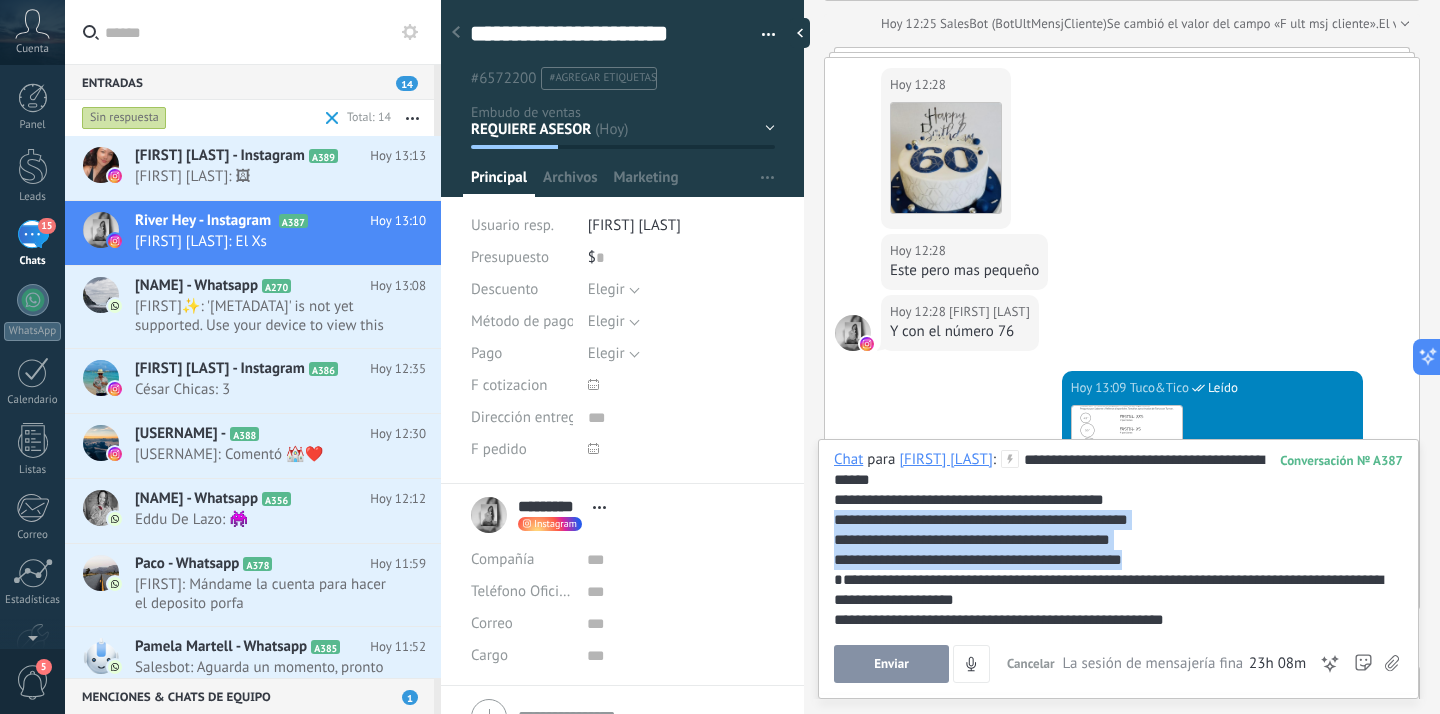 drag, startPoint x: 1157, startPoint y: 556, endPoint x: 780, endPoint y: 511, distance: 379.67618 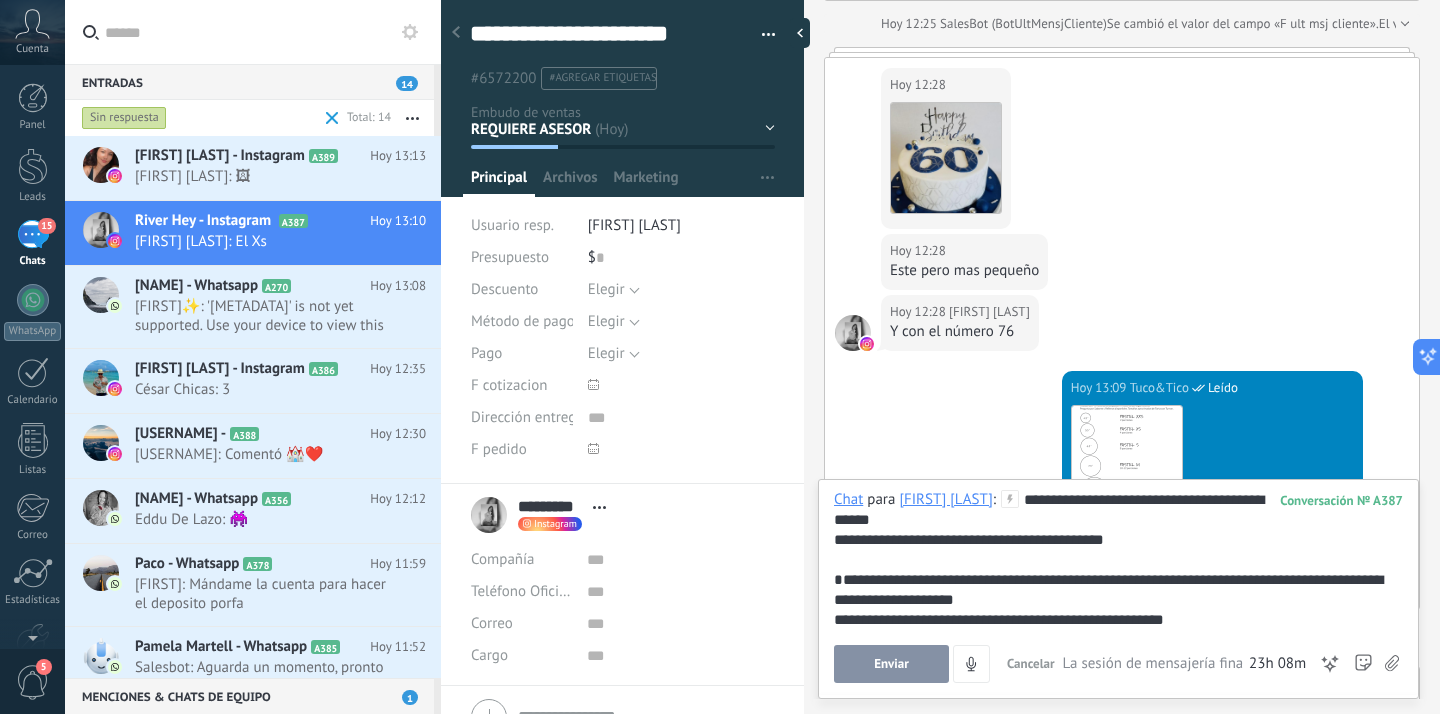 click on "**********" at bounding box center [1118, 590] 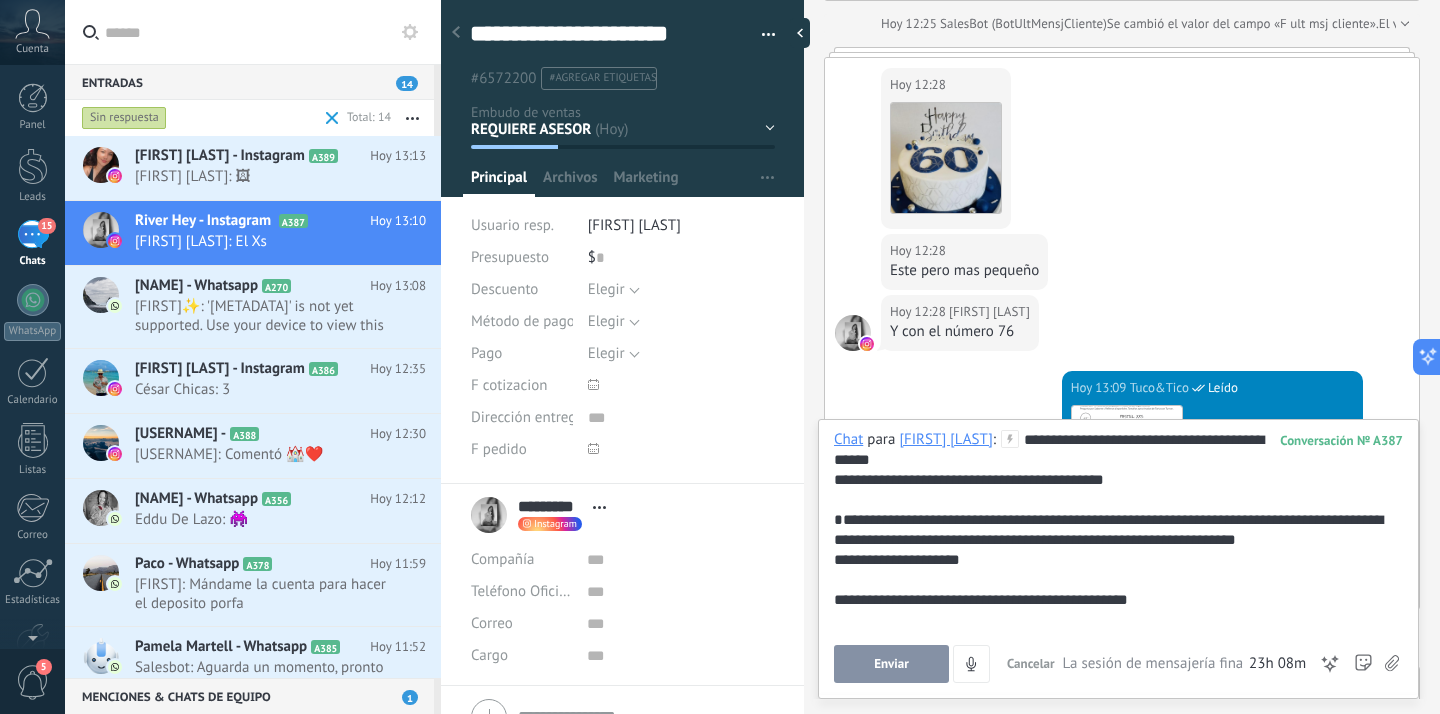 scroll, scrollTop: 40, scrollLeft: 0, axis: vertical 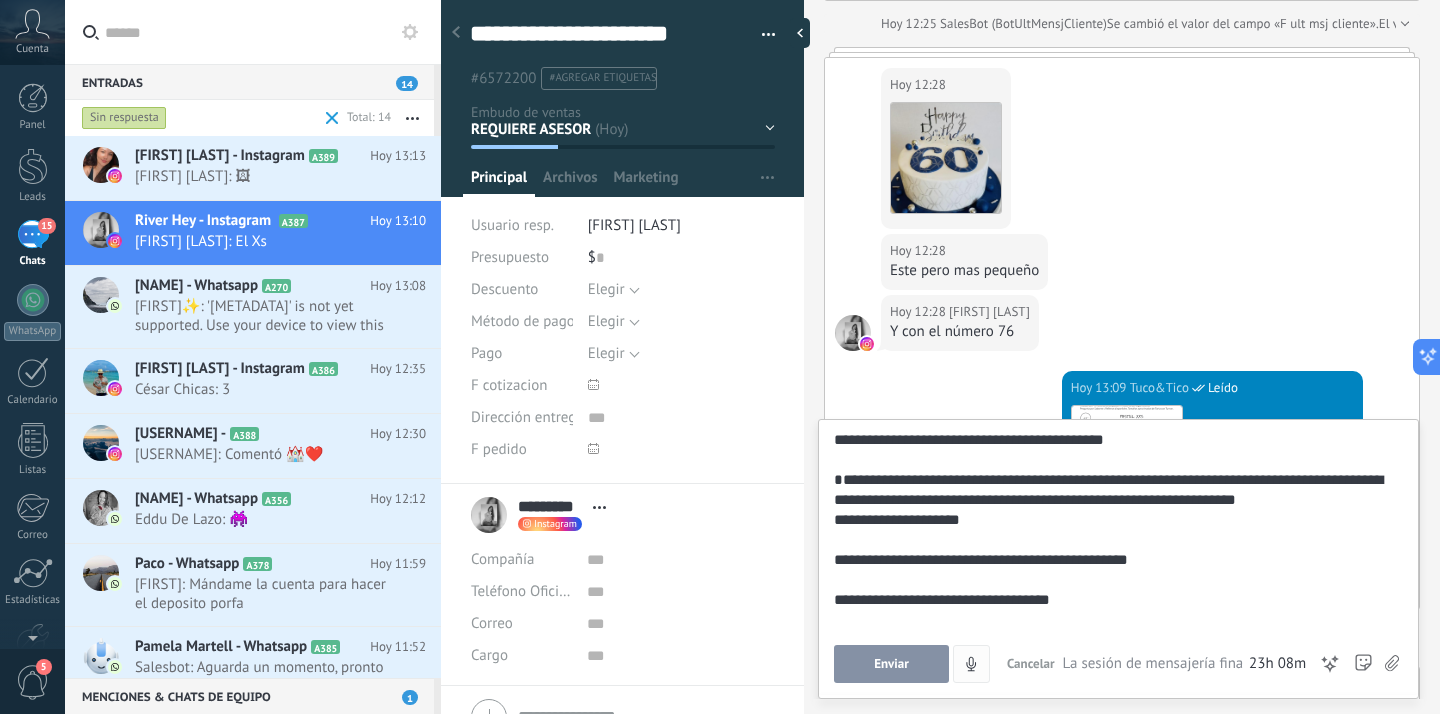 click on "Enviar" at bounding box center (891, 664) 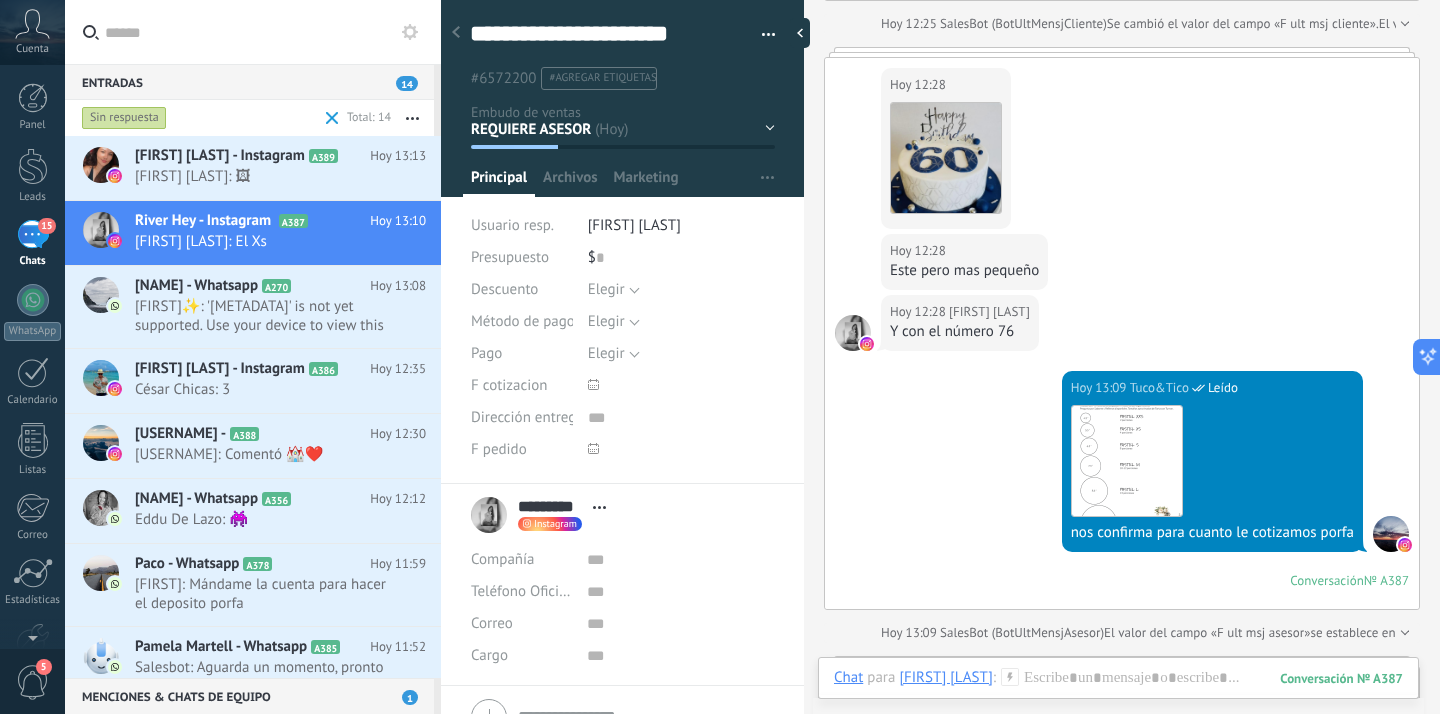 scroll, scrollTop: 1667, scrollLeft: 0, axis: vertical 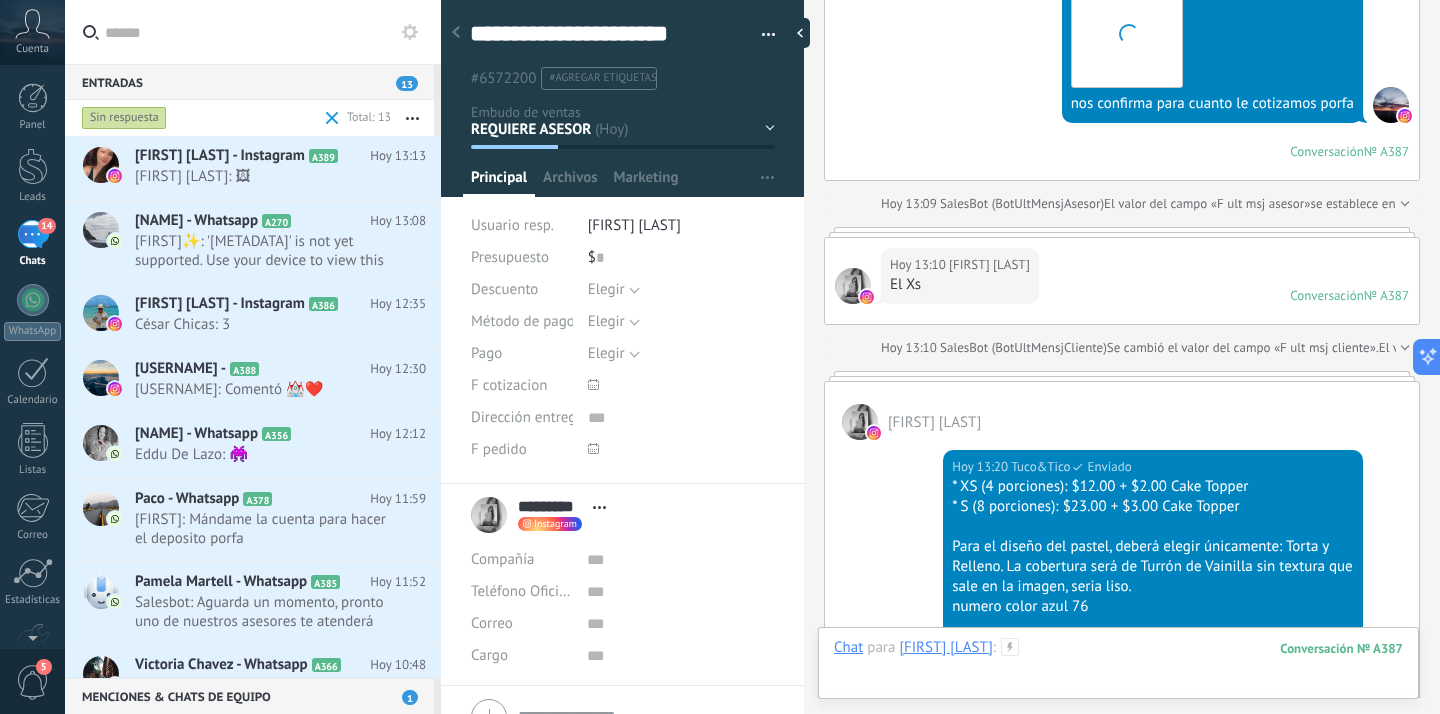 click at bounding box center (1118, 668) 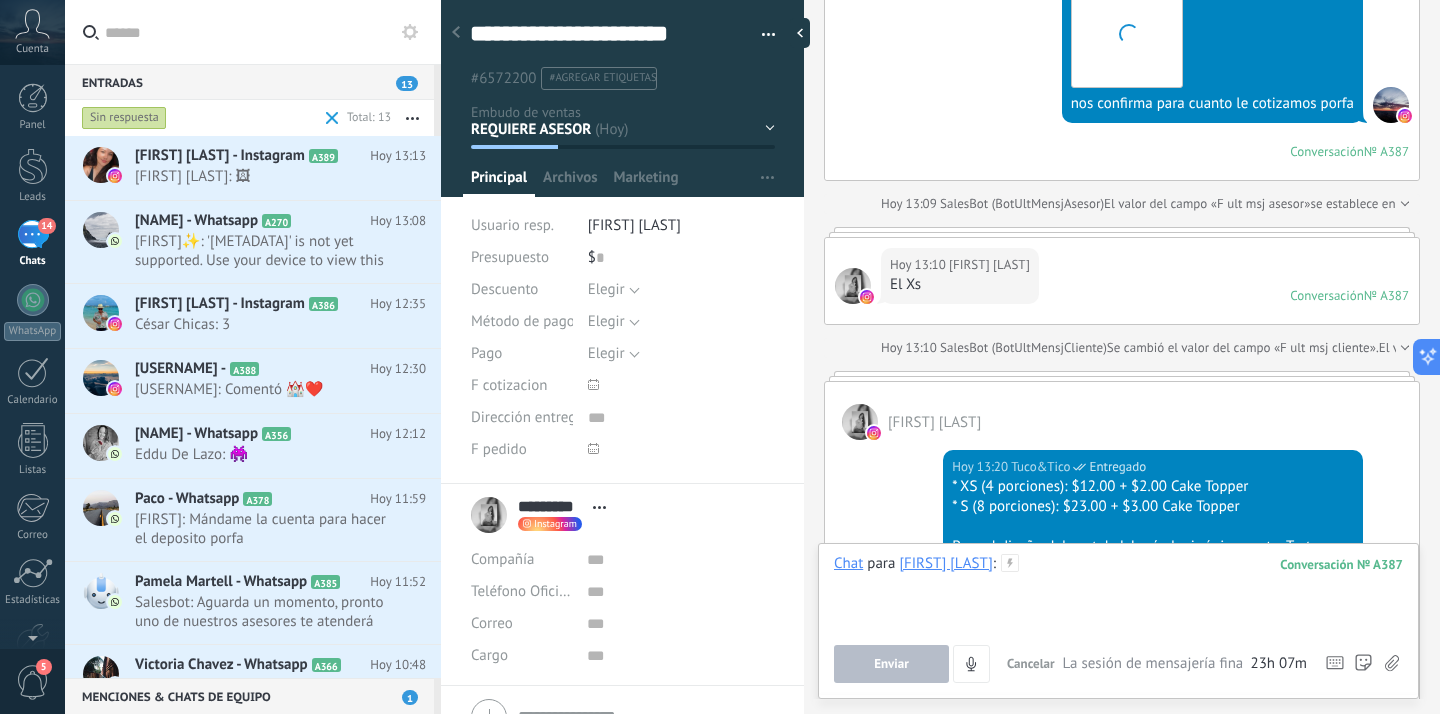 type 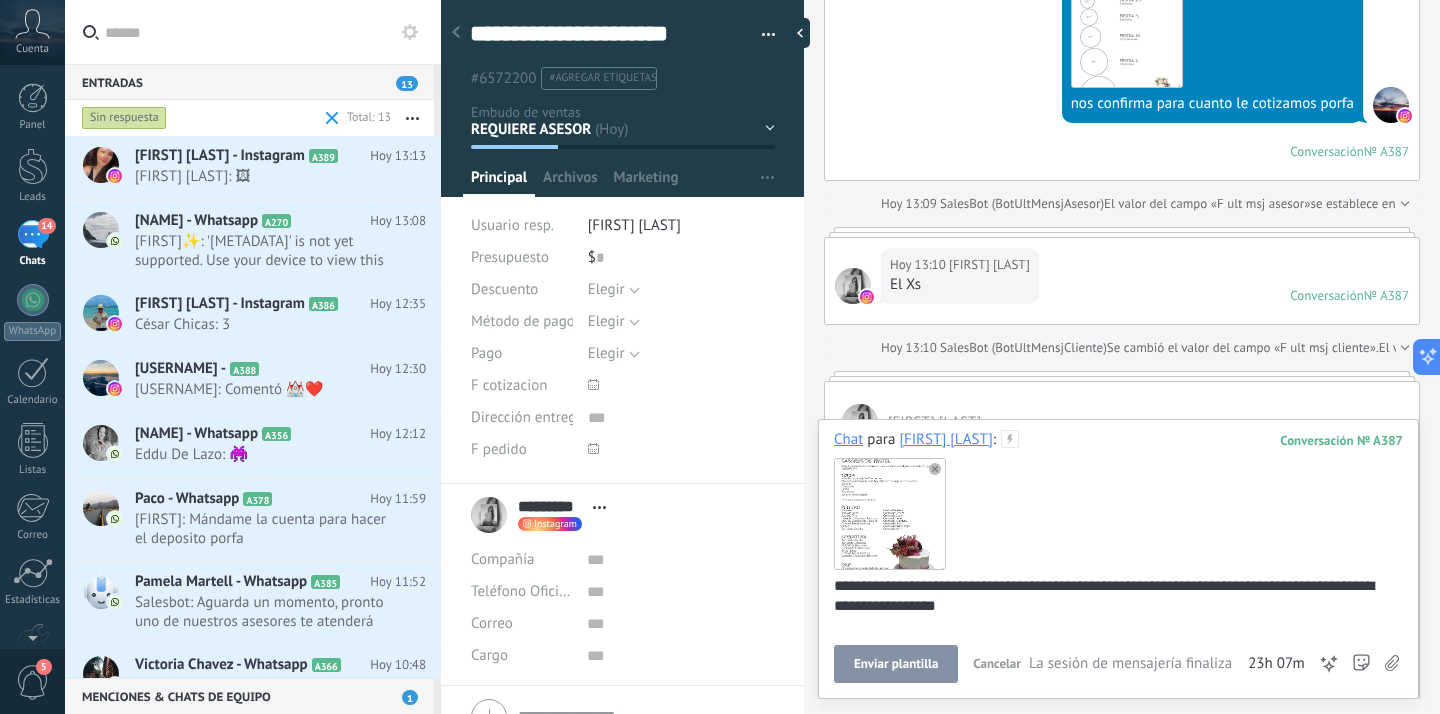 scroll, scrollTop: 1700, scrollLeft: 0, axis: vertical 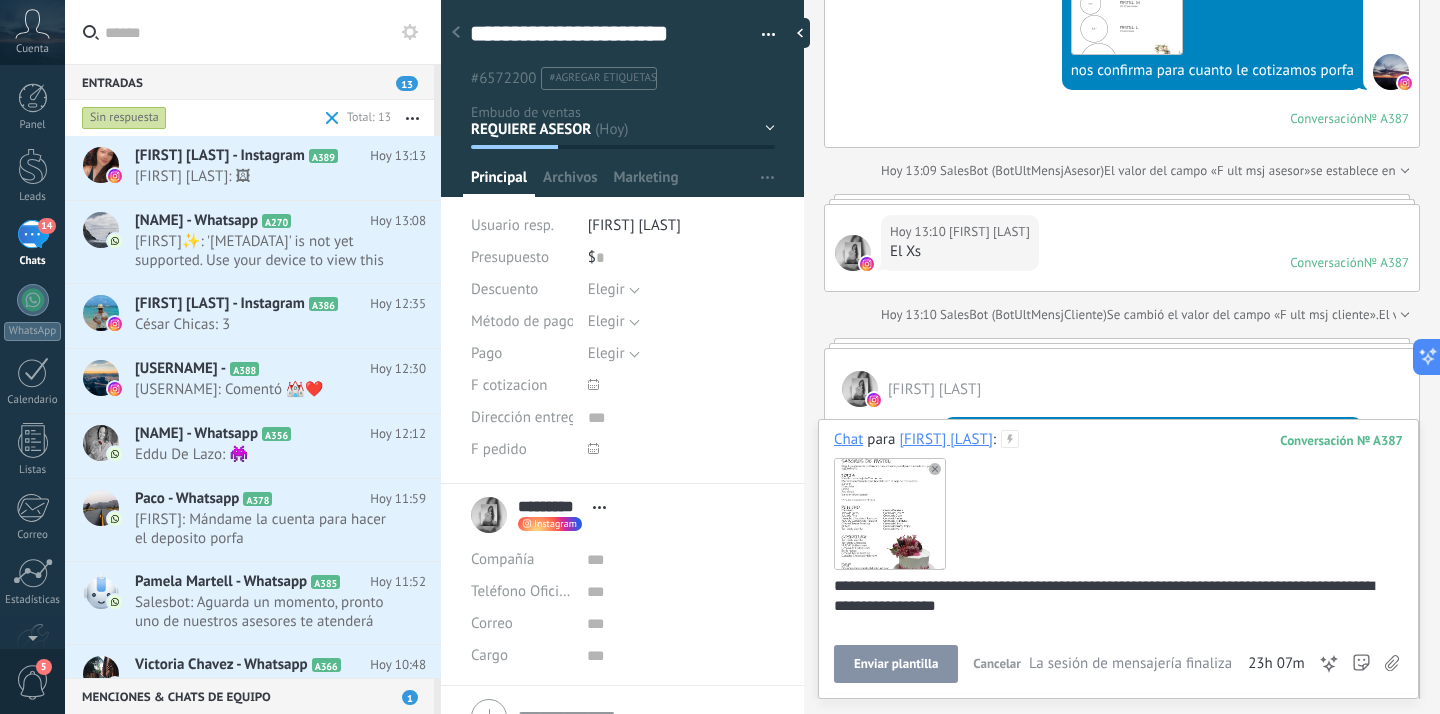 click on "Enviar plantilla" at bounding box center (896, 664) 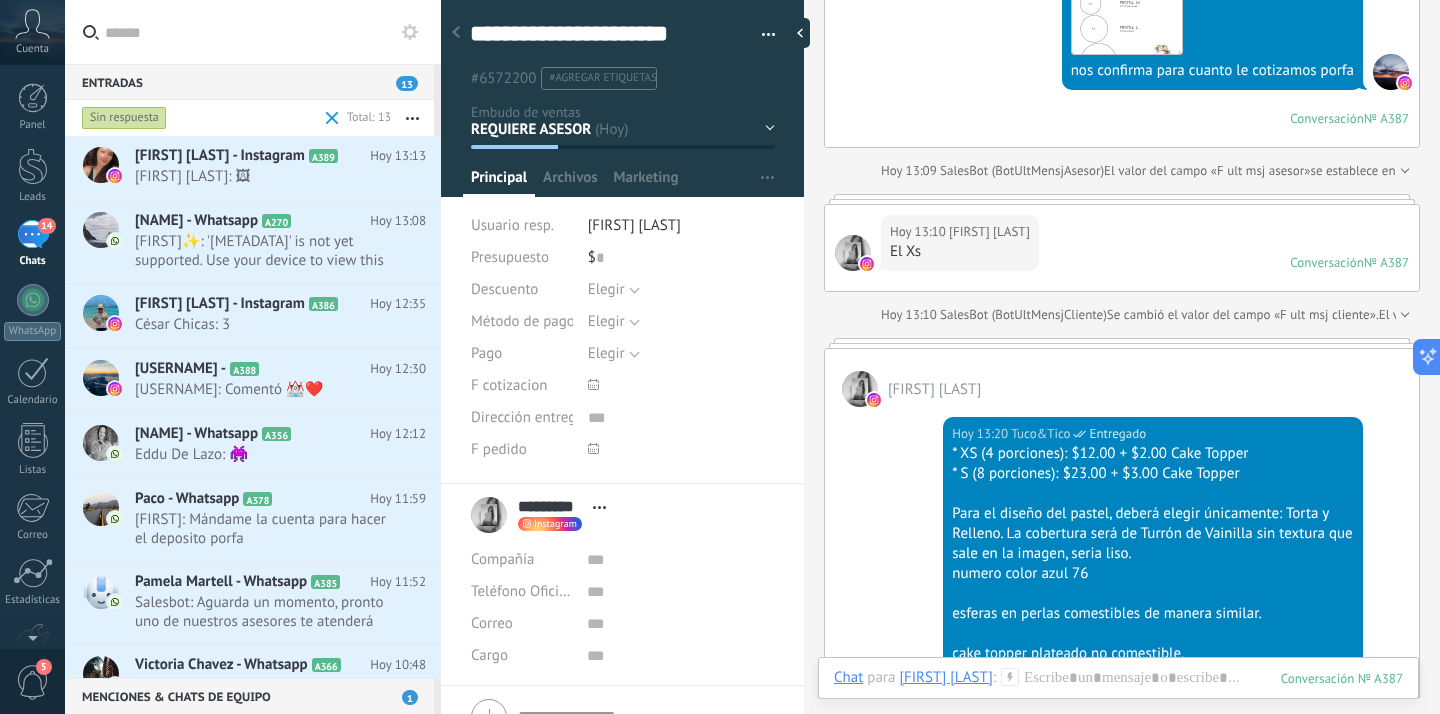 scroll, scrollTop: 2146, scrollLeft: 0, axis: vertical 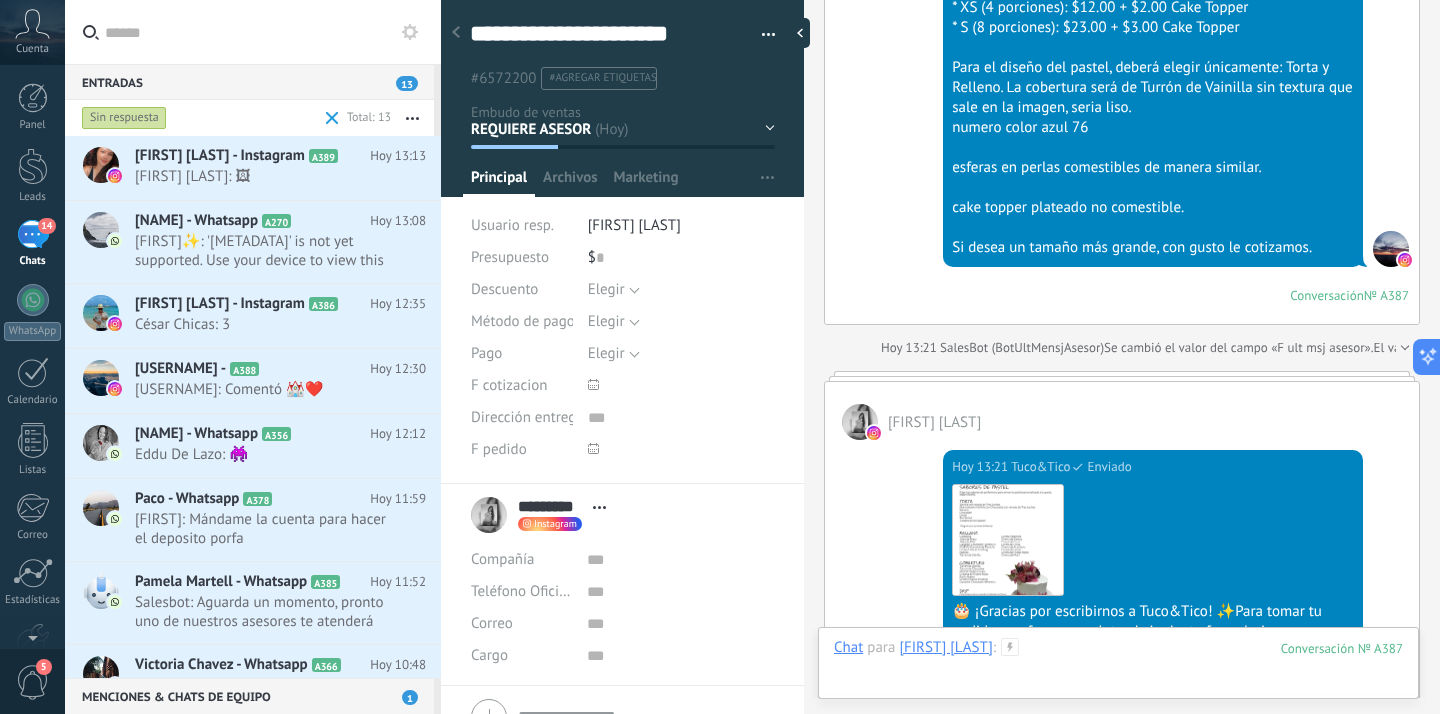 click at bounding box center (1118, 668) 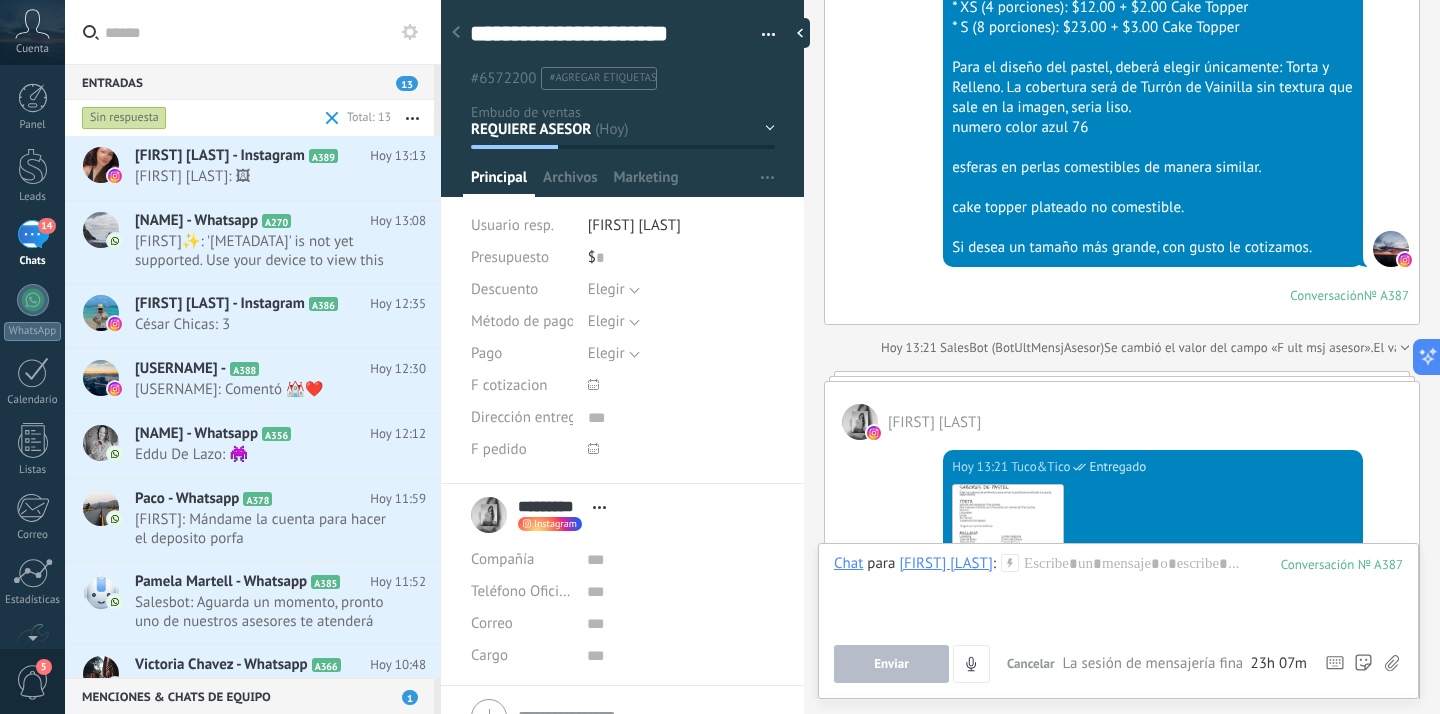 click 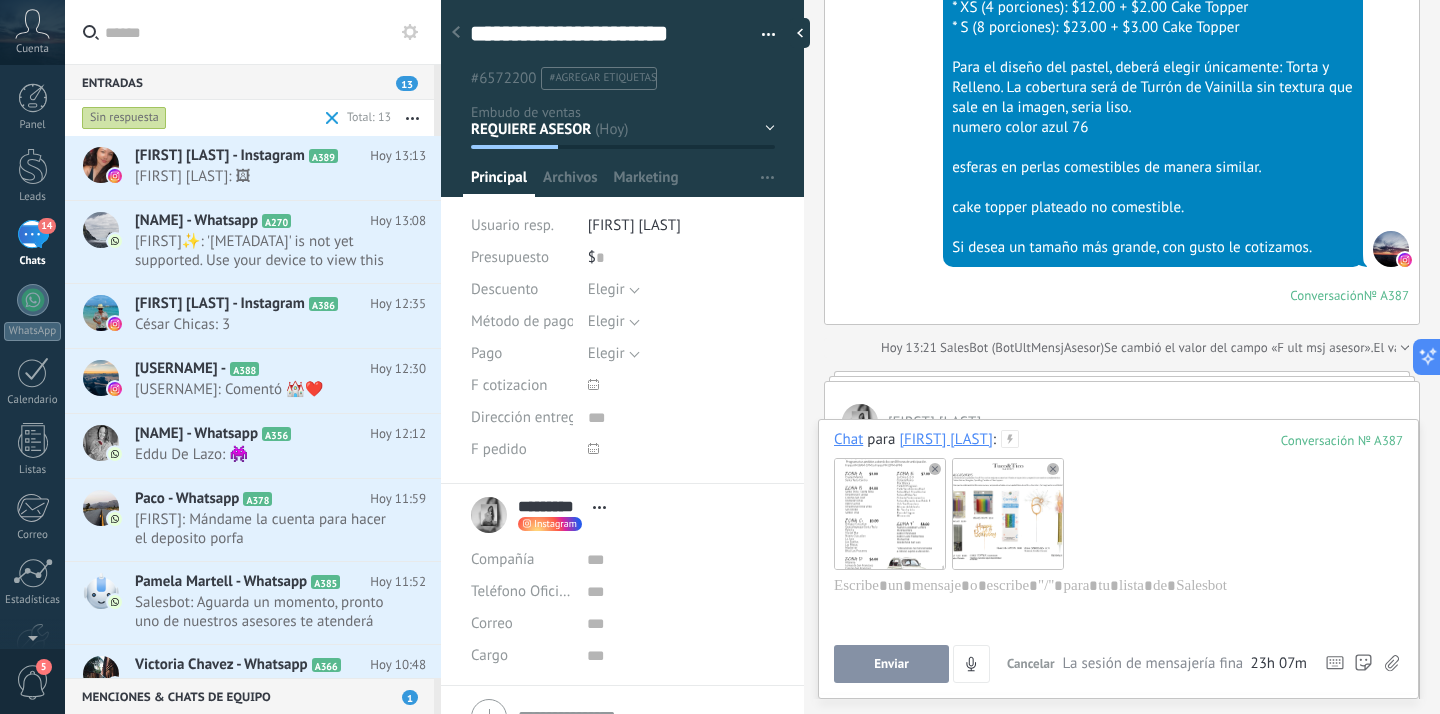 click on "Enviar" at bounding box center (891, 664) 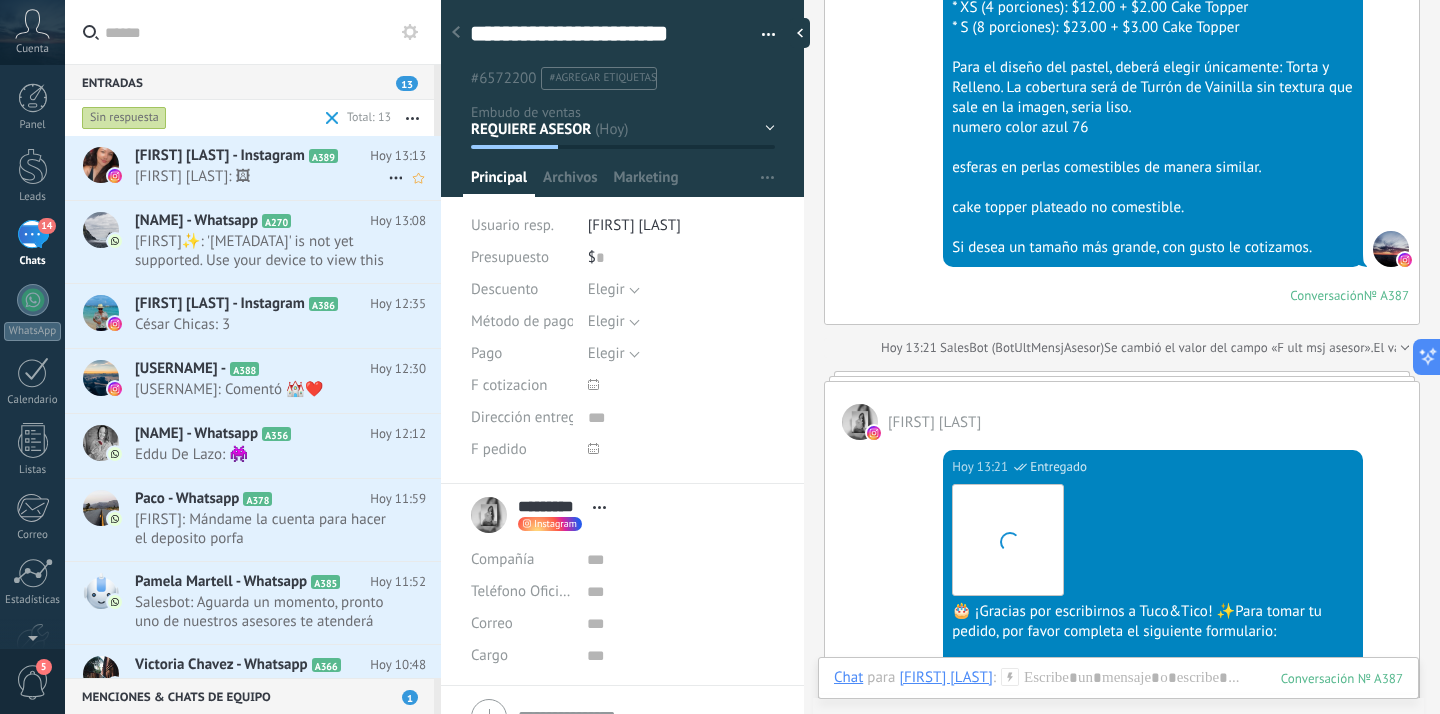 scroll, scrollTop: 3250, scrollLeft: 0, axis: vertical 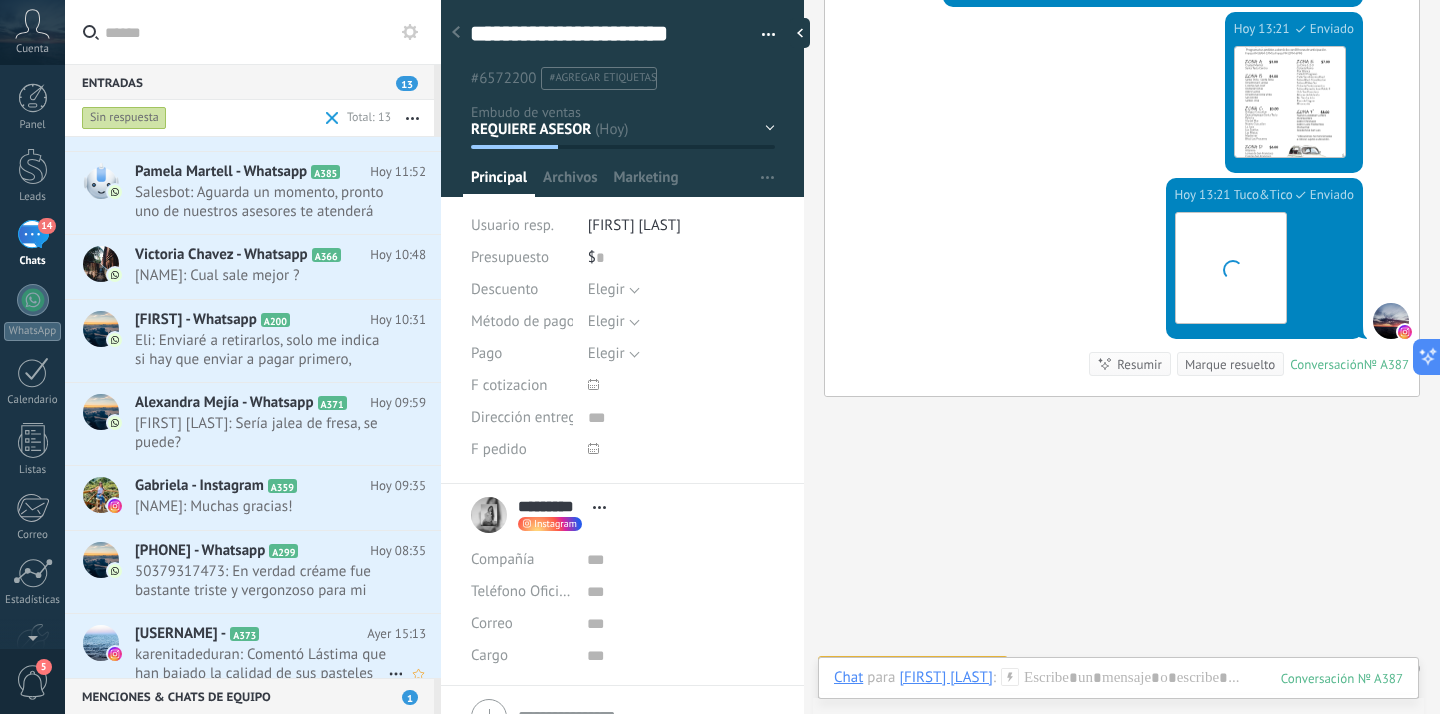 click on "karenitadeduran: Comentó Lástima que han bajado la calidad de sus pasteles" at bounding box center [261, 664] 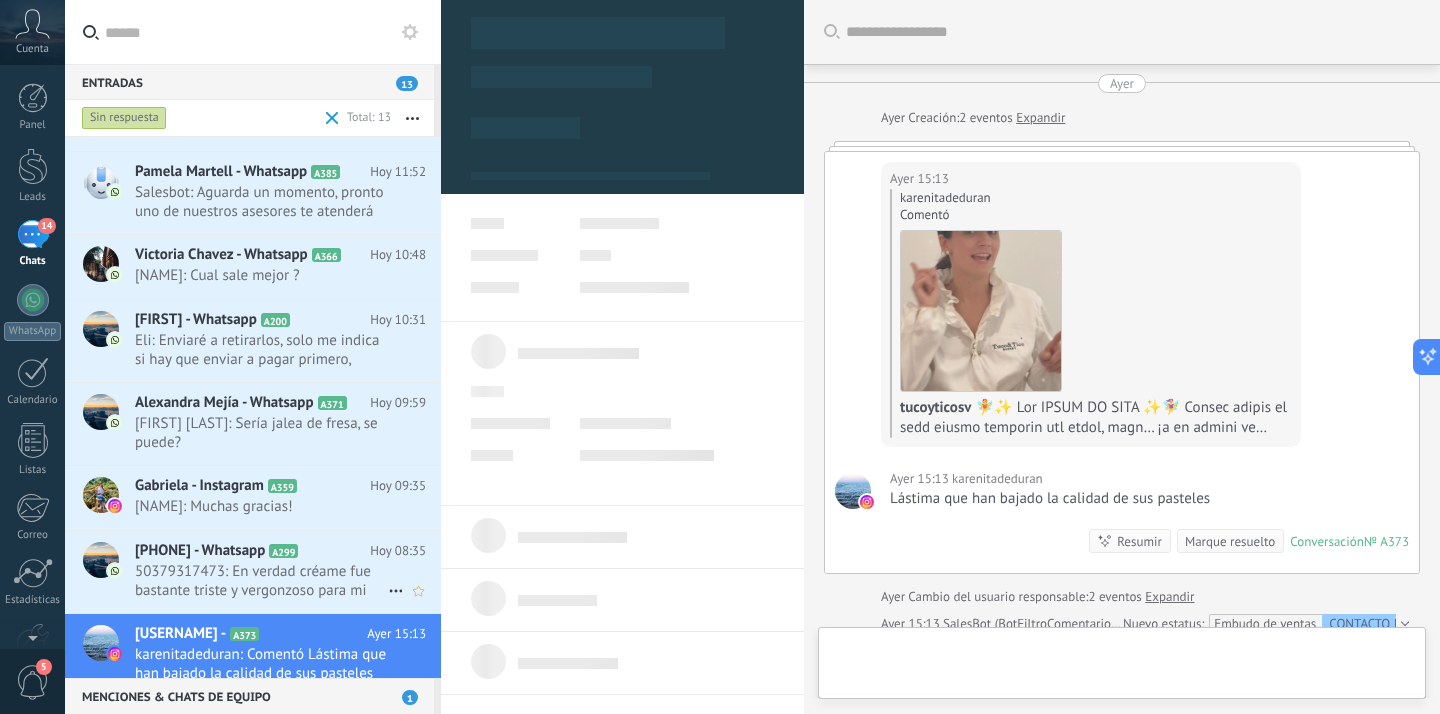 click on "50379317473: En verdad créame fue bastante triste y vergonzoso para mi como madre del AGASAJADO, qué él viera junto a los i..." at bounding box center [261, 581] 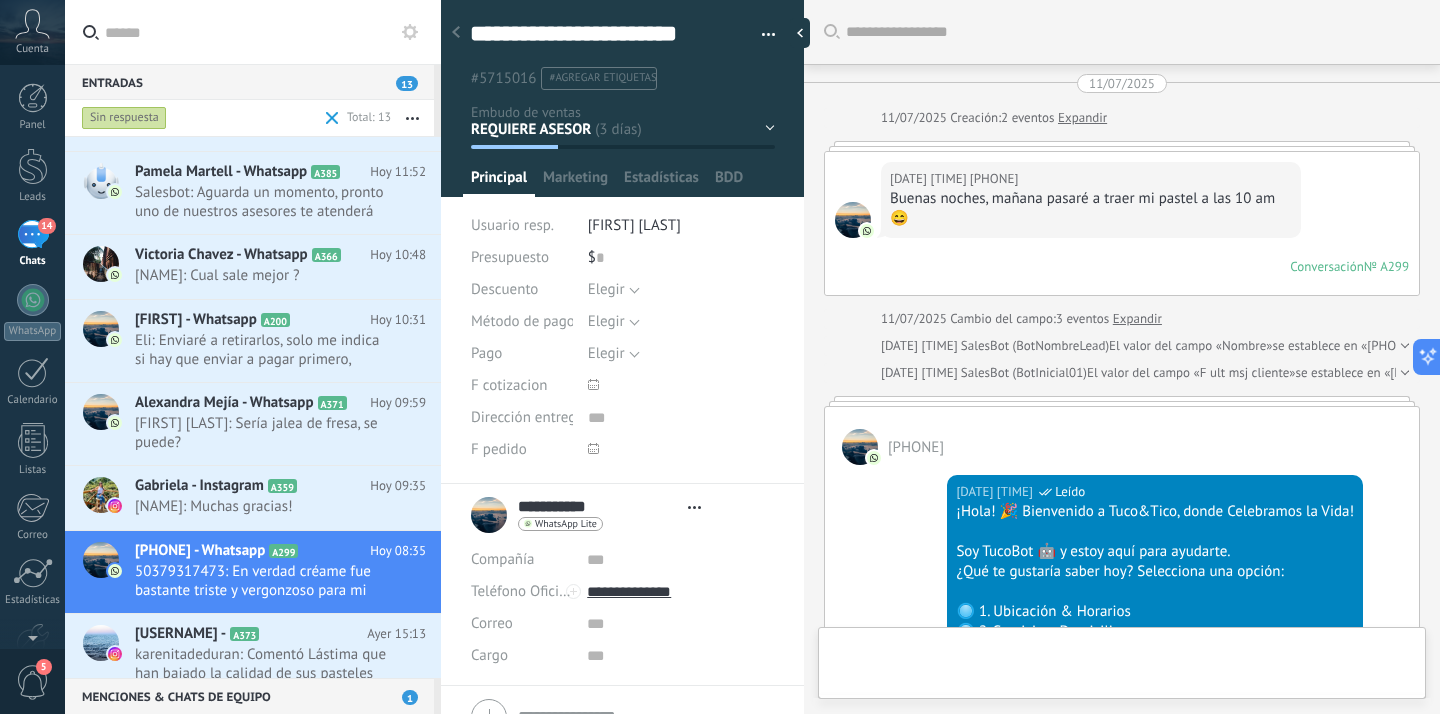 scroll, scrollTop: 30, scrollLeft: 0, axis: vertical 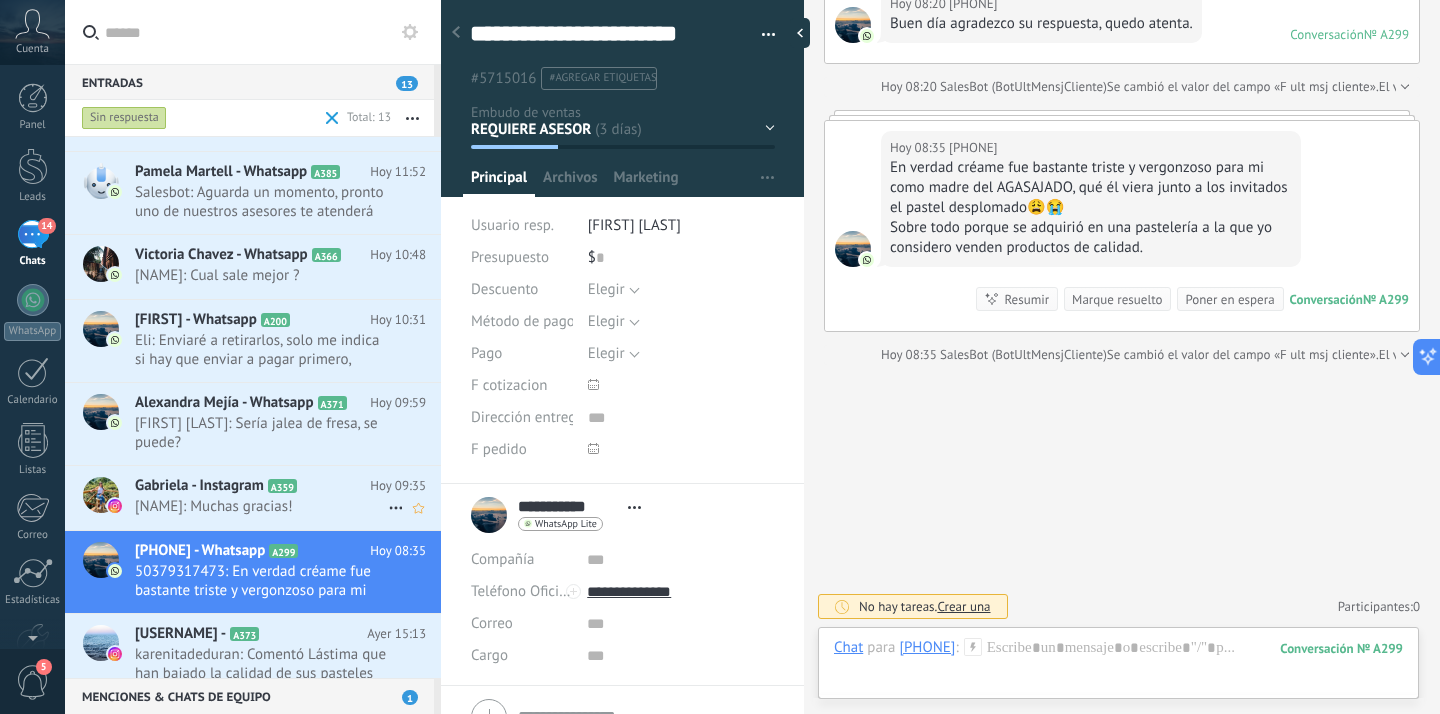 click on "[NAME]: Muchas gracias!" at bounding box center [261, 506] 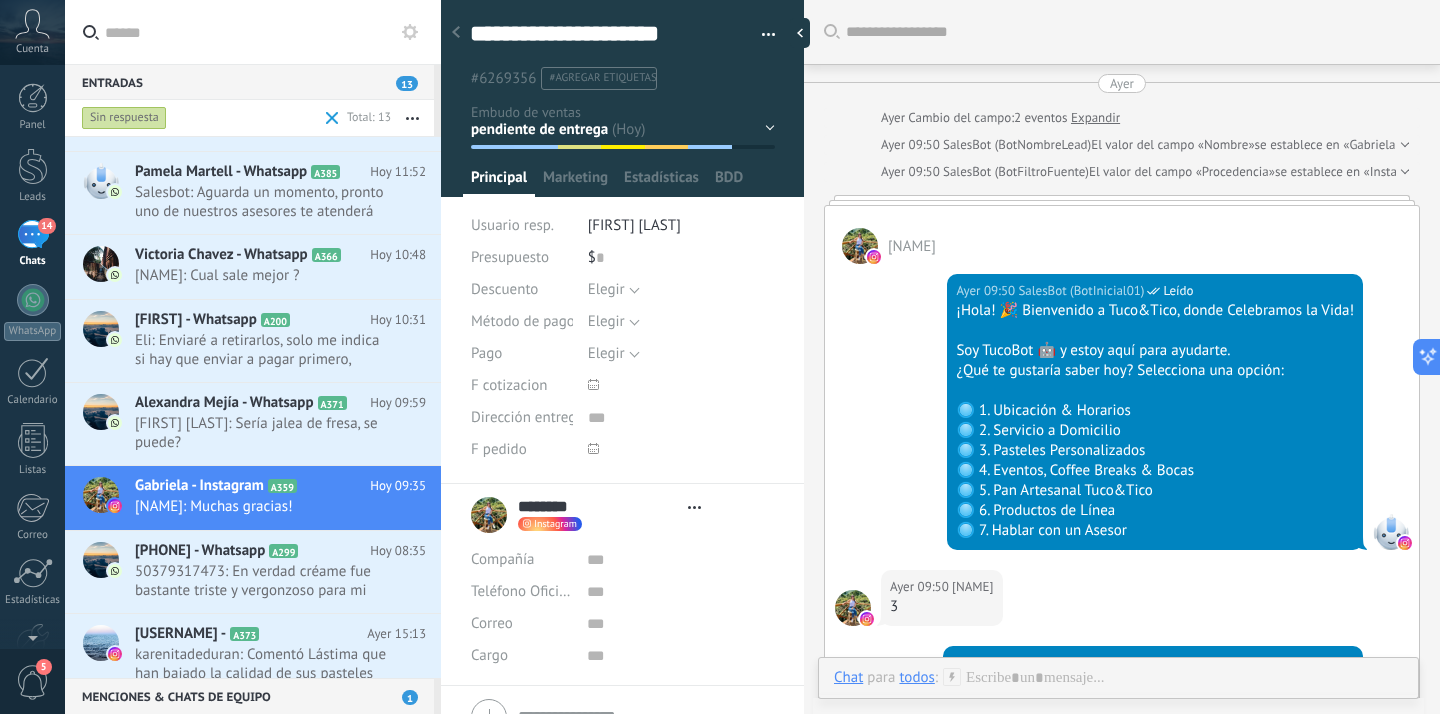 scroll, scrollTop: 6626, scrollLeft: 0, axis: vertical 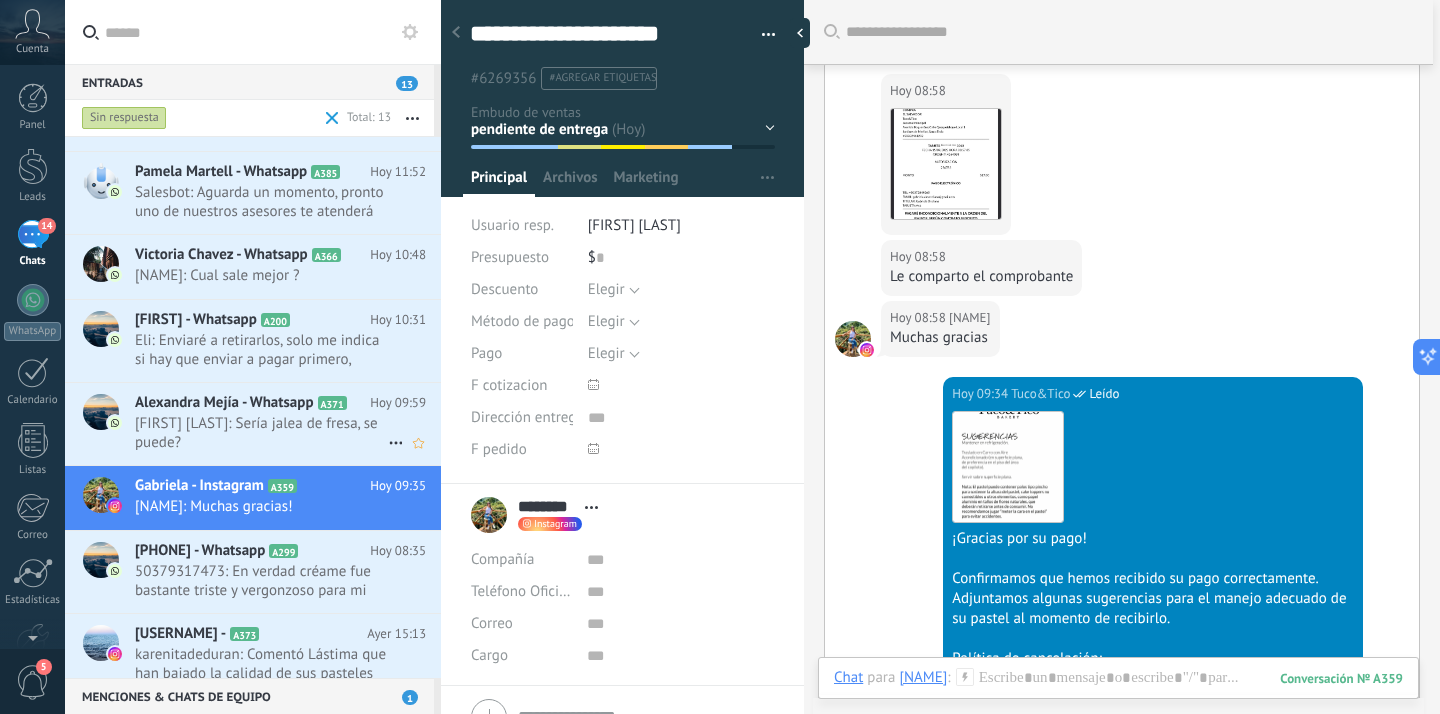 click on "[FIRST] [LAST]: Sería jalea de fresa, se puede?" at bounding box center [261, 433] 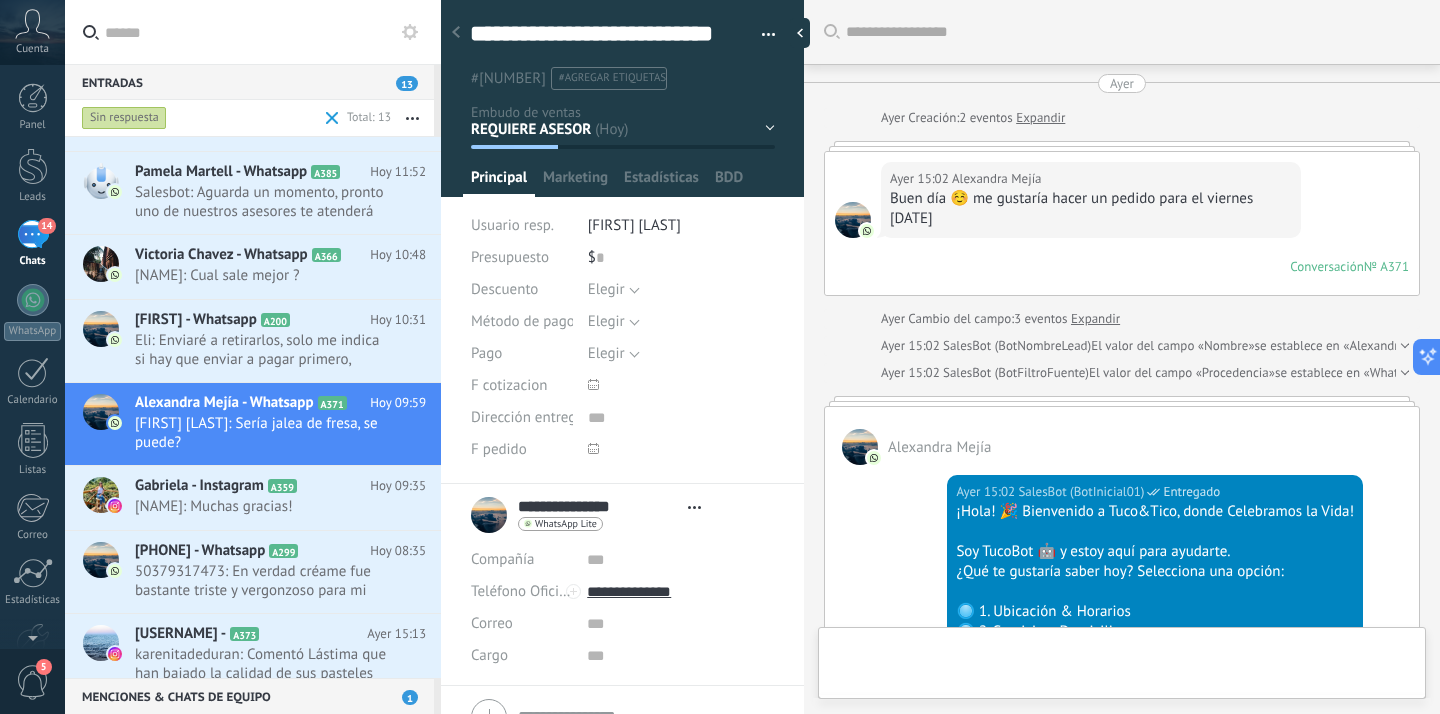 type on "**********" 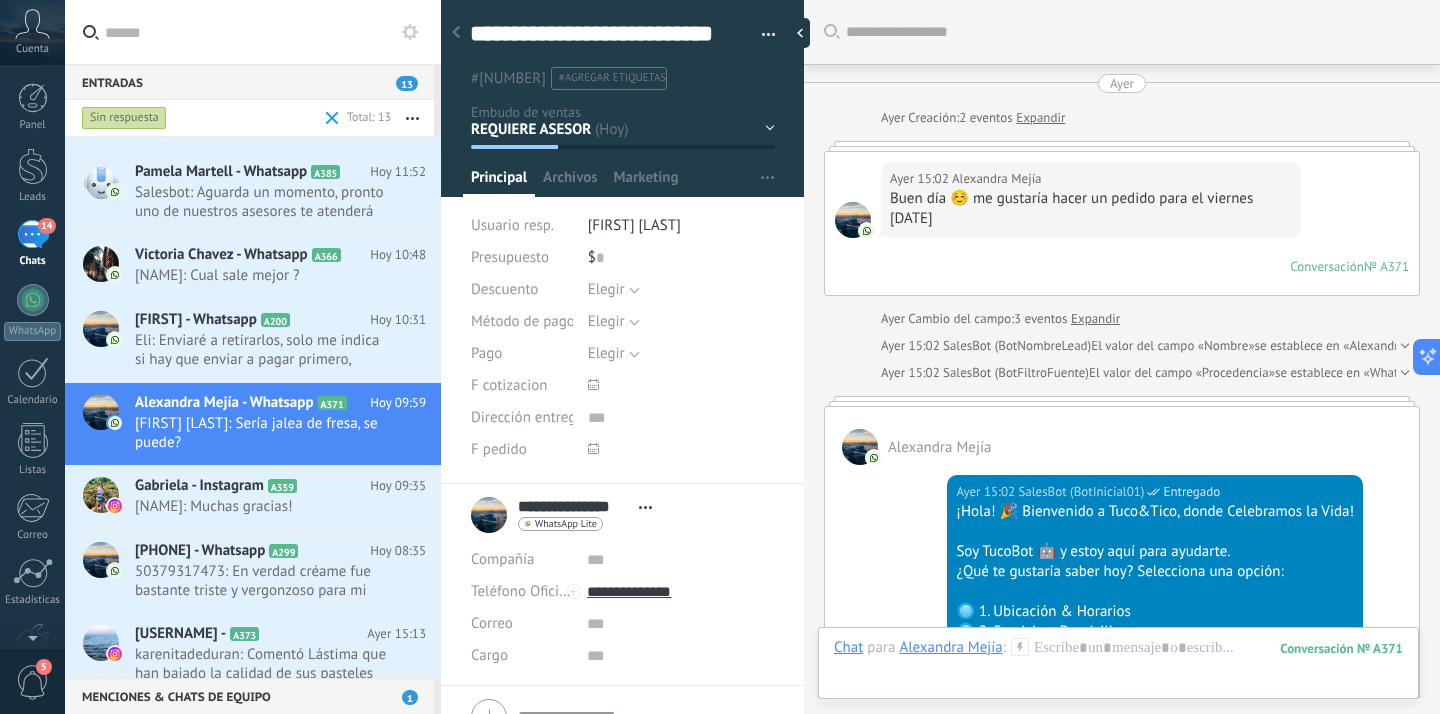 scroll, scrollTop: 30, scrollLeft: 0, axis: vertical 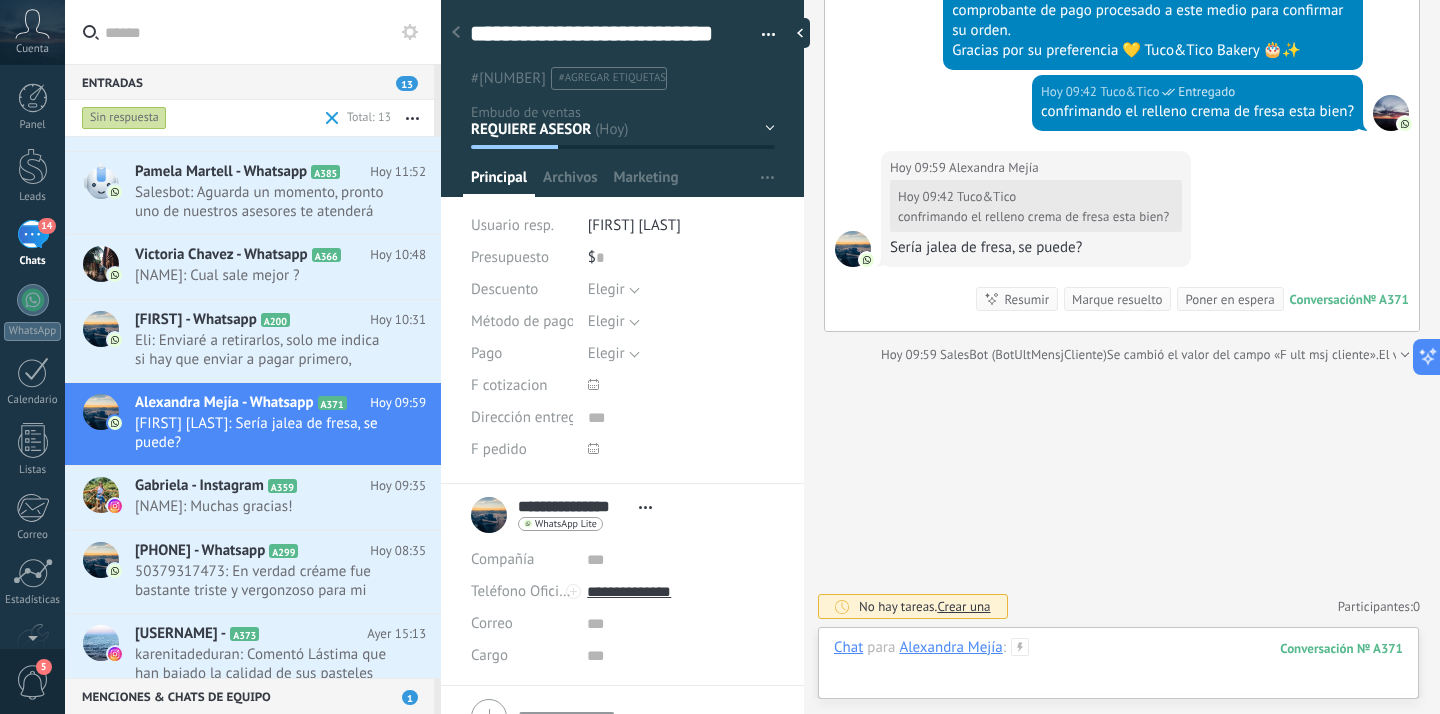 click at bounding box center (1118, 668) 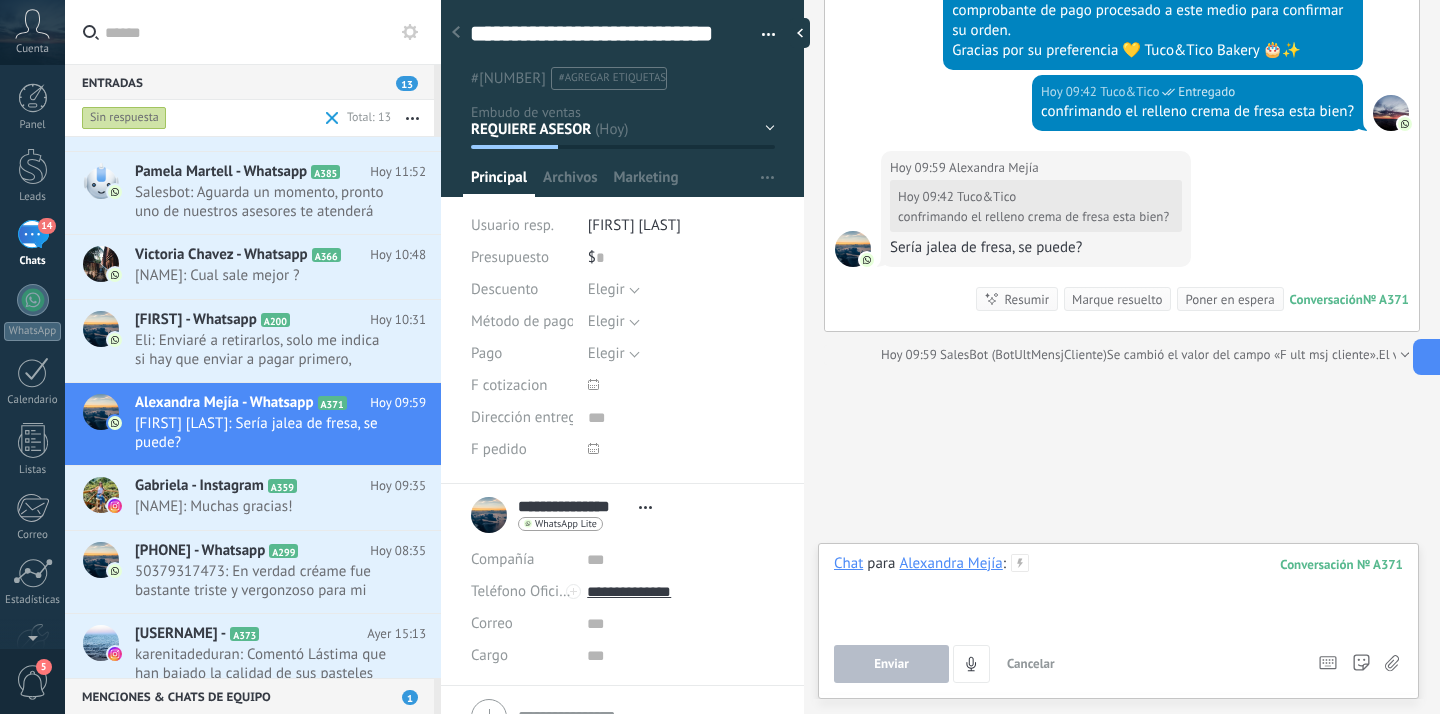 type 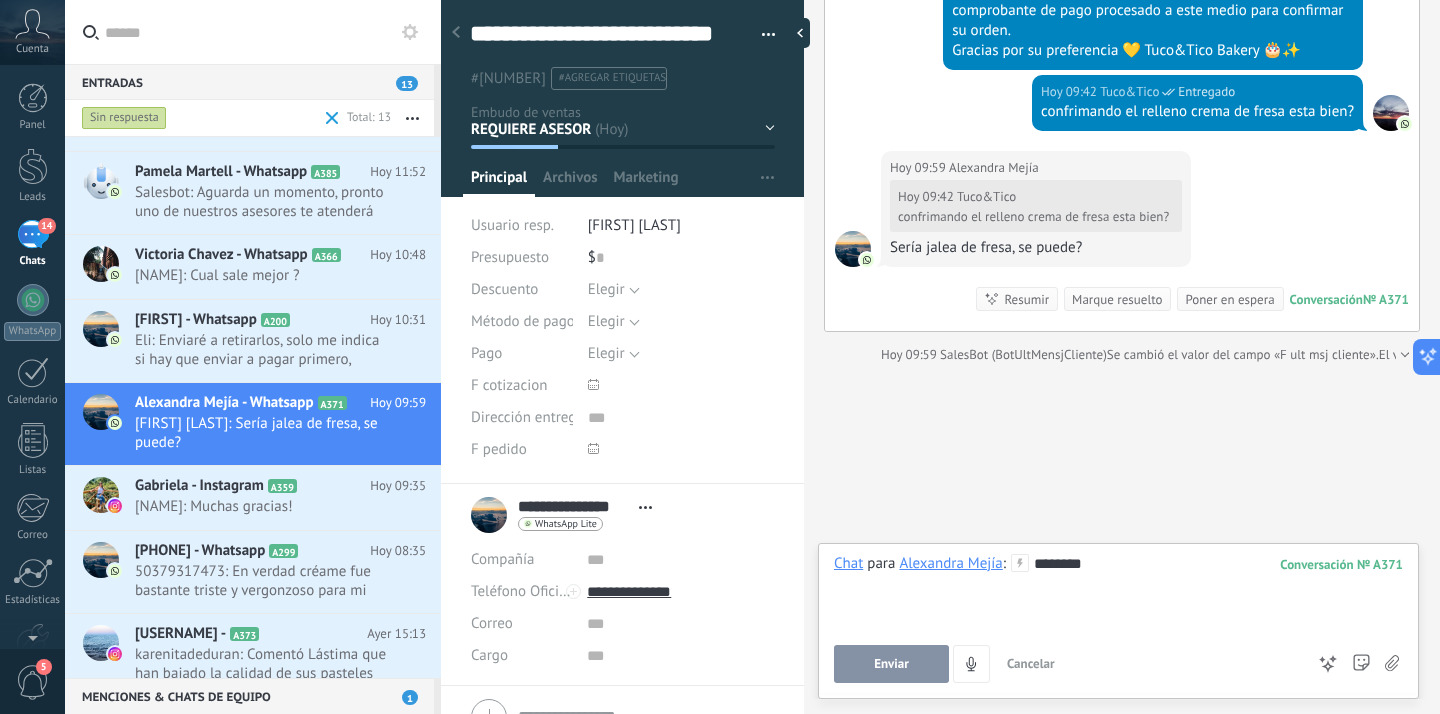 click on "Enviar" at bounding box center (891, 664) 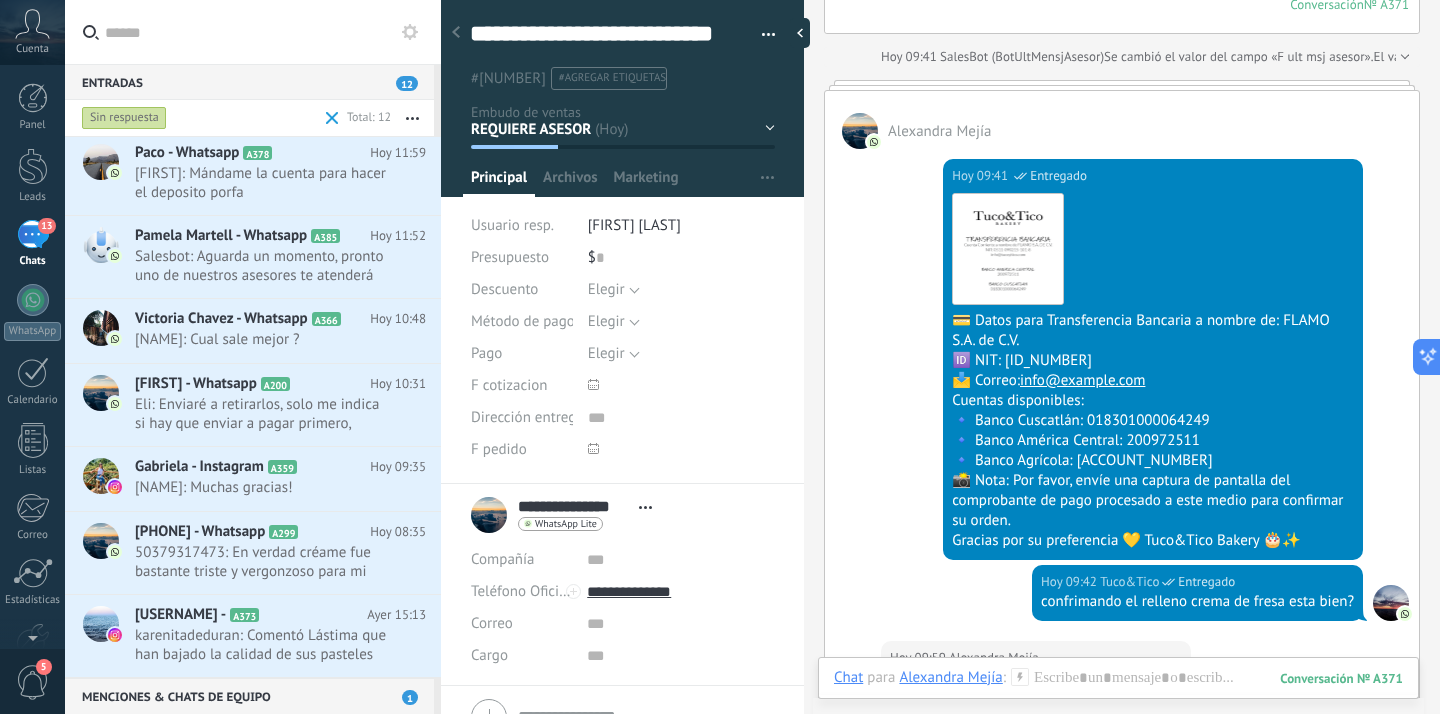 scroll, scrollTop: 5177, scrollLeft: 0, axis: vertical 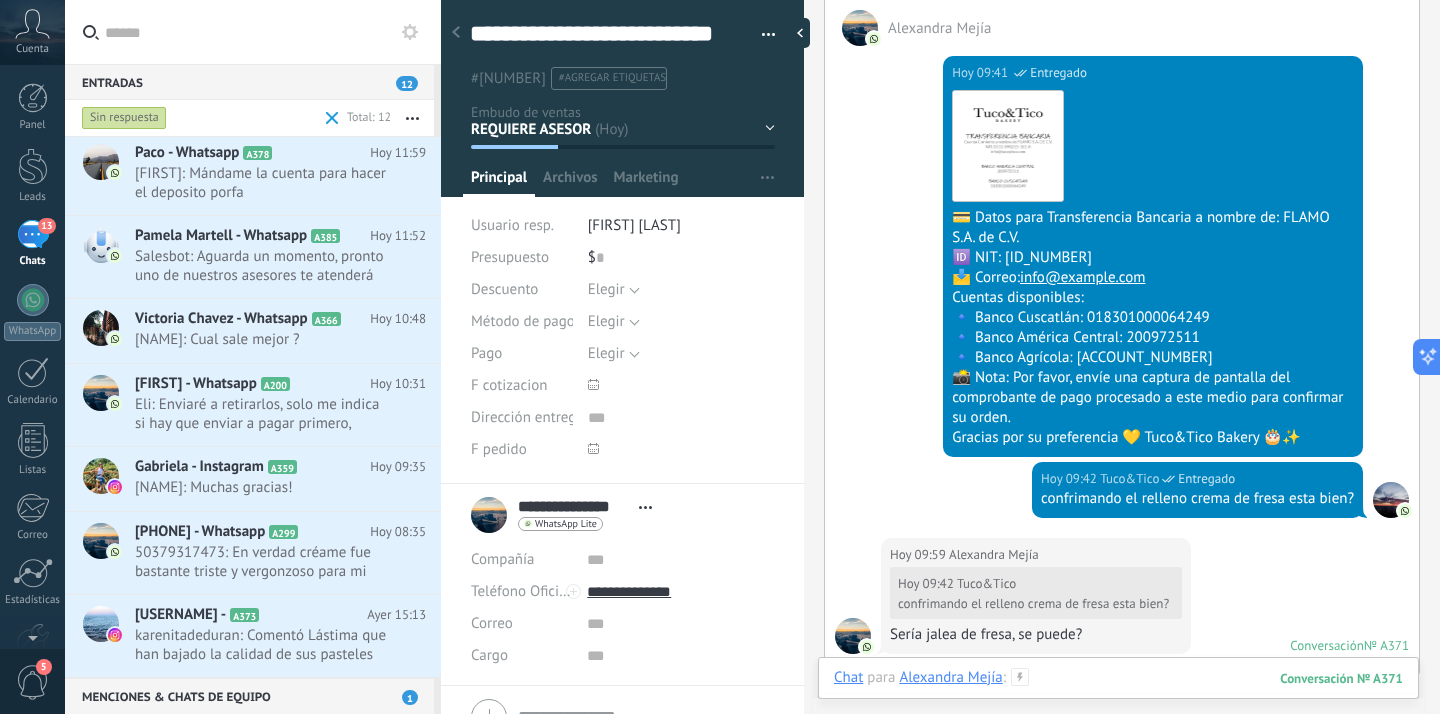 click at bounding box center (1118, 698) 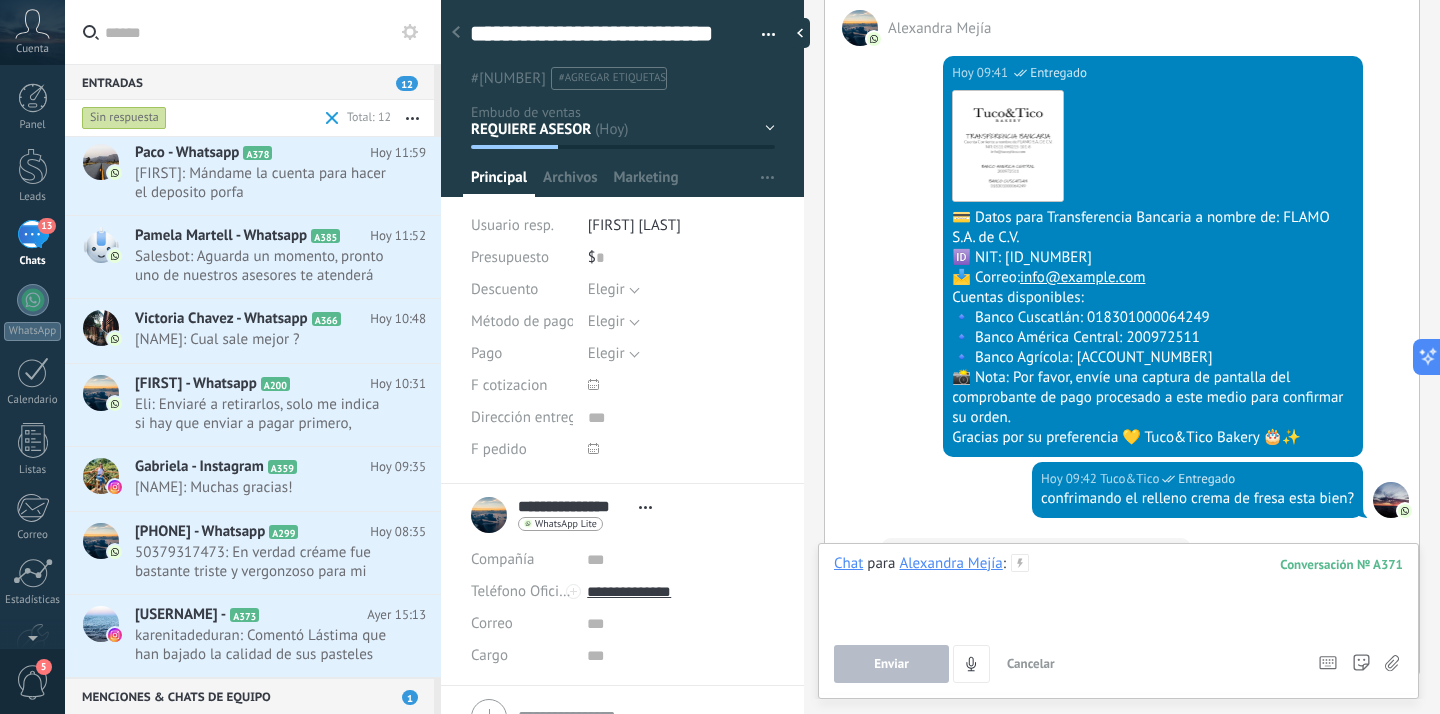 type 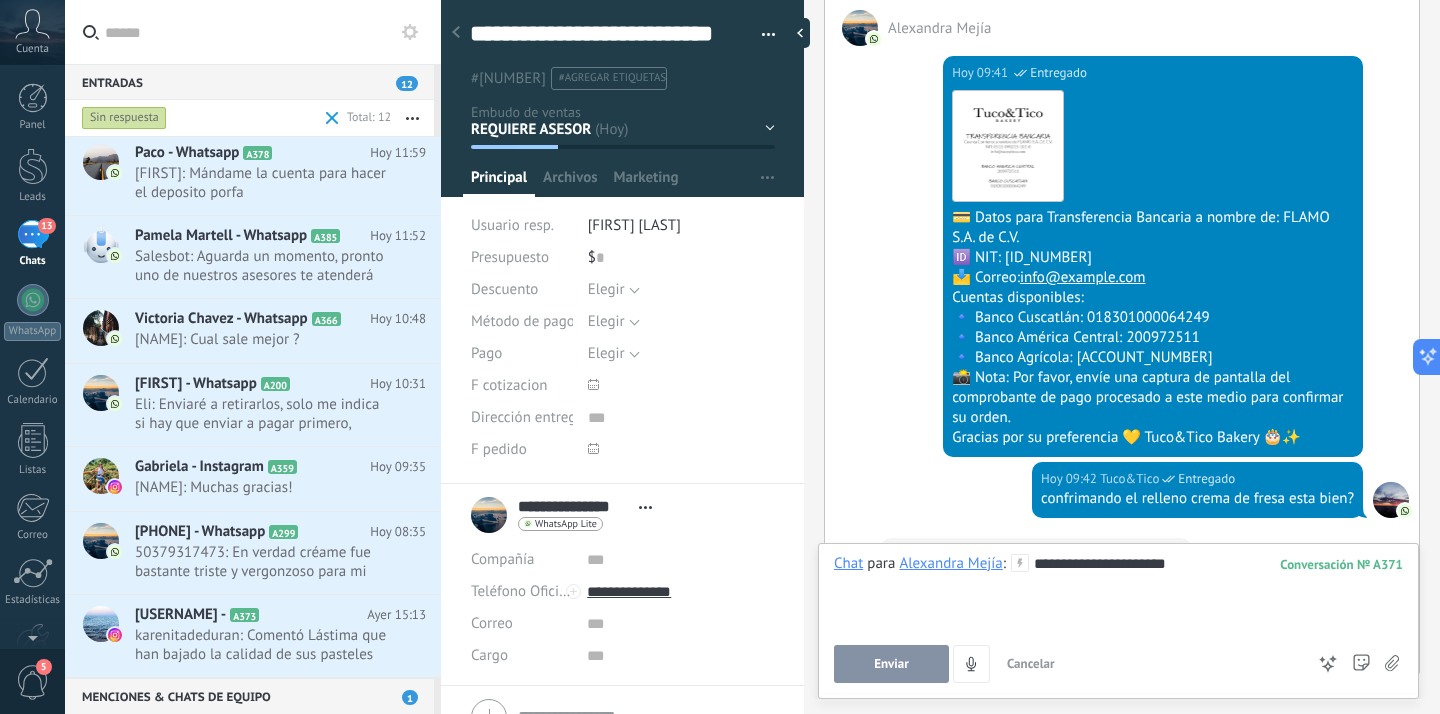 click on "**********" at bounding box center (1118, 592) 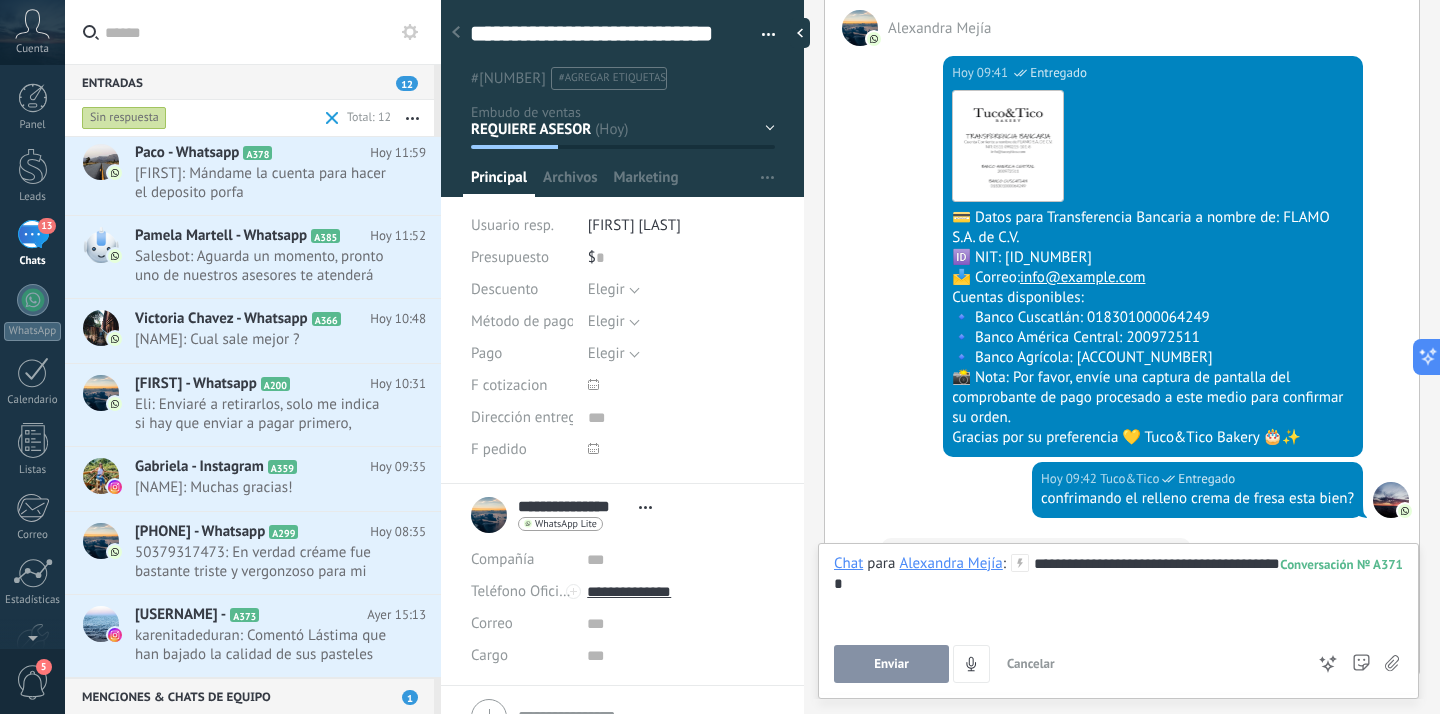 click on "Enviar" at bounding box center (891, 664) 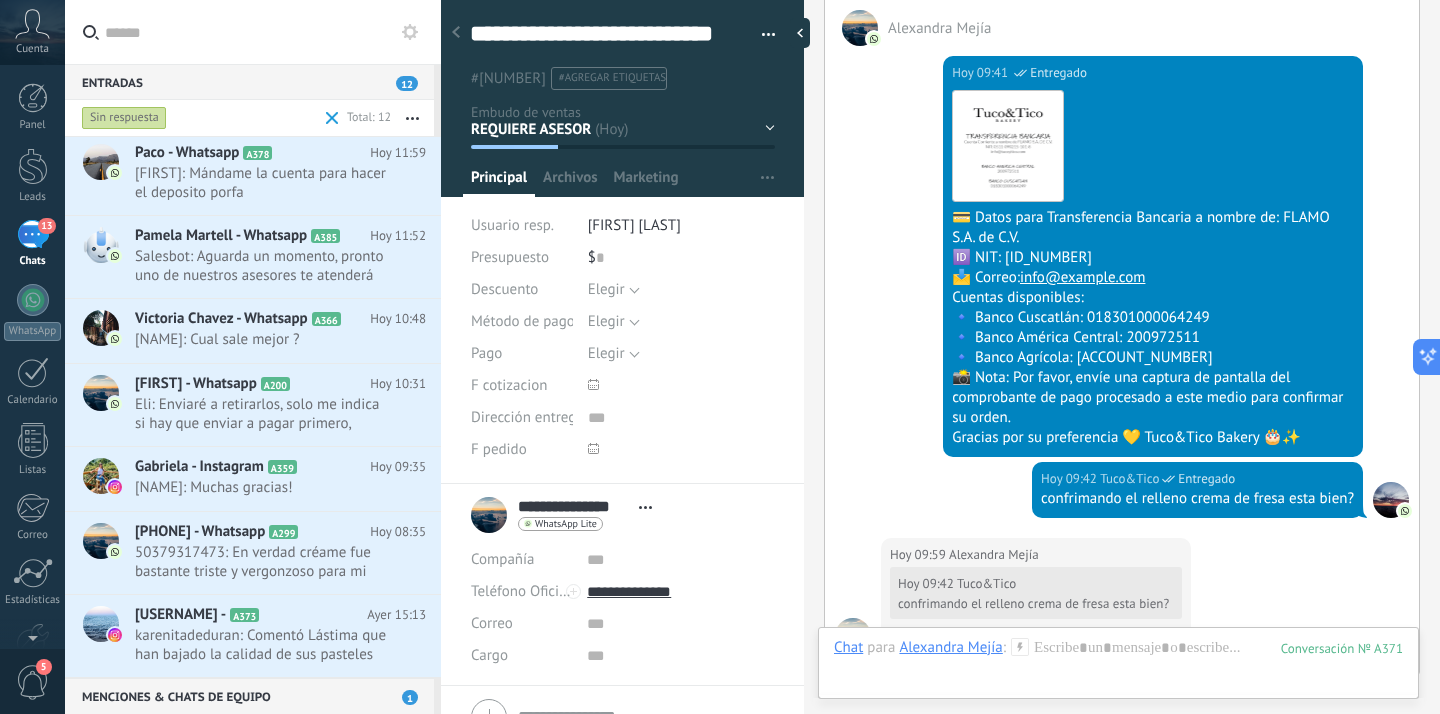 scroll, scrollTop: 5766, scrollLeft: 0, axis: vertical 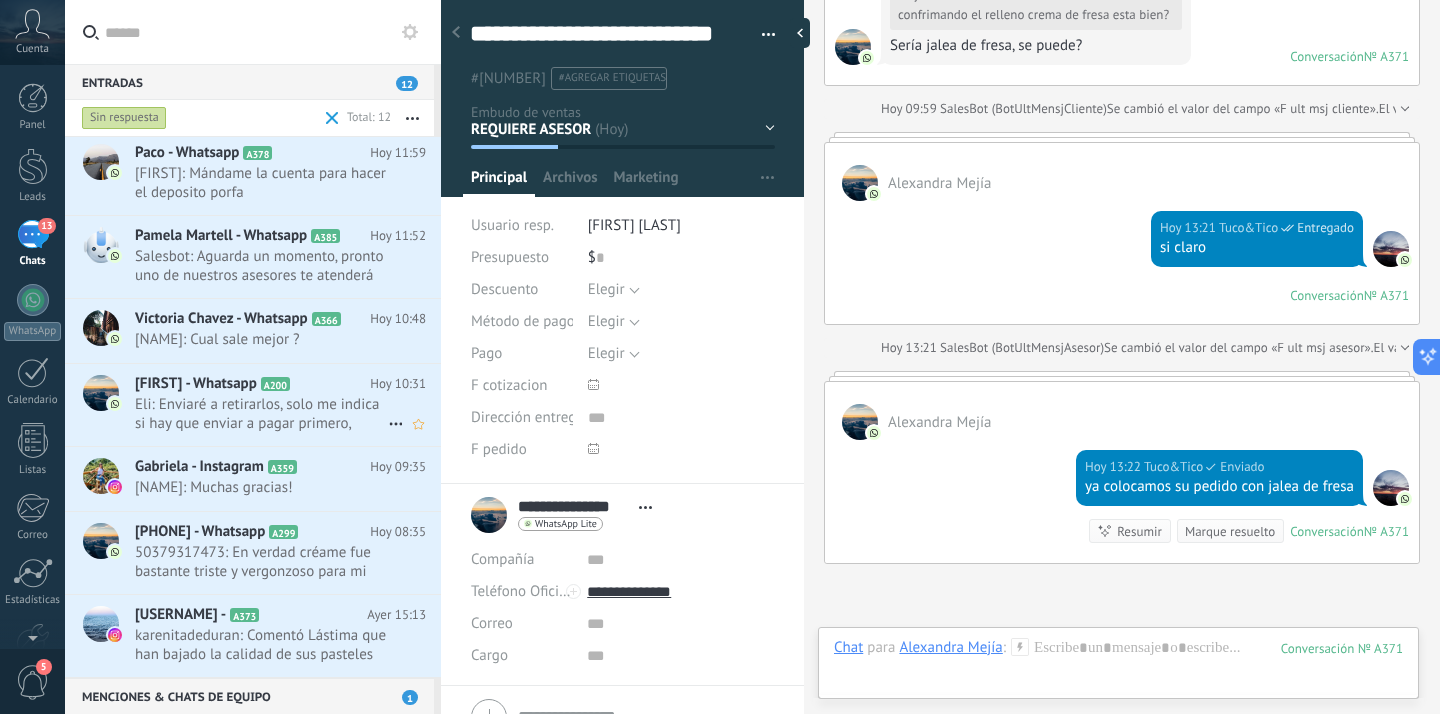 click on "Eli: Enviaré a retirarlos, solo me indica si hay que enviar a pagar primero, gracias" at bounding box center [261, 414] 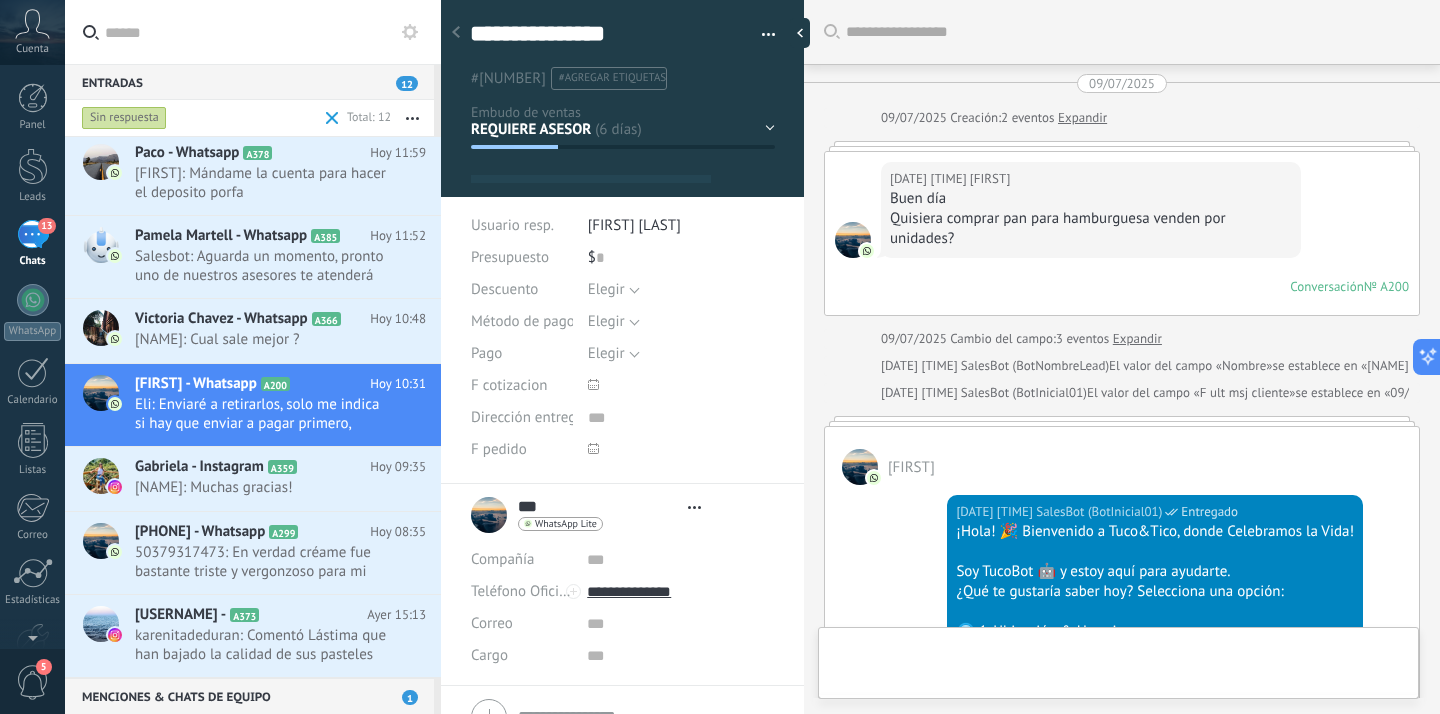 type on "**********" 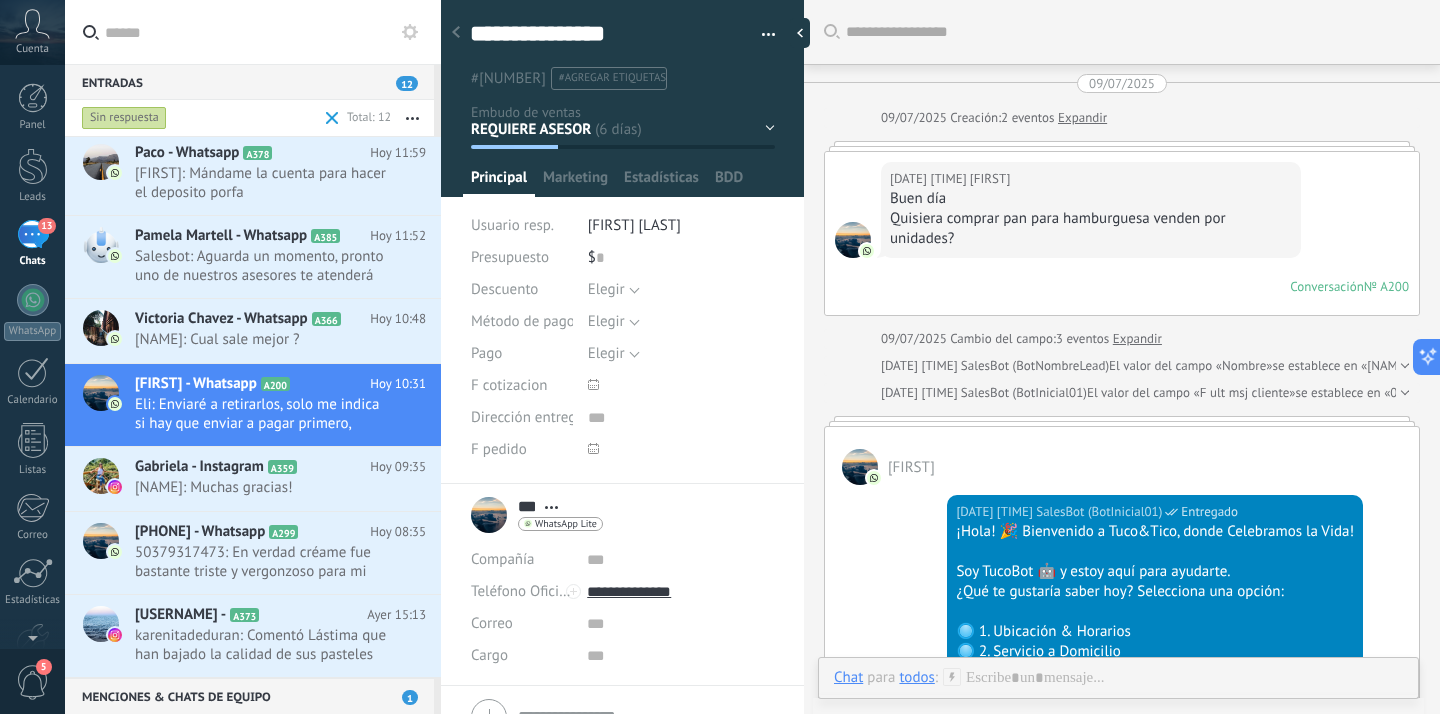 scroll, scrollTop: 30, scrollLeft: 0, axis: vertical 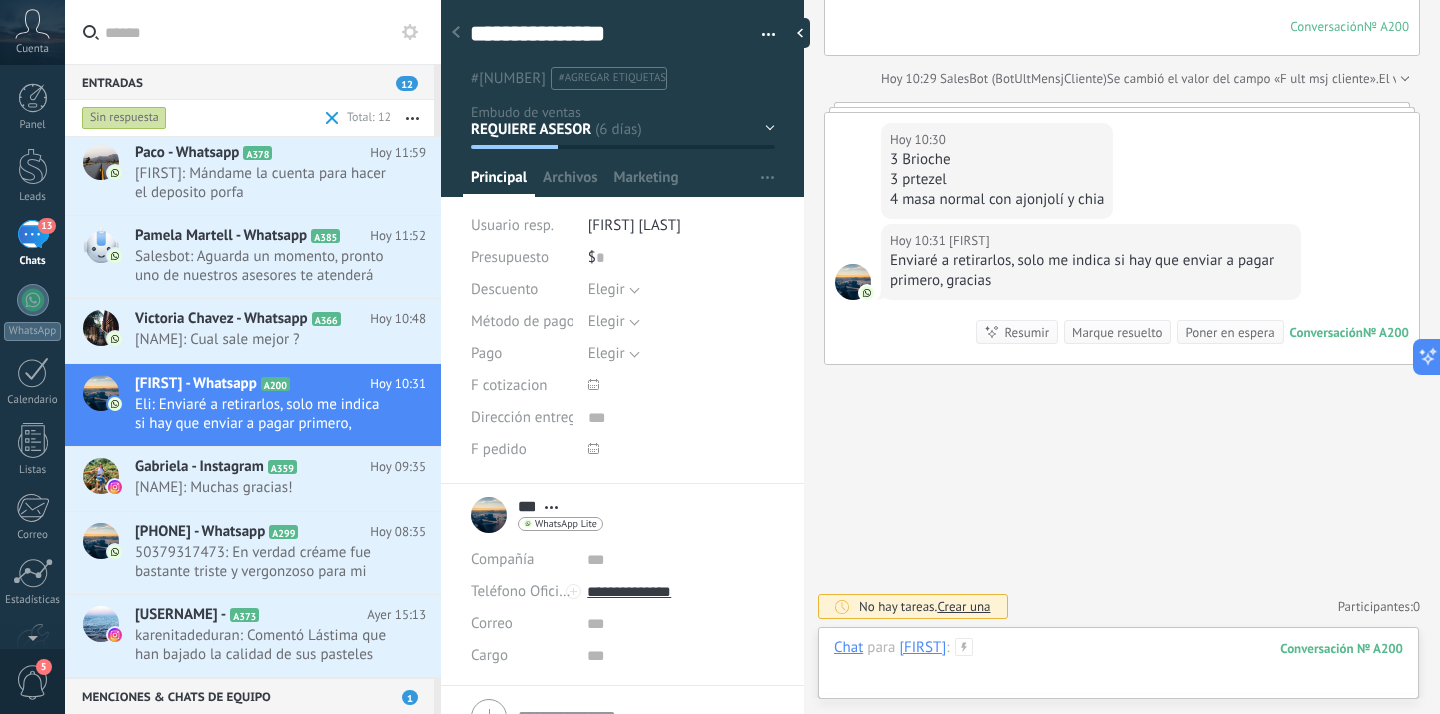 click at bounding box center (1118, 668) 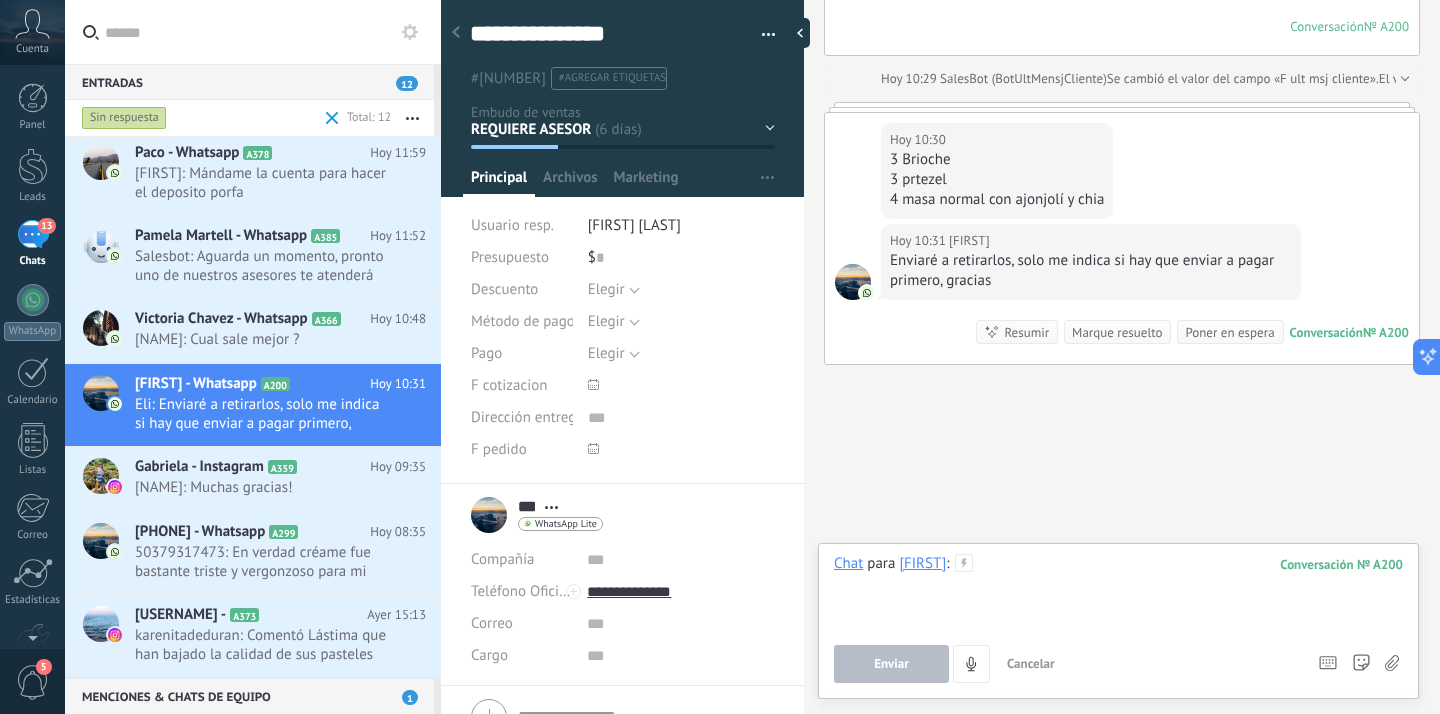 type 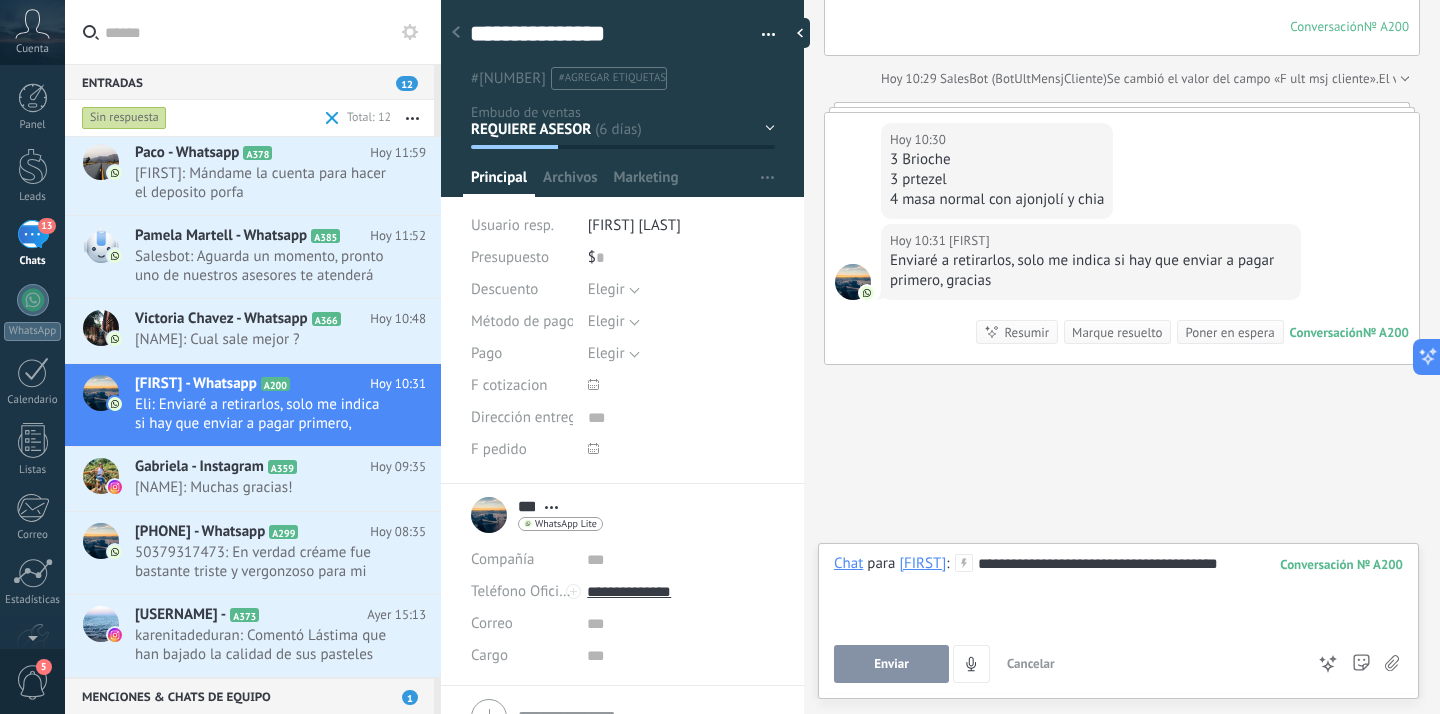 click on "Enviar" at bounding box center [891, 664] 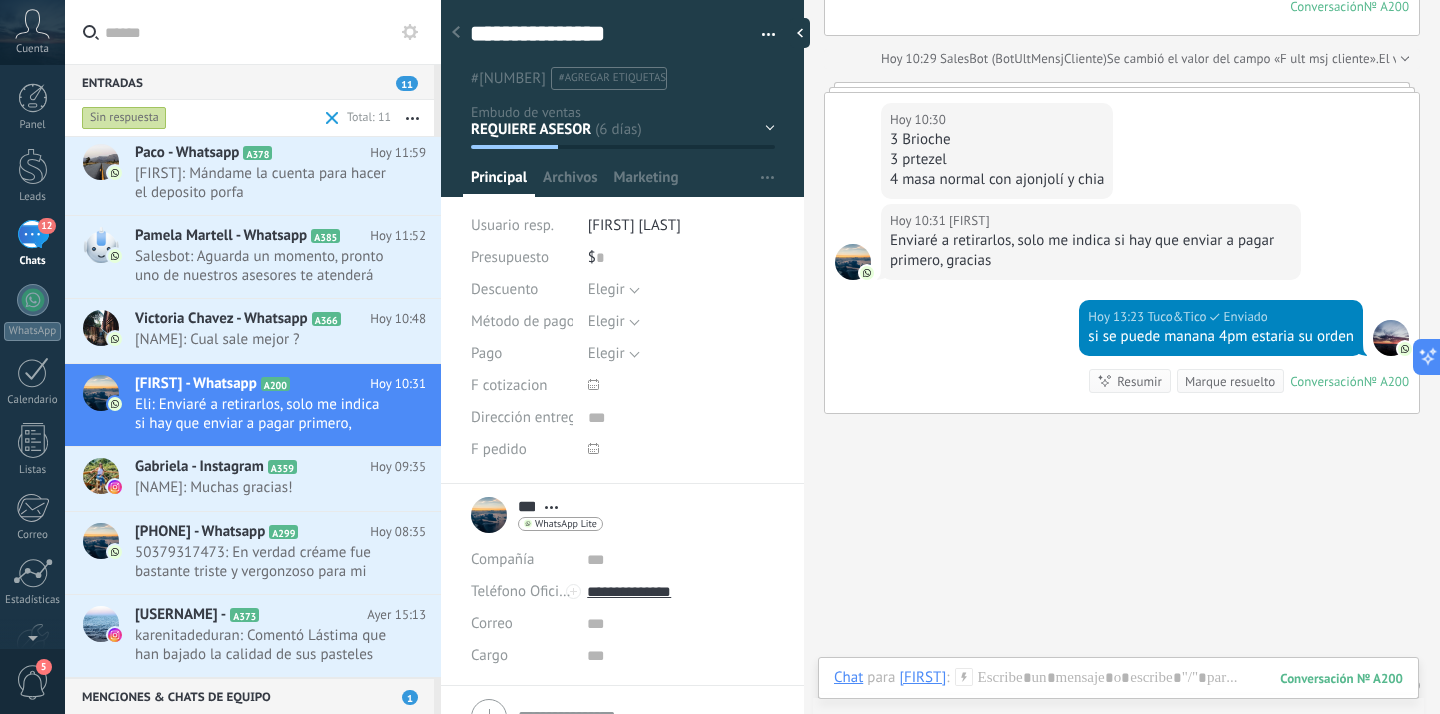 scroll, scrollTop: 2814, scrollLeft: 0, axis: vertical 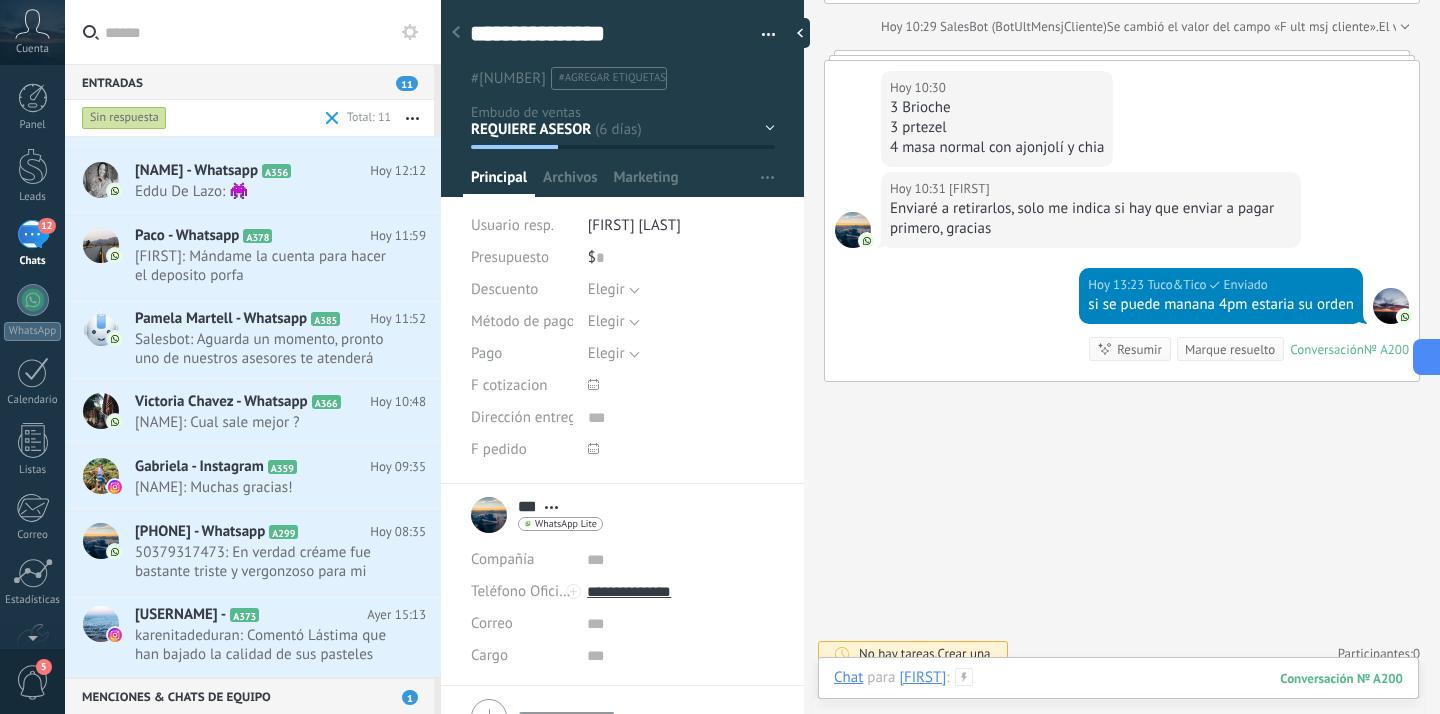 click at bounding box center [1118, 698] 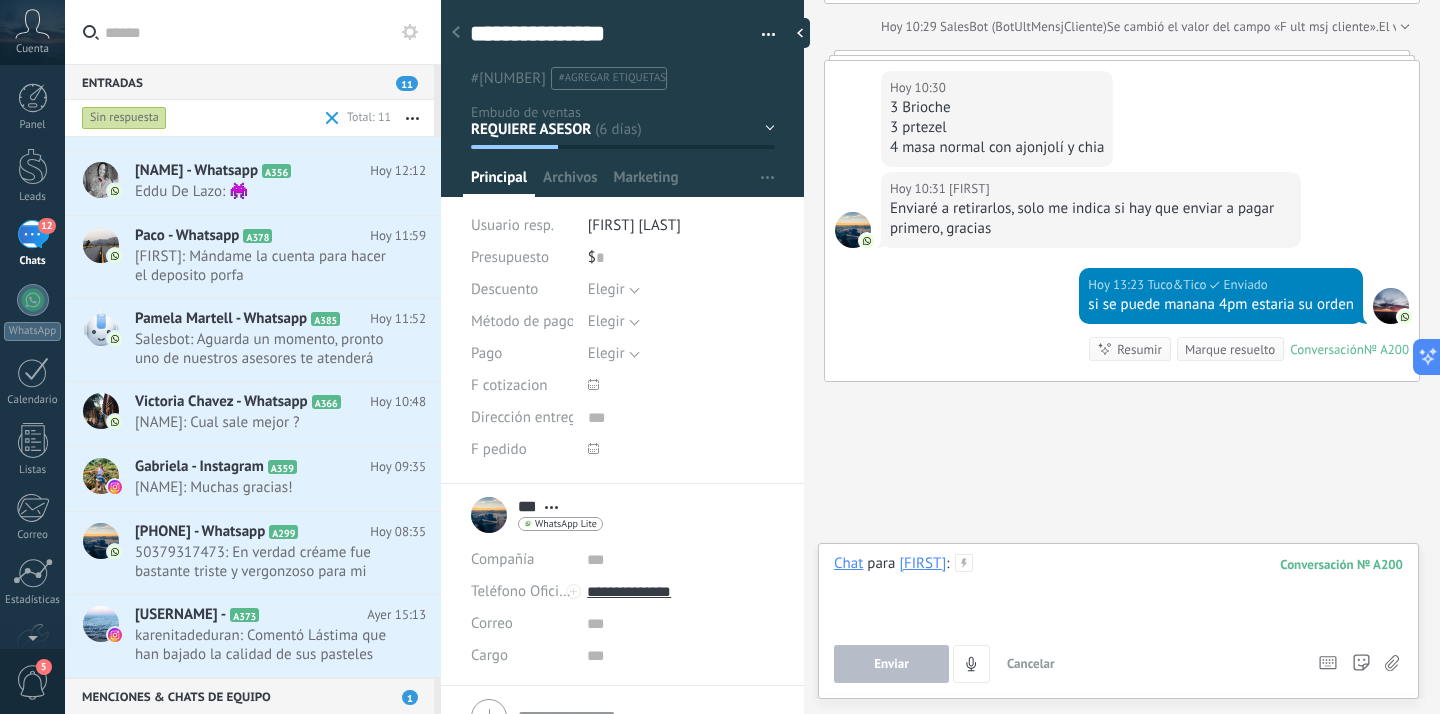 type 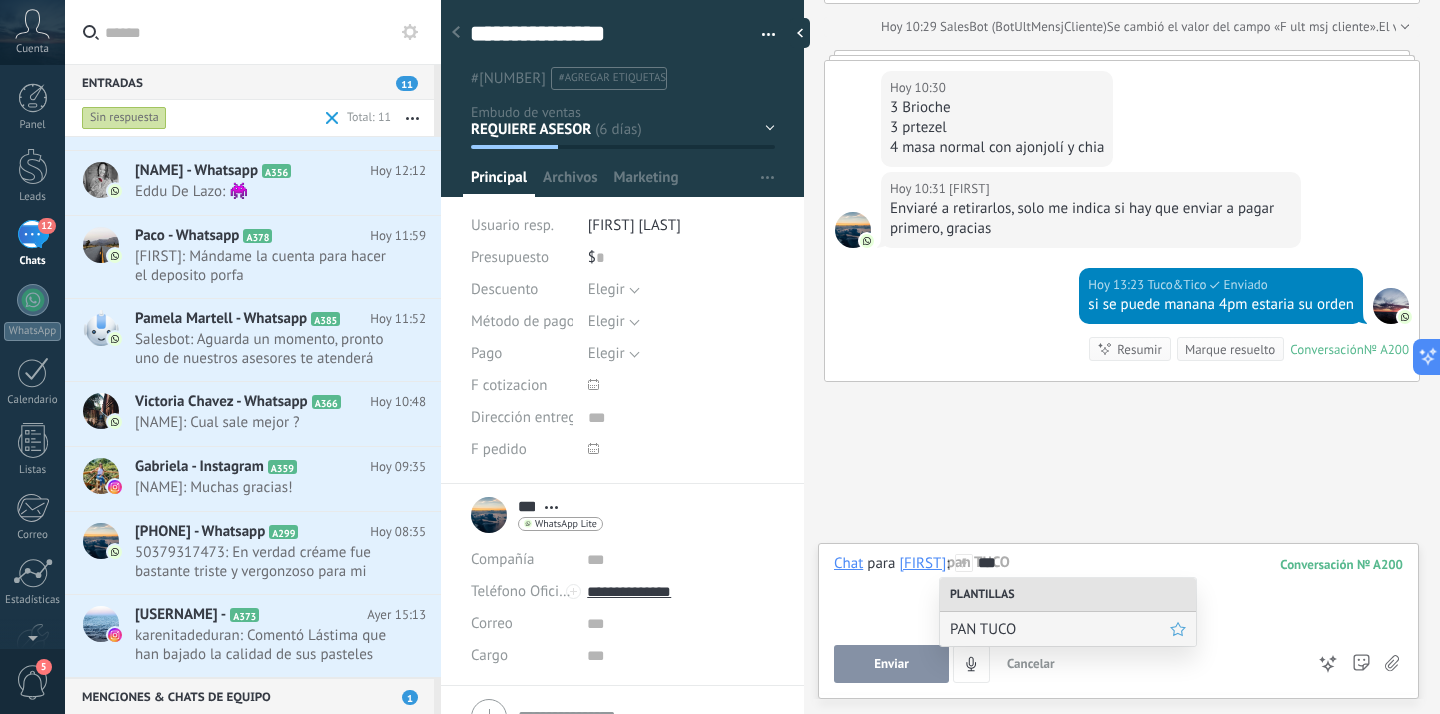 click on "PAN TUCO" at bounding box center (1060, 629) 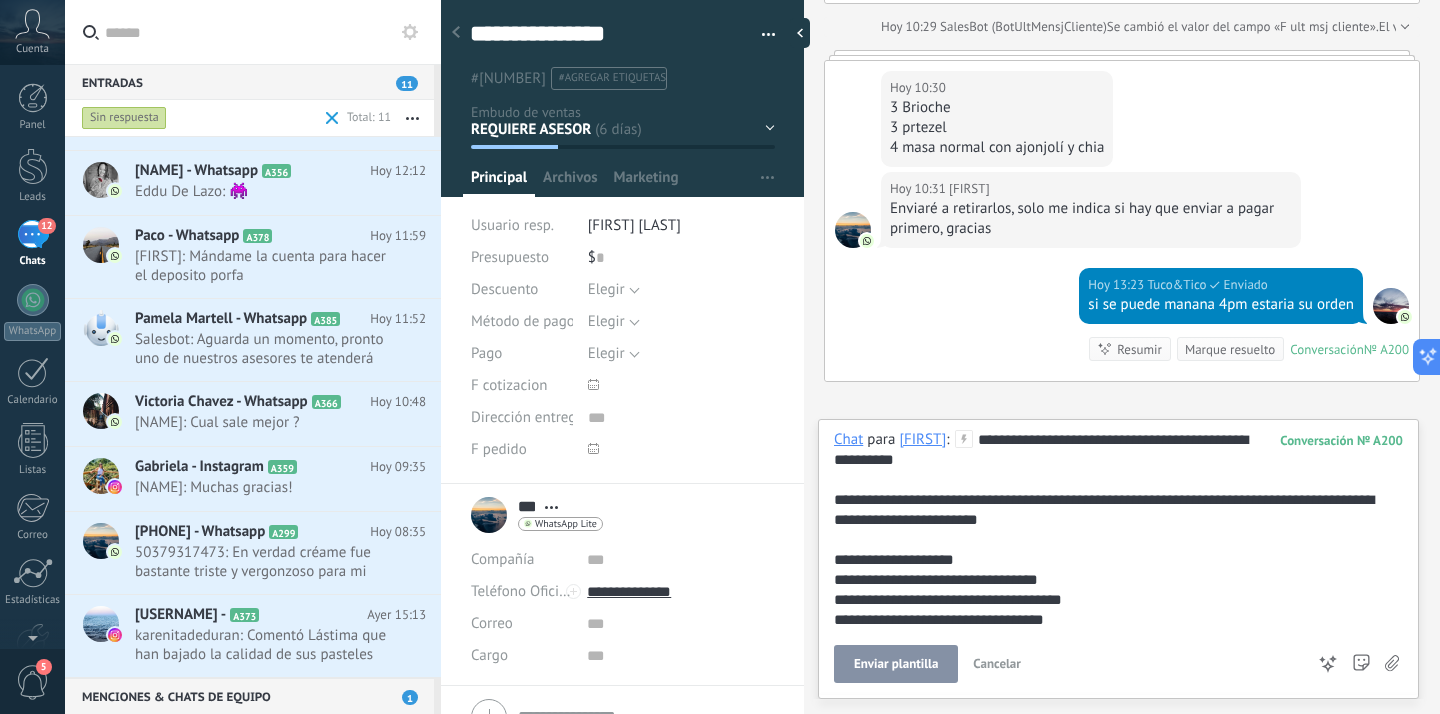 scroll, scrollTop: 2847, scrollLeft: 0, axis: vertical 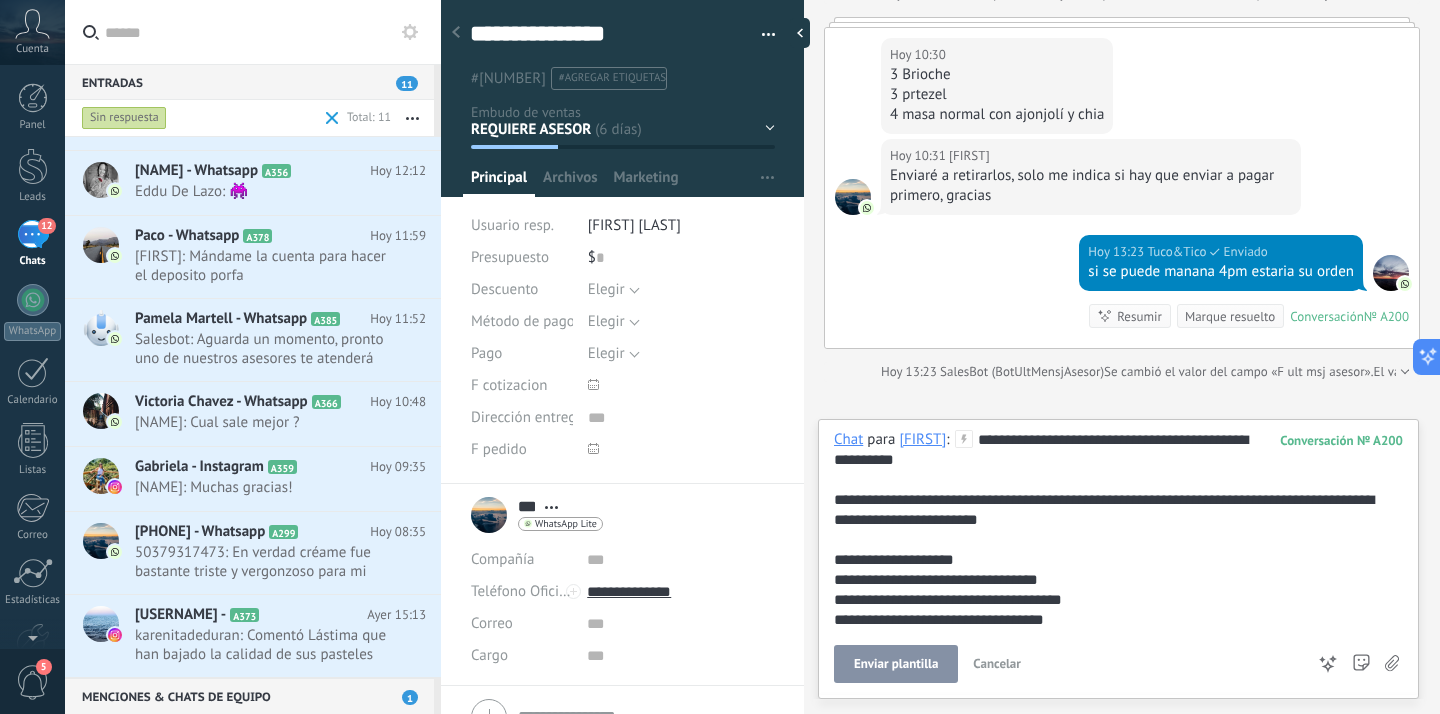 click on "**********" at bounding box center (1115, 650) 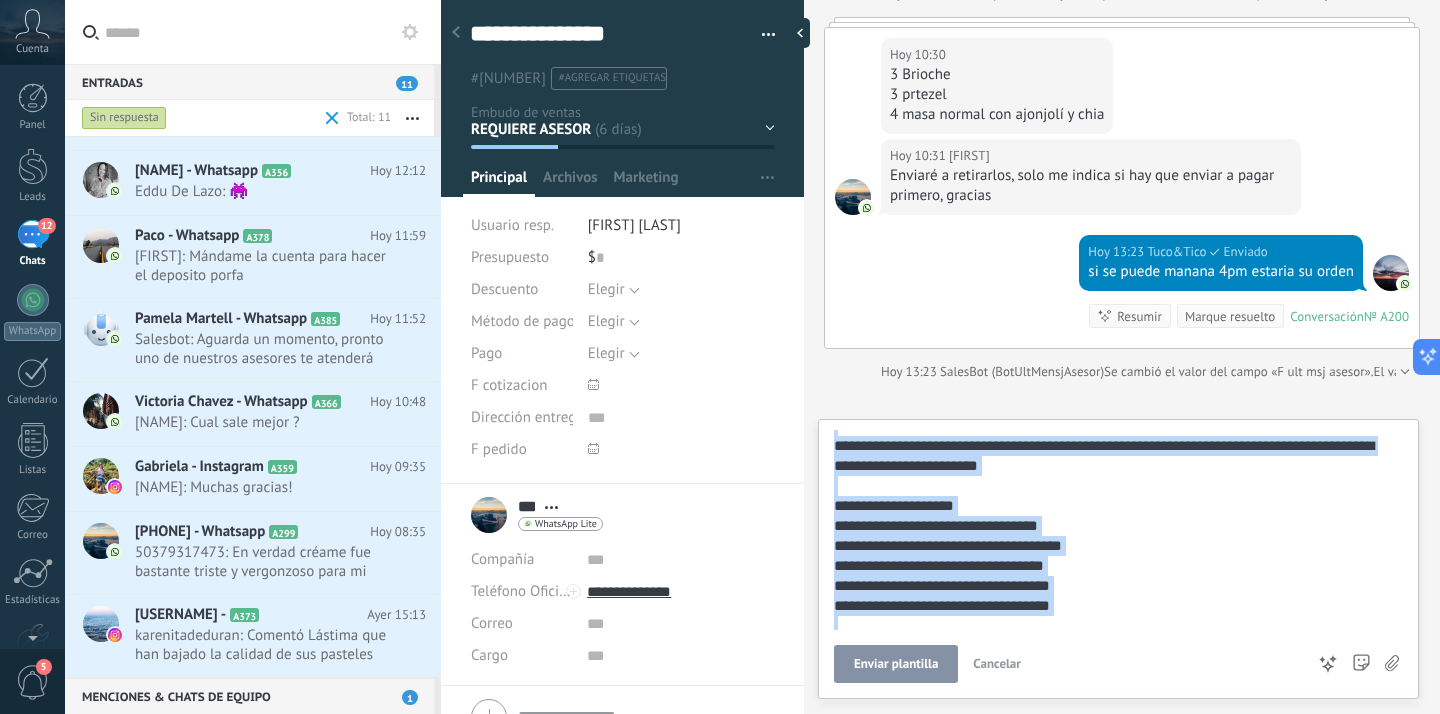 scroll, scrollTop: 240, scrollLeft: 0, axis: vertical 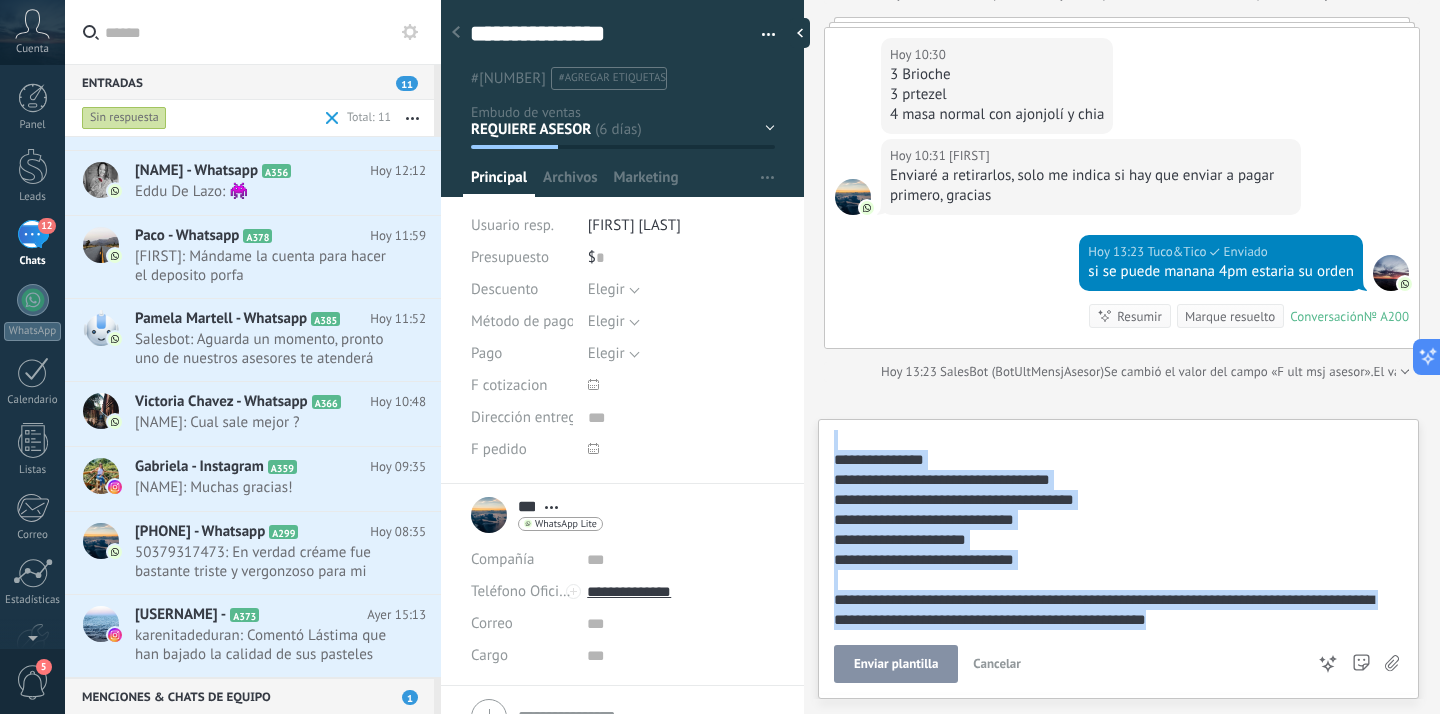 drag, startPoint x: 945, startPoint y: 439, endPoint x: 1049, endPoint y: 713, distance: 293.07336 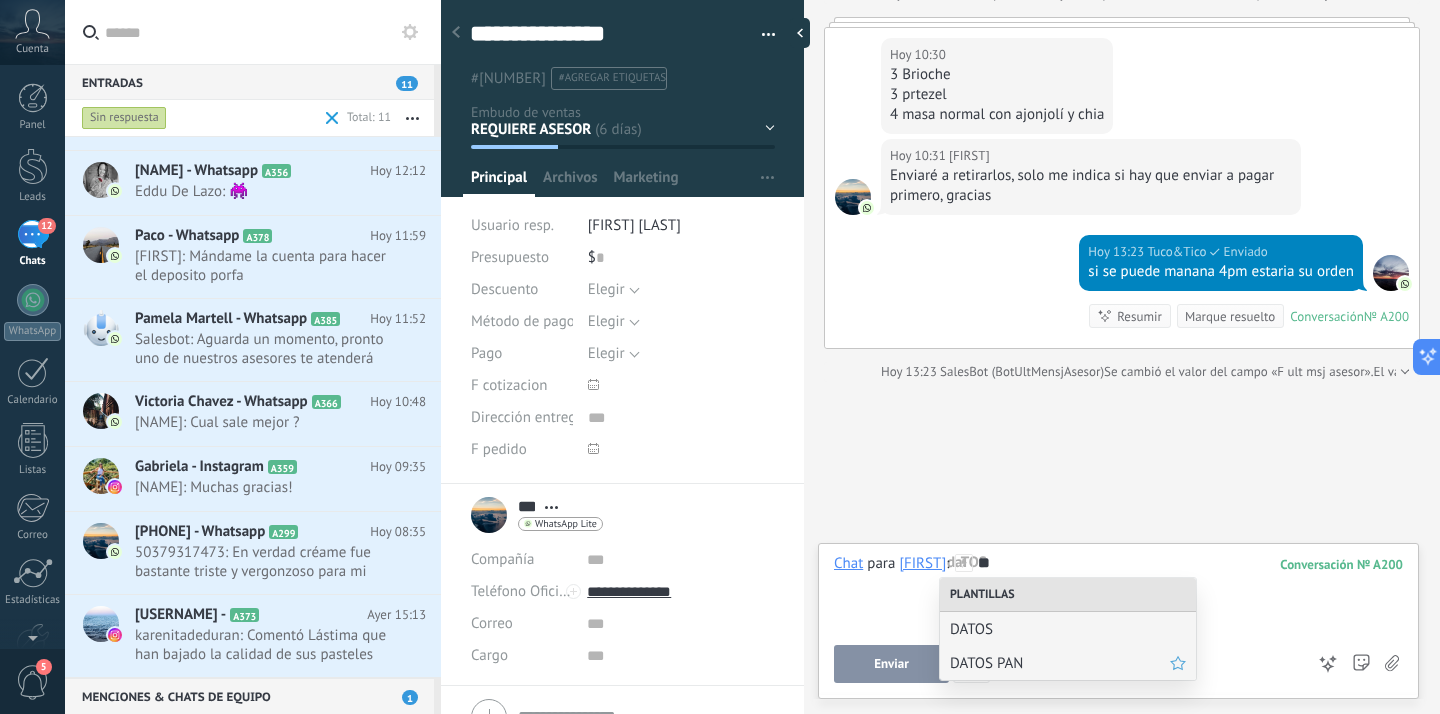 click on "DATOS PAN" at bounding box center [1060, 663] 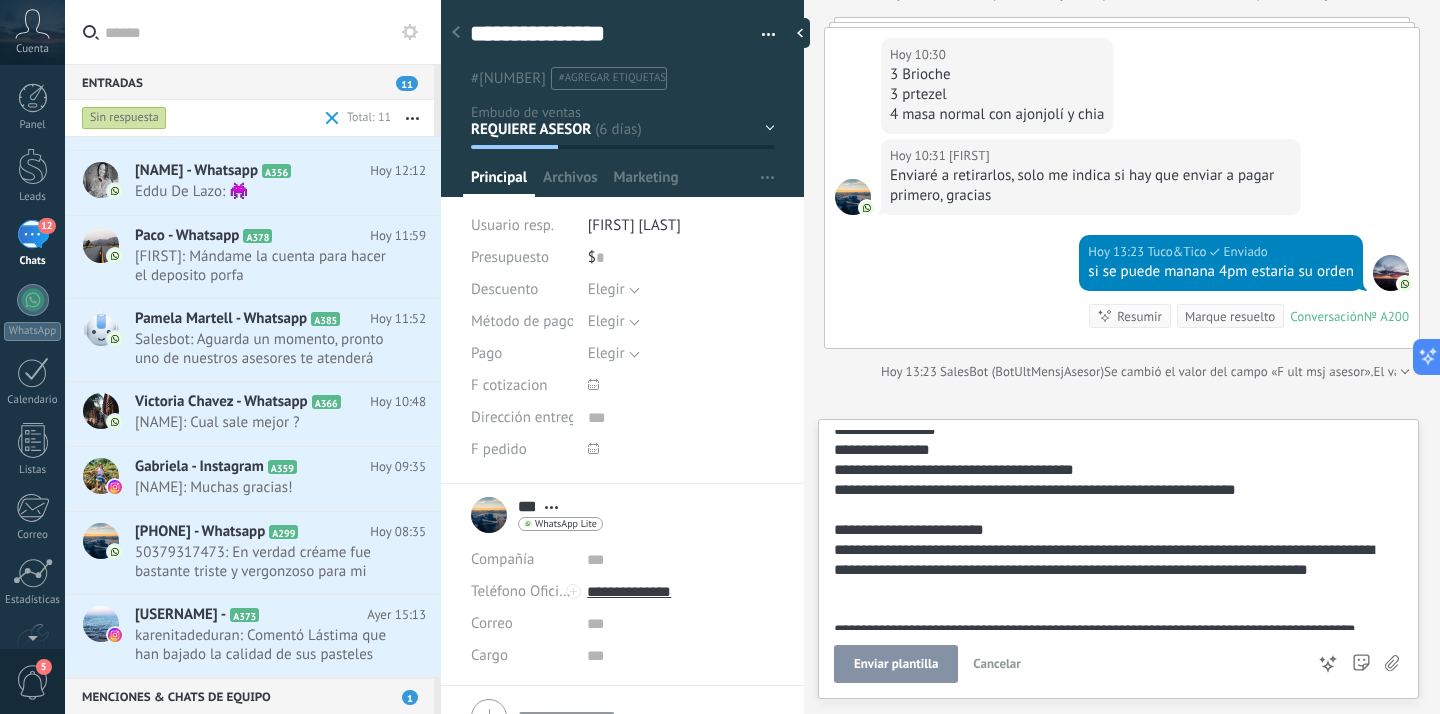 scroll, scrollTop: 130, scrollLeft: 0, axis: vertical 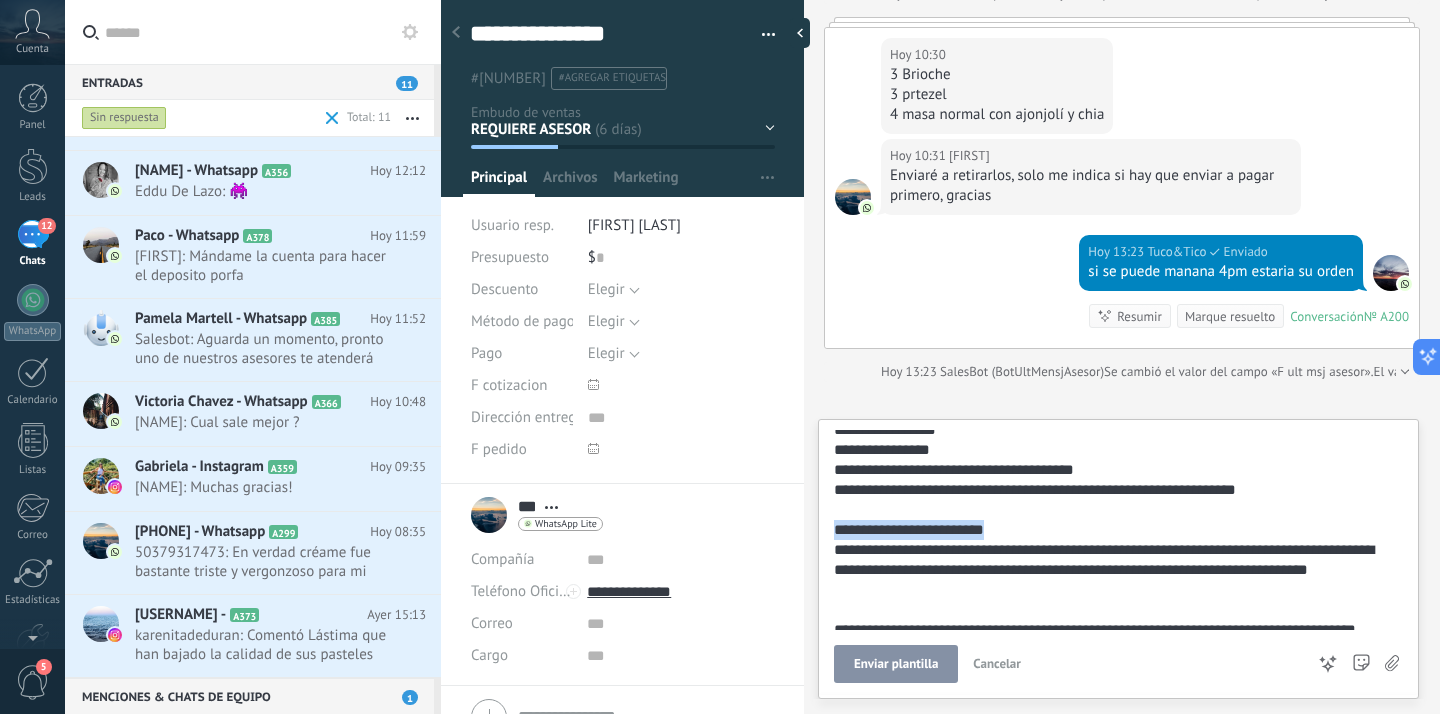 drag, startPoint x: 1033, startPoint y: 529, endPoint x: 823, endPoint y: 526, distance: 210.02142 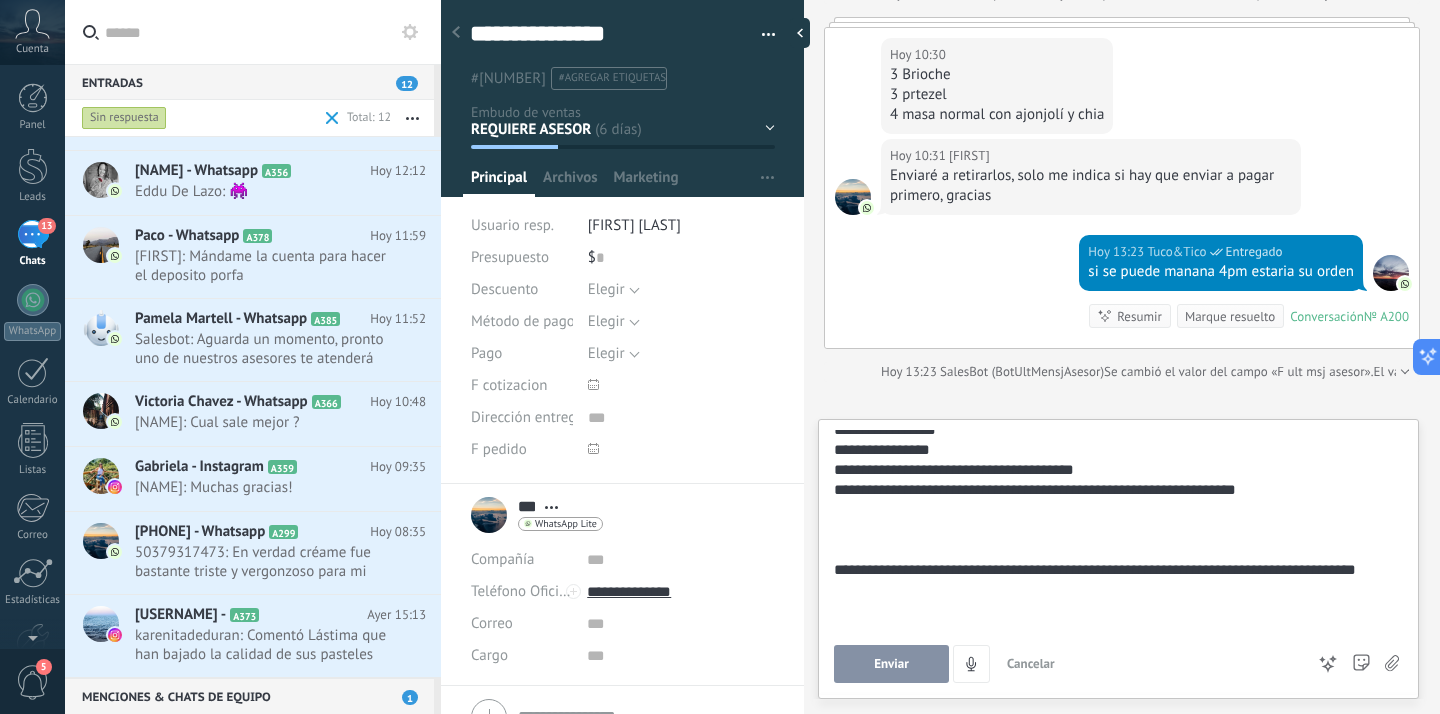 scroll, scrollTop: 100, scrollLeft: 0, axis: vertical 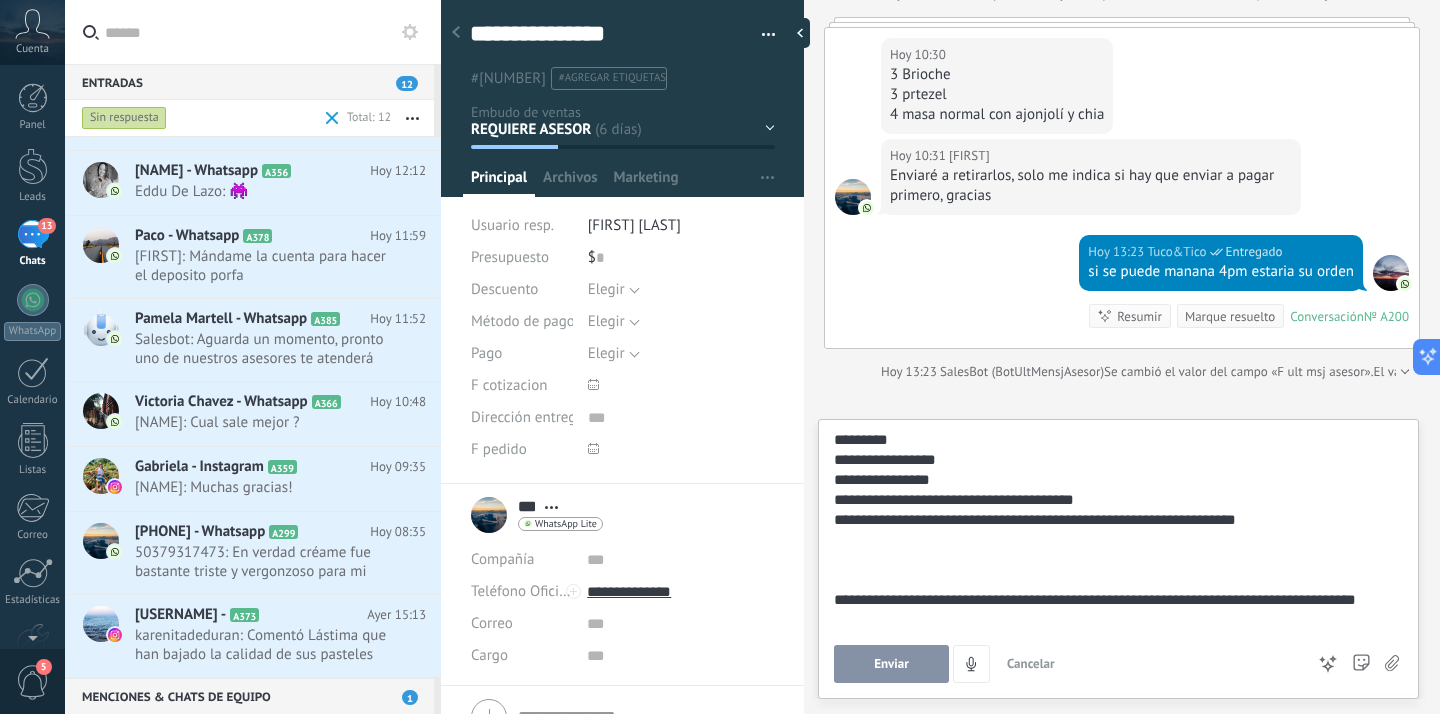 click on "Enviar" at bounding box center (891, 664) 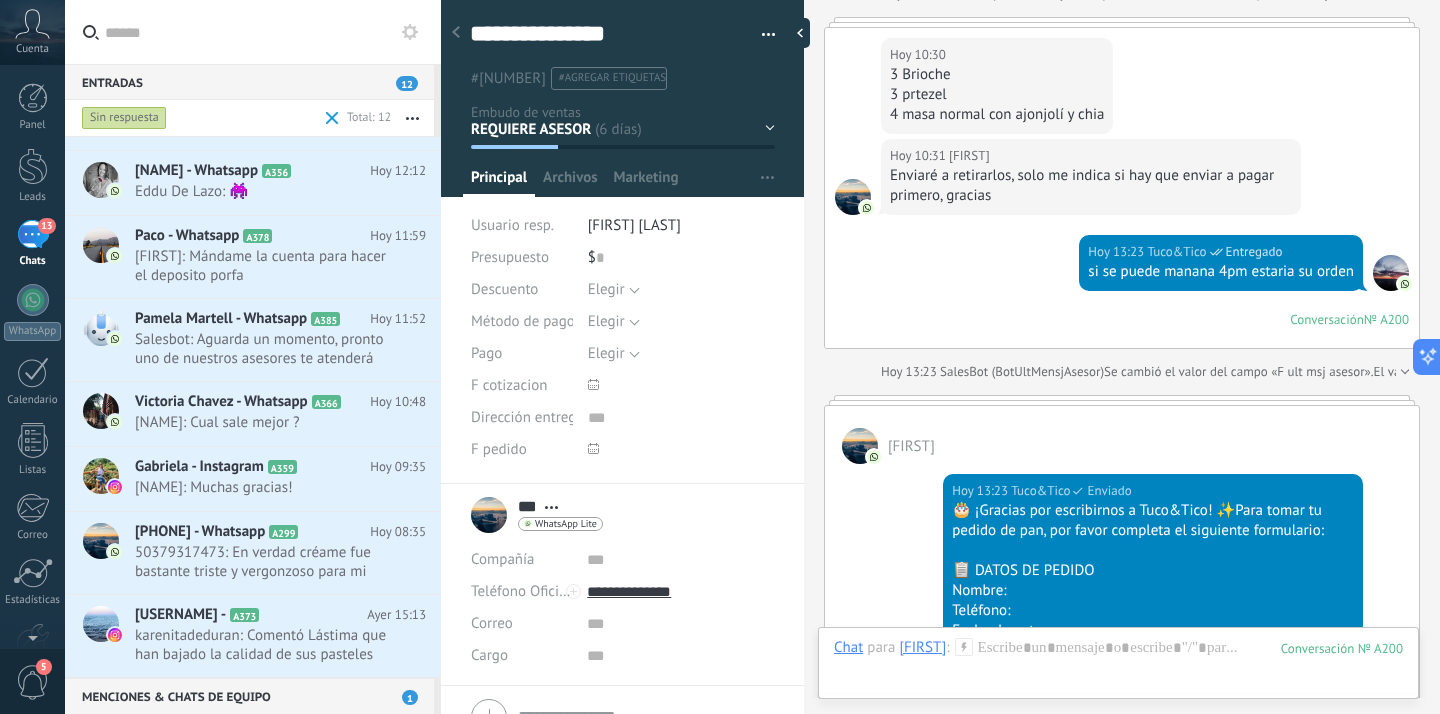 scroll, scrollTop: 2871, scrollLeft: 0, axis: vertical 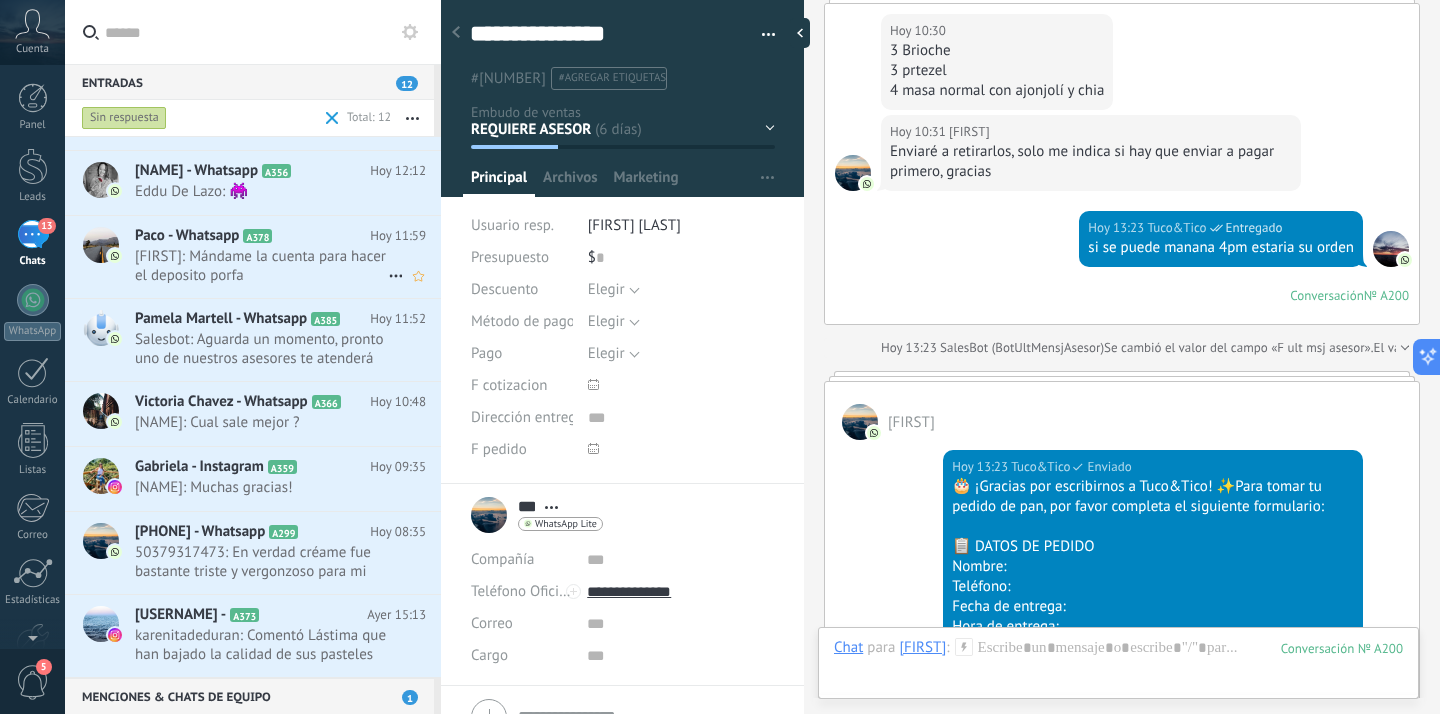 click on "[FIRST]: Mándame la cuenta para hacer el deposito porfa" at bounding box center (261, 266) 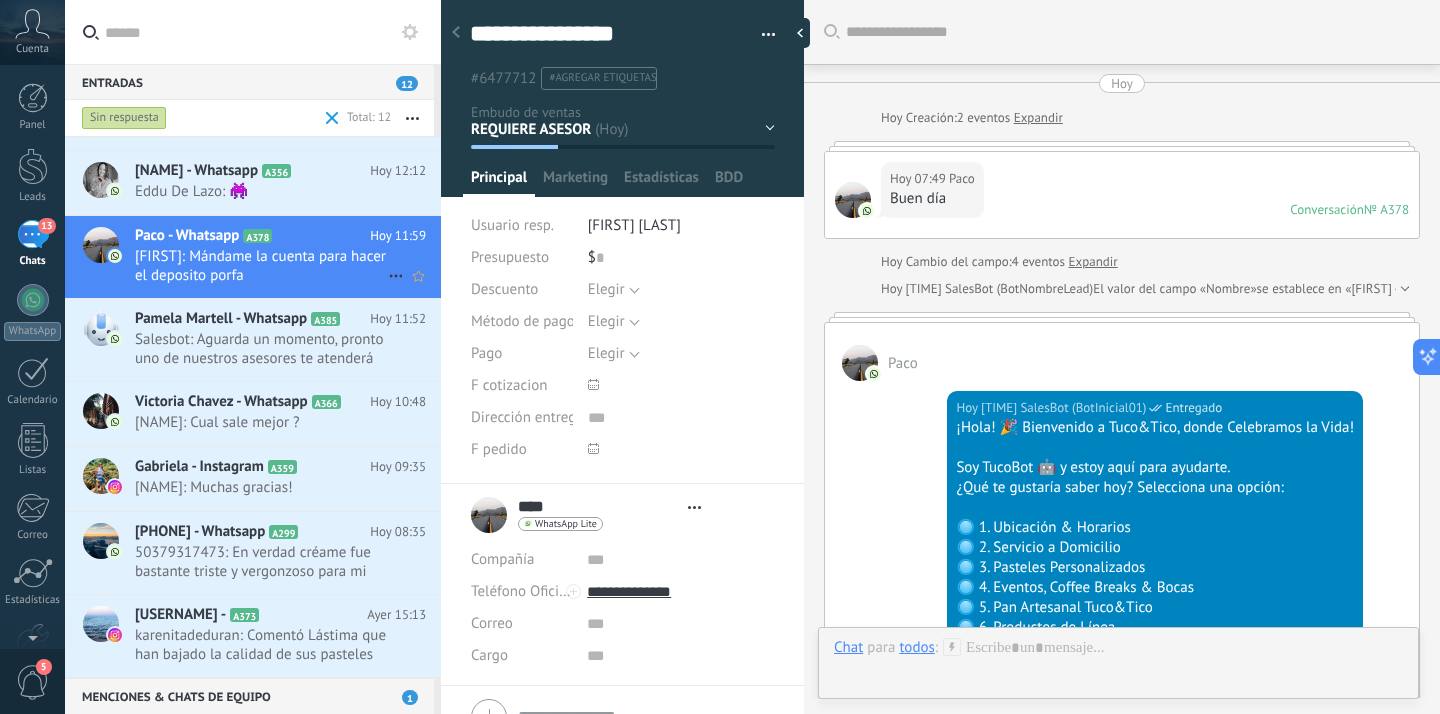 type on "**********" 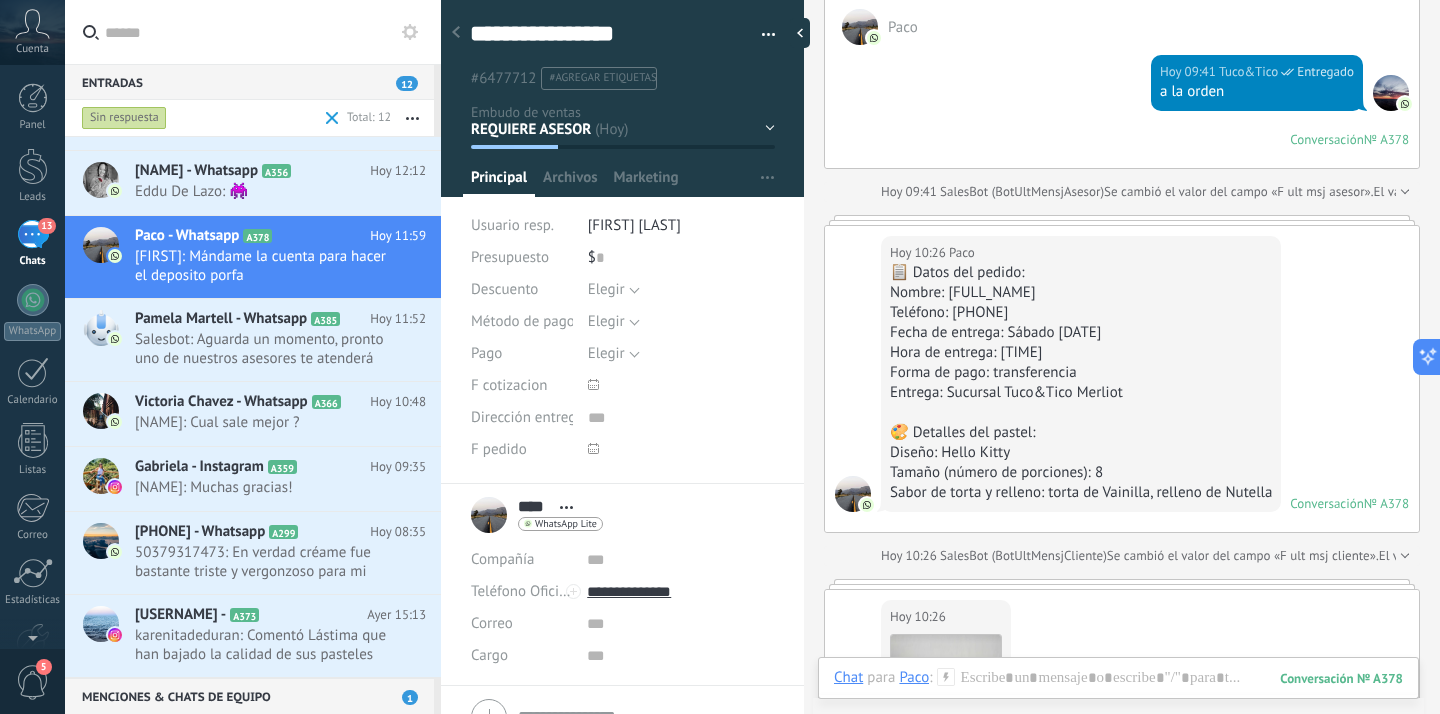 scroll, scrollTop: 4393, scrollLeft: 0, axis: vertical 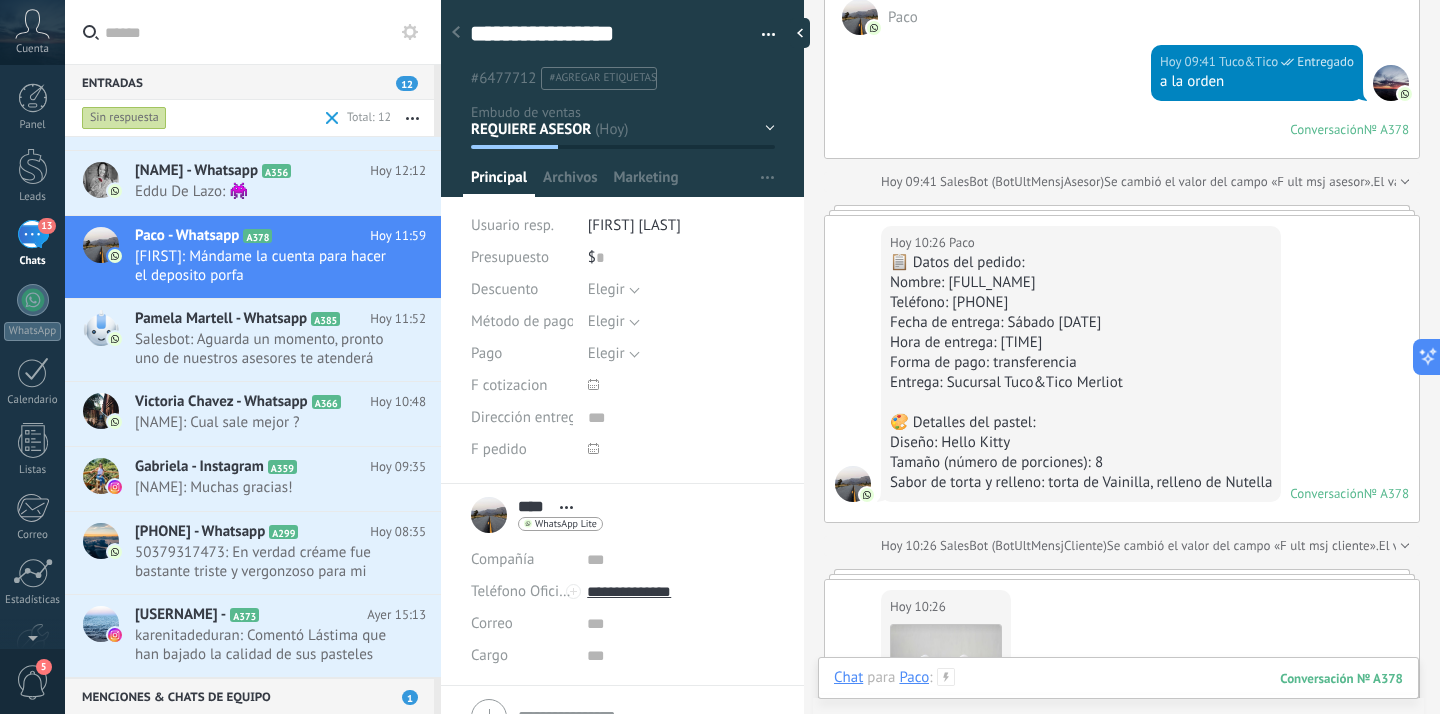 click at bounding box center (1118, 698) 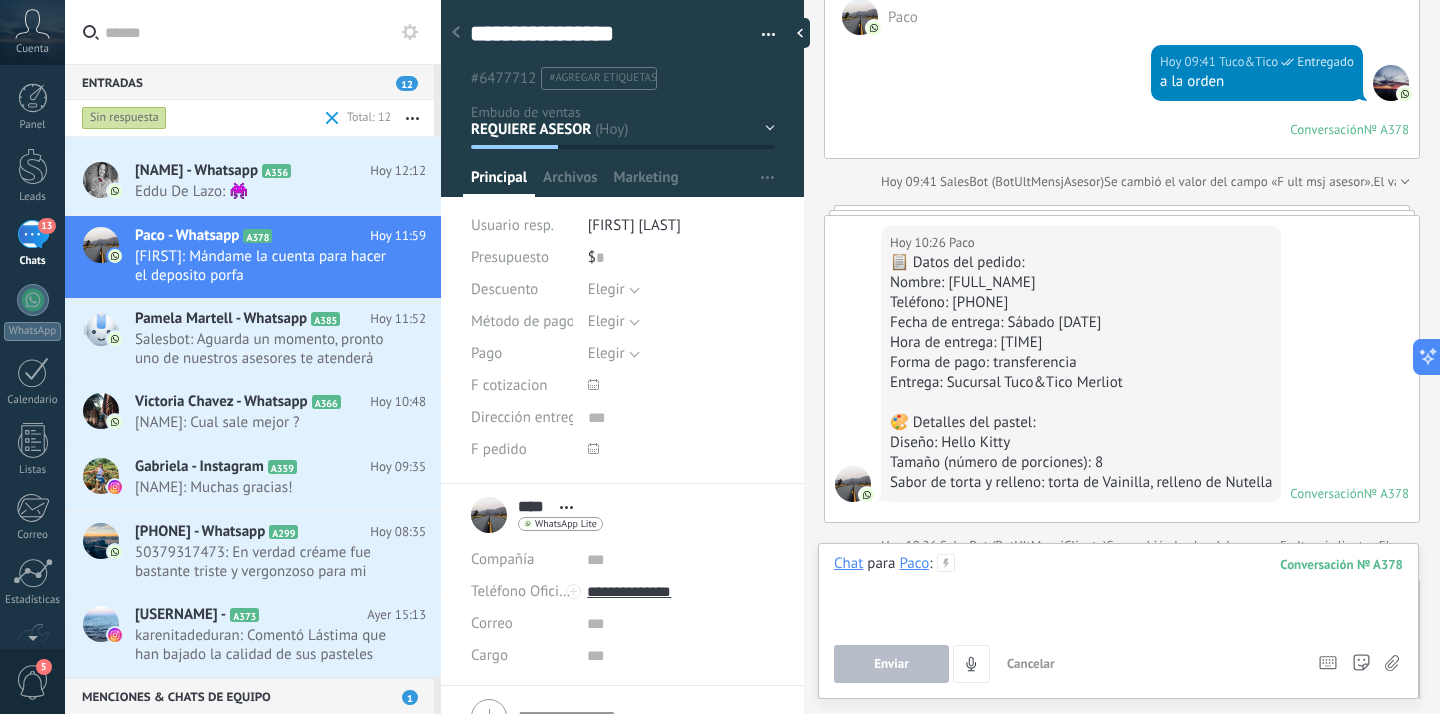 type 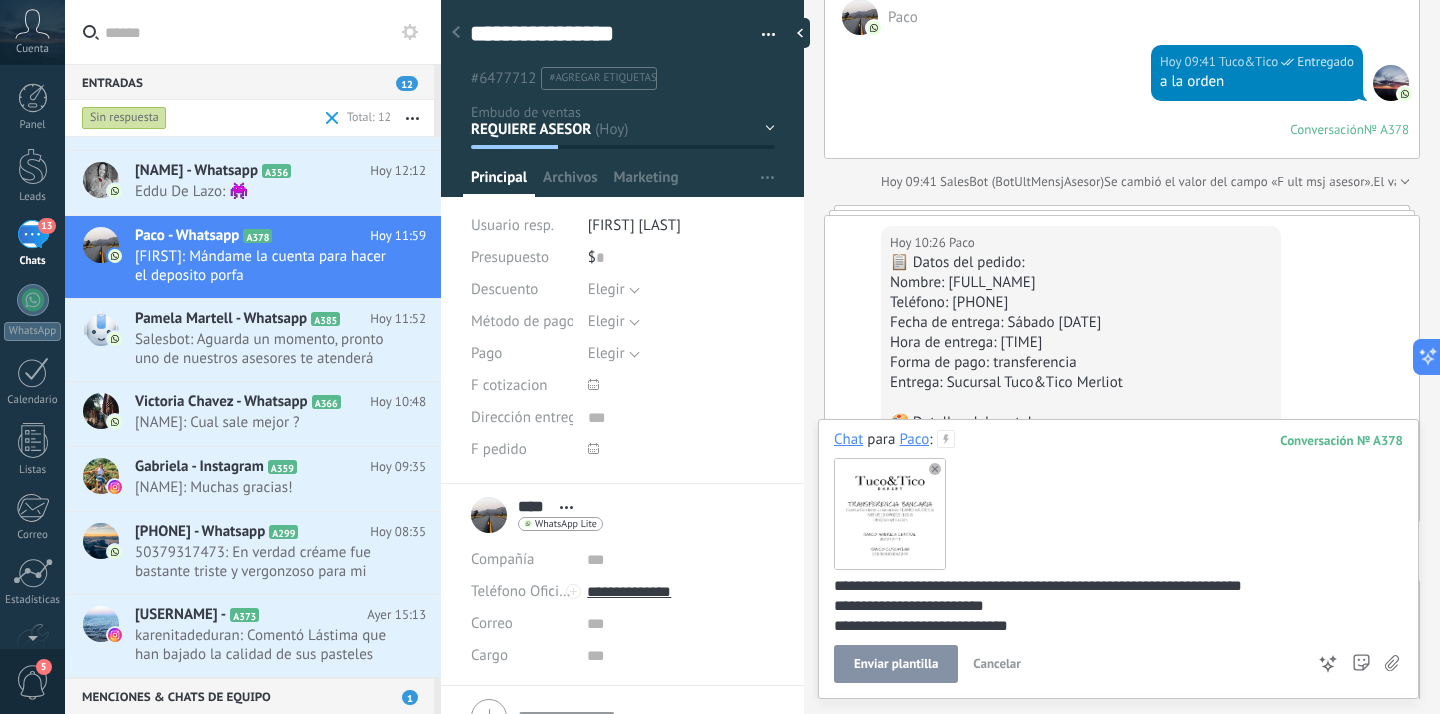 click on "Enviar plantilla" at bounding box center (896, 664) 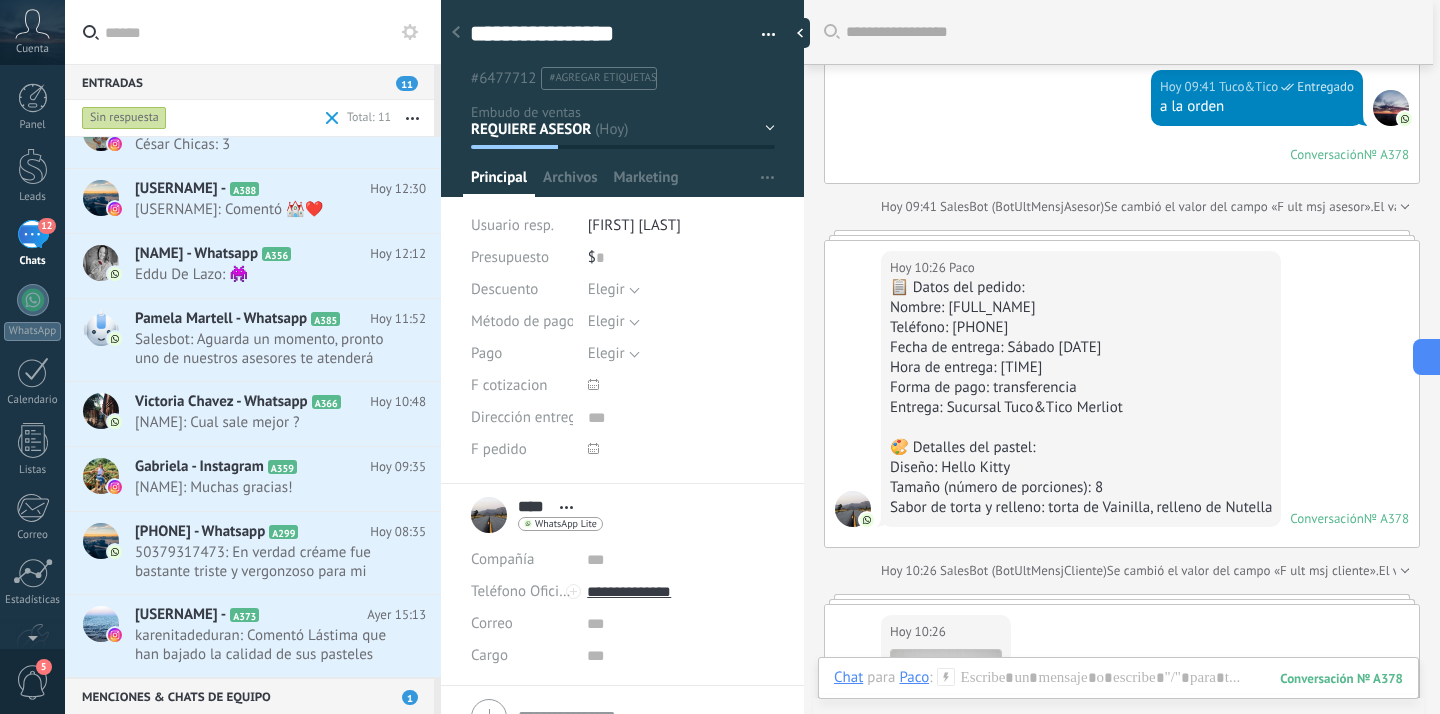 scroll, scrollTop: 4383, scrollLeft: 0, axis: vertical 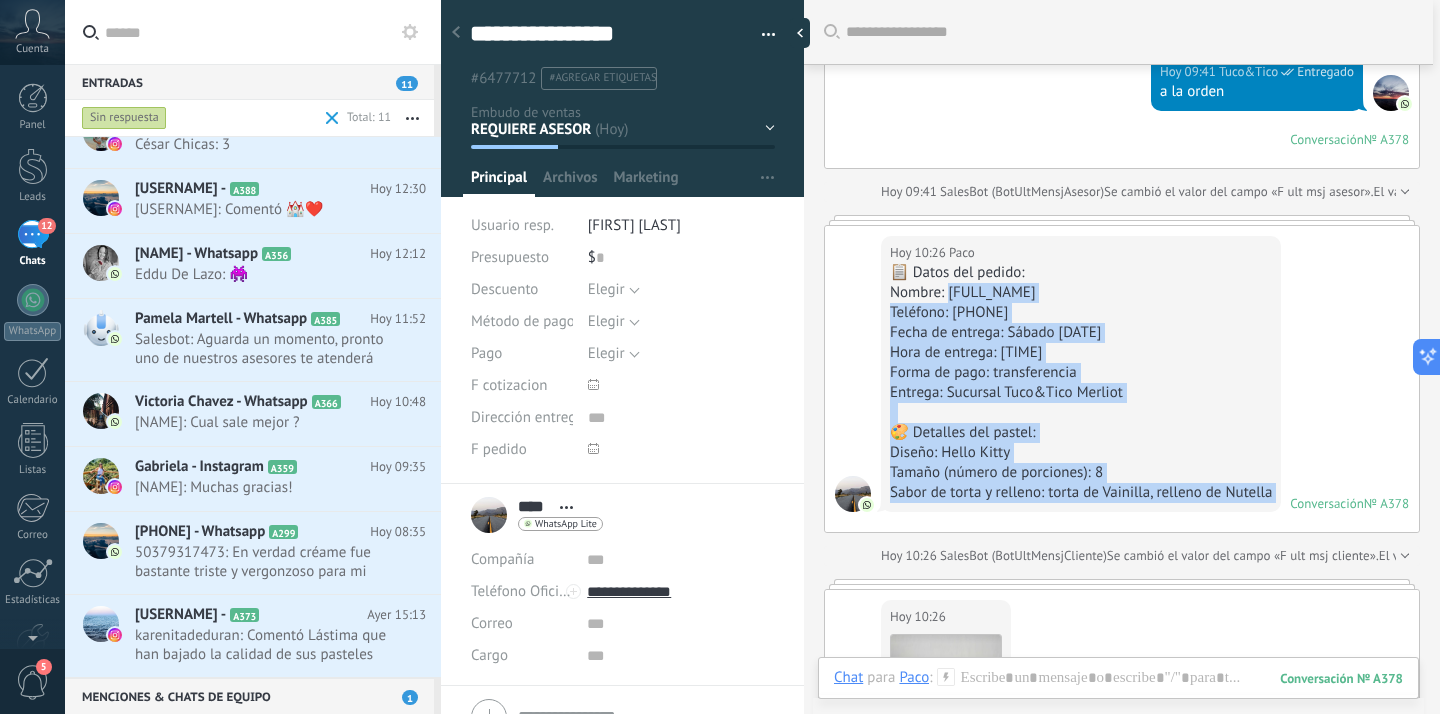 drag, startPoint x: 950, startPoint y: 315, endPoint x: 1351, endPoint y: 501, distance: 442.03732 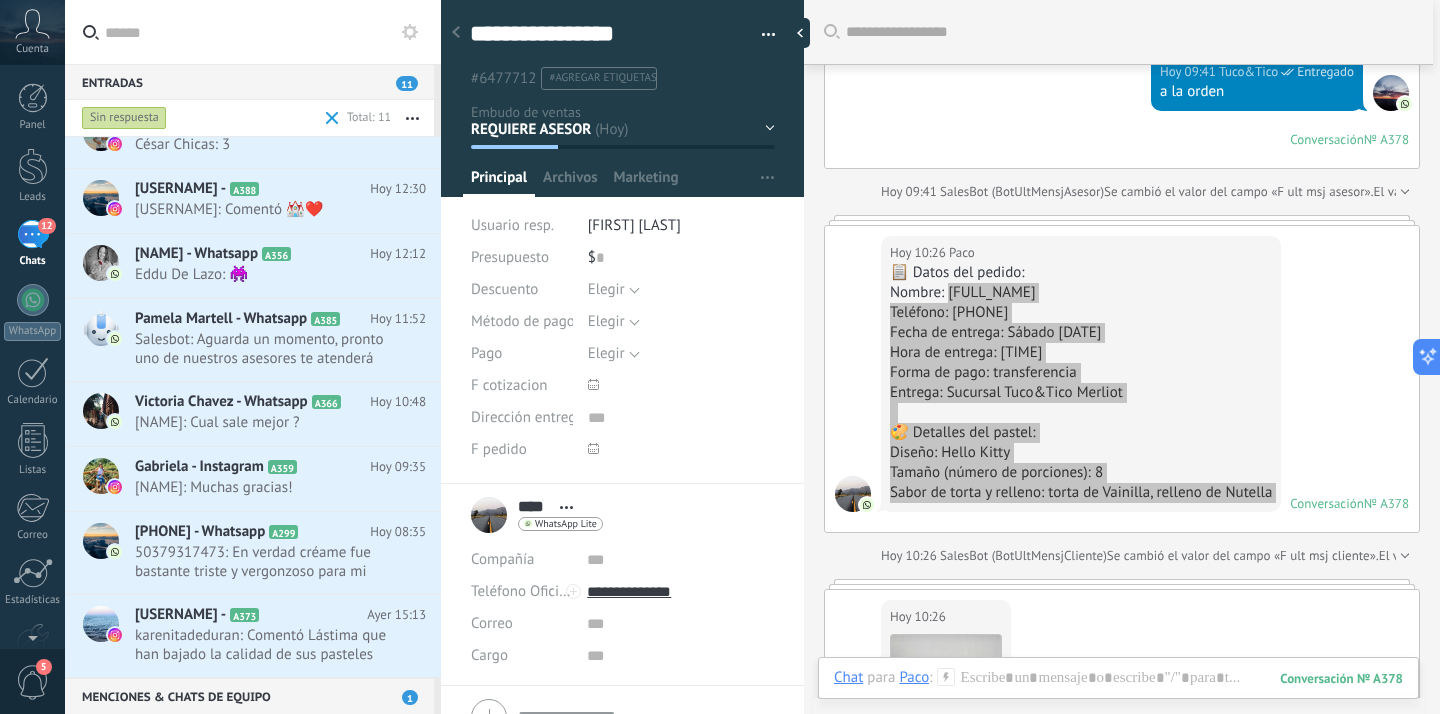 drag, startPoint x: 260, startPoint y: 710, endPoint x: 1290, endPoint y: 492, distance: 1052.8171 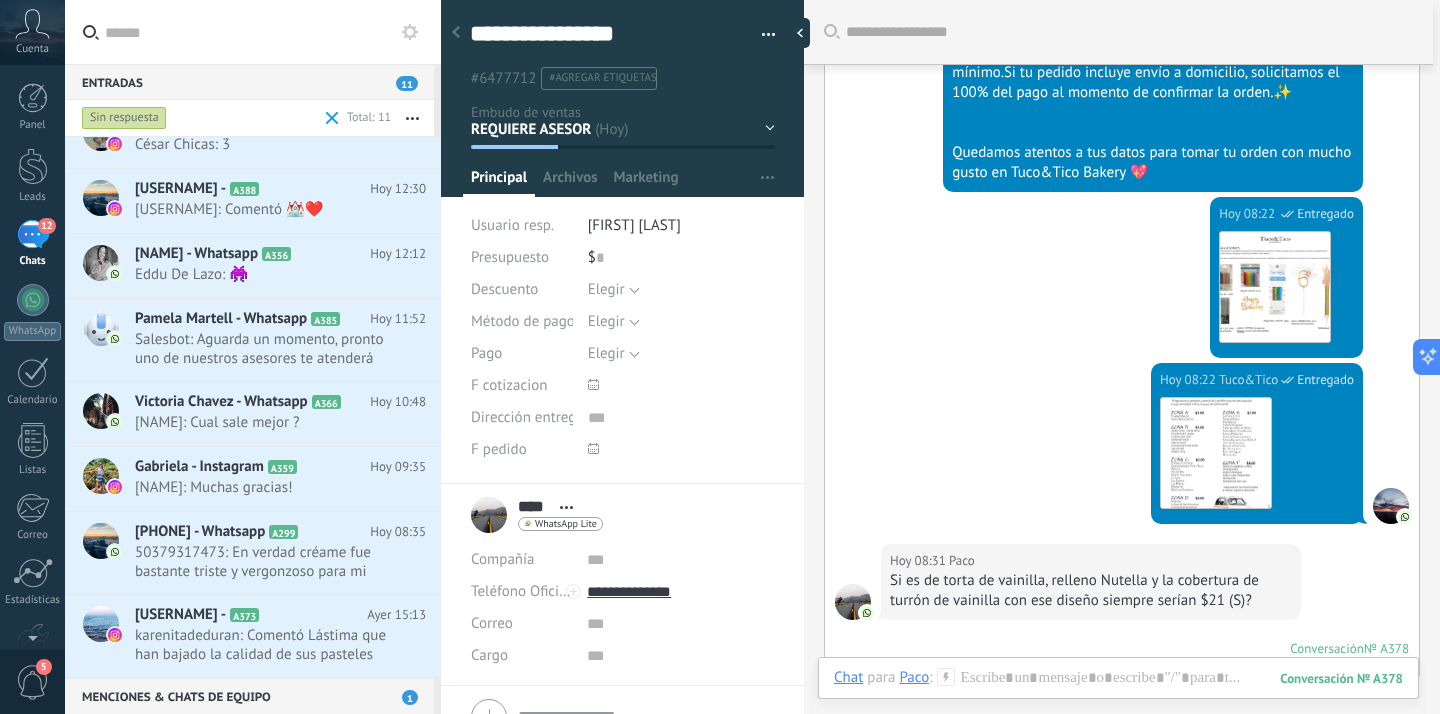 scroll, scrollTop: 3073, scrollLeft: 0, axis: vertical 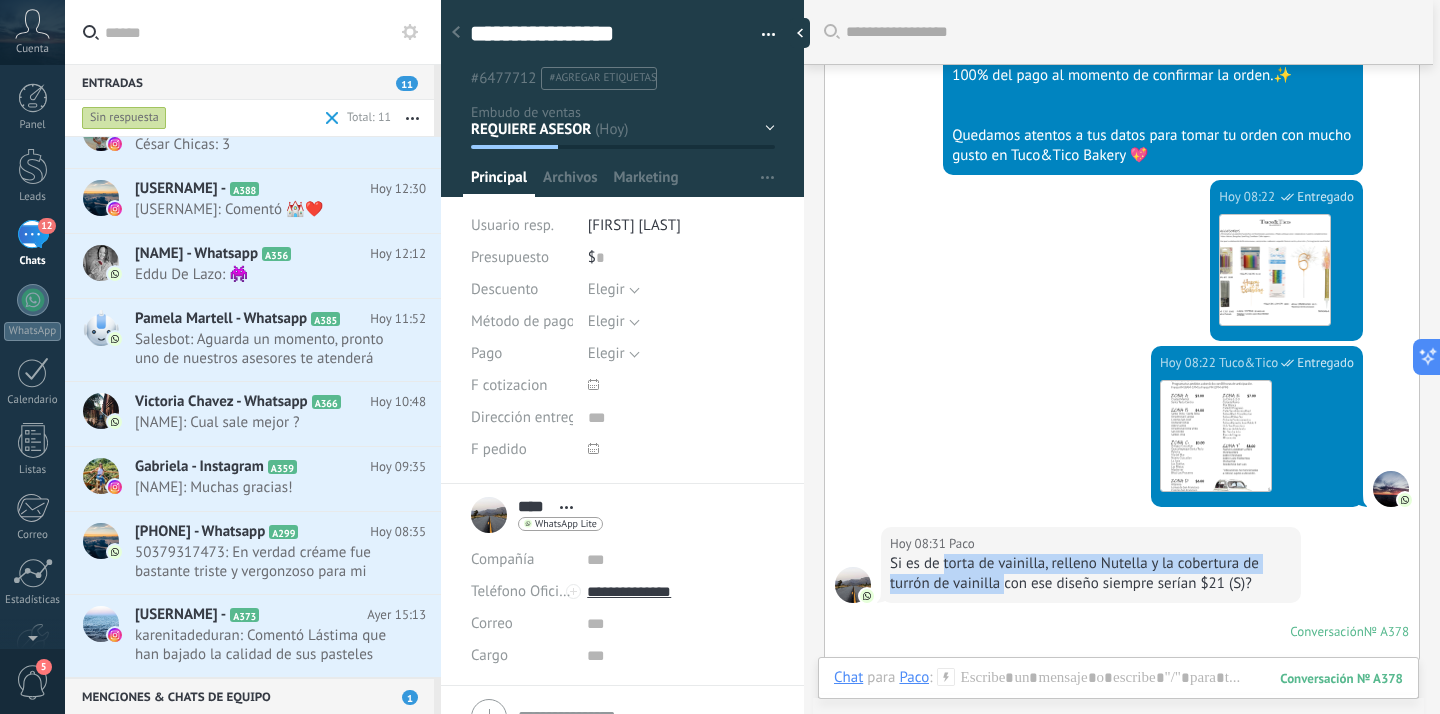 drag, startPoint x: 946, startPoint y: 584, endPoint x: 1007, endPoint y: 598, distance: 62.58594 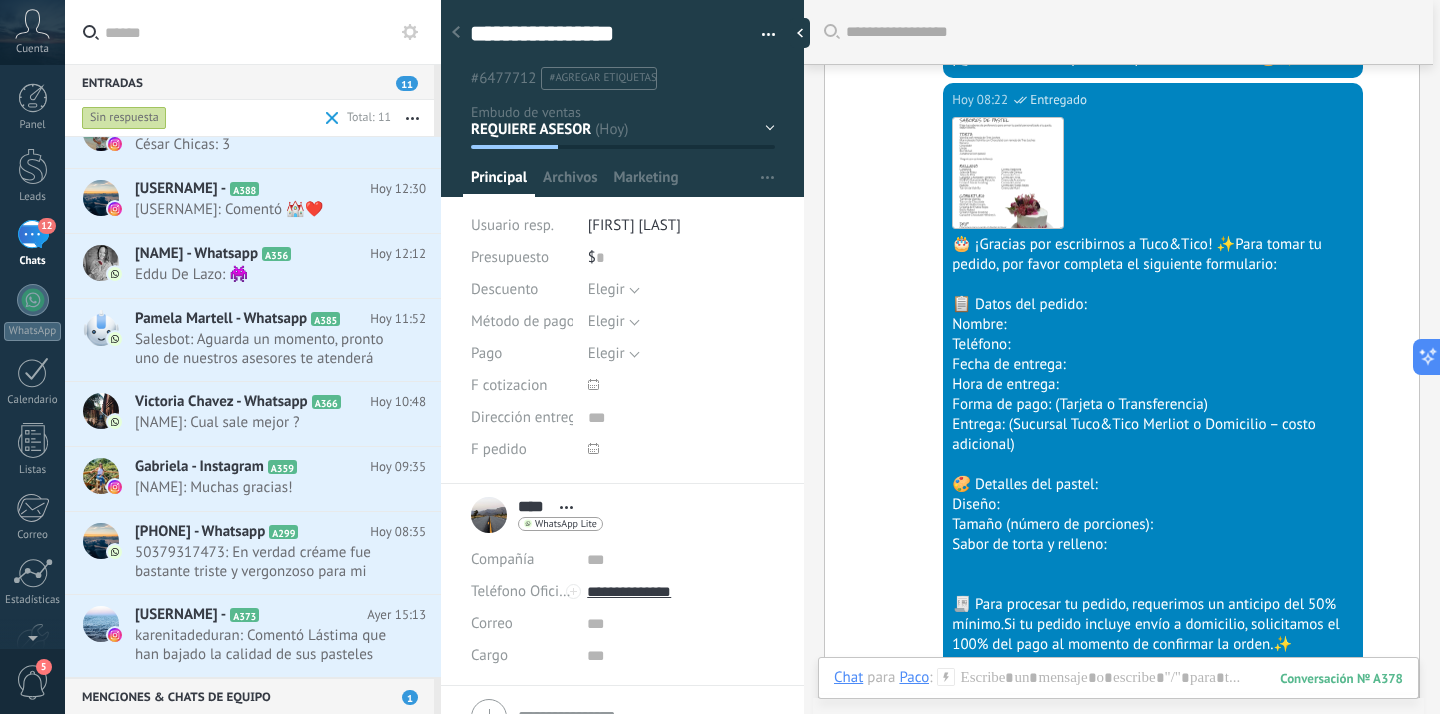 scroll, scrollTop: 2130, scrollLeft: 0, axis: vertical 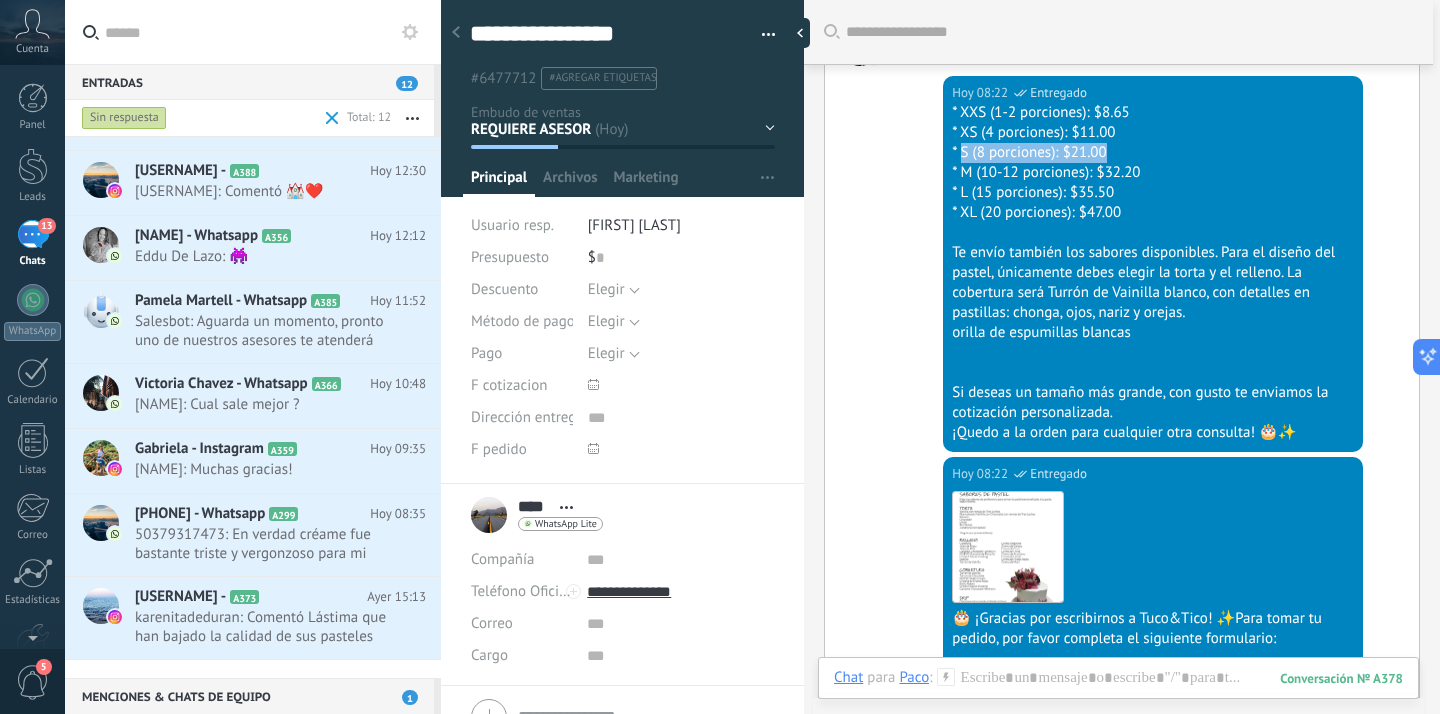 drag, startPoint x: 1109, startPoint y: 174, endPoint x: 959, endPoint y: 173, distance: 150.00333 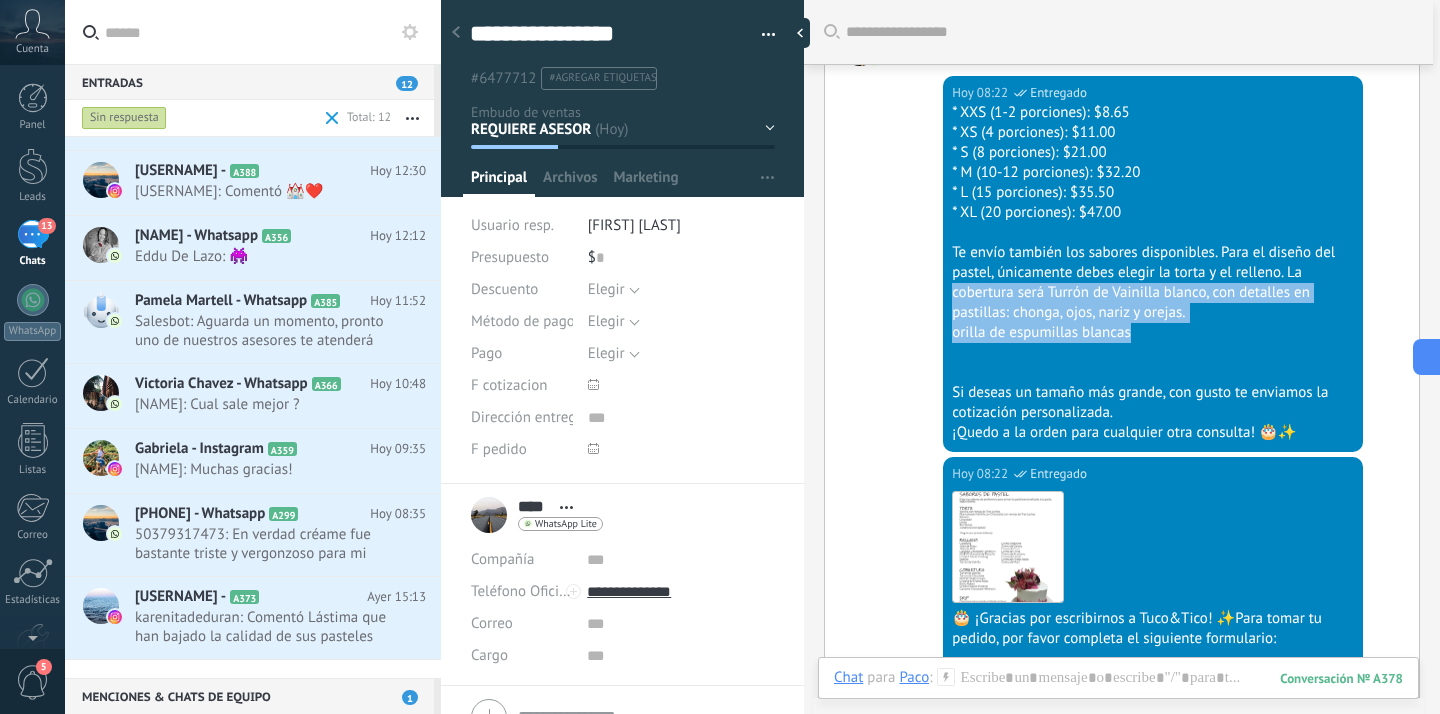 drag, startPoint x: 951, startPoint y: 314, endPoint x: 1190, endPoint y: 345, distance: 241.00208 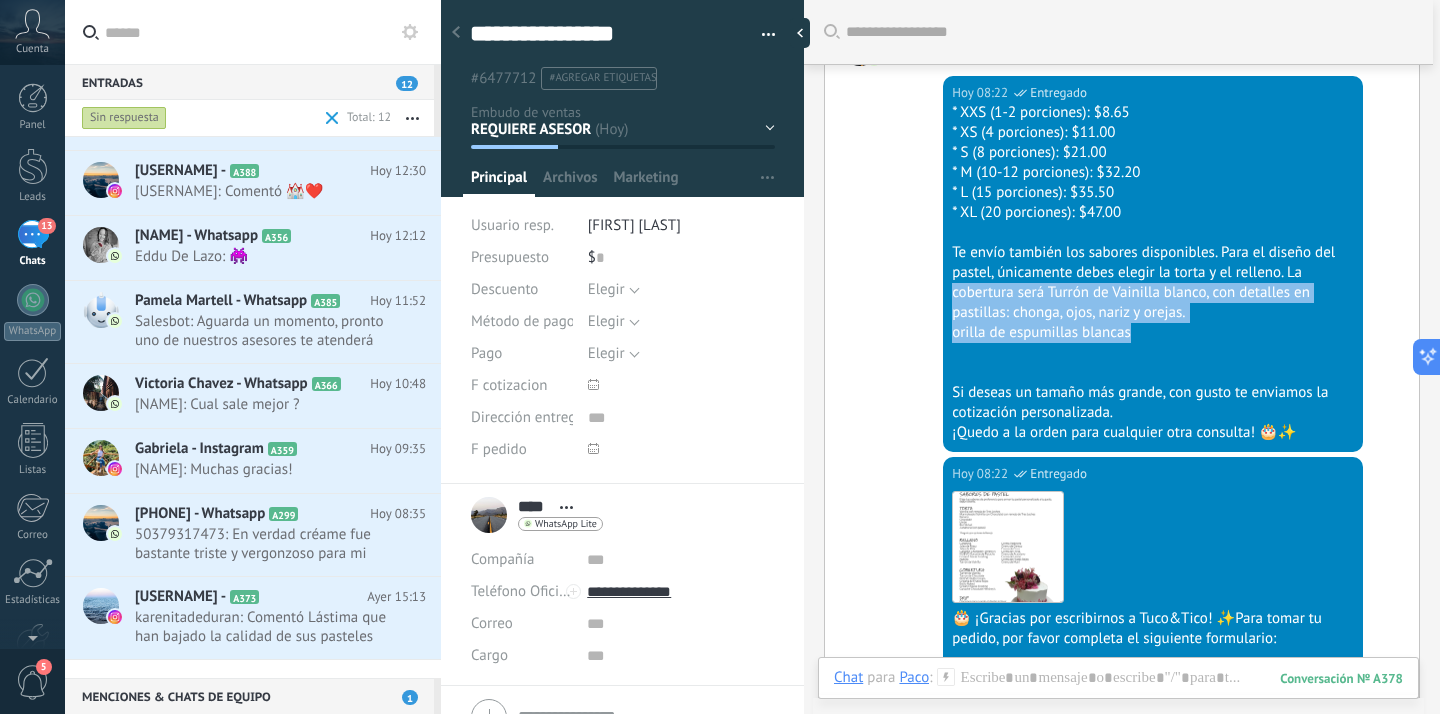 copy on "cobertura será Turrón de Vainilla blanco, con detalles en pastillas: chonga, ojos, nariz y orejas. orilla de espumillas blancas" 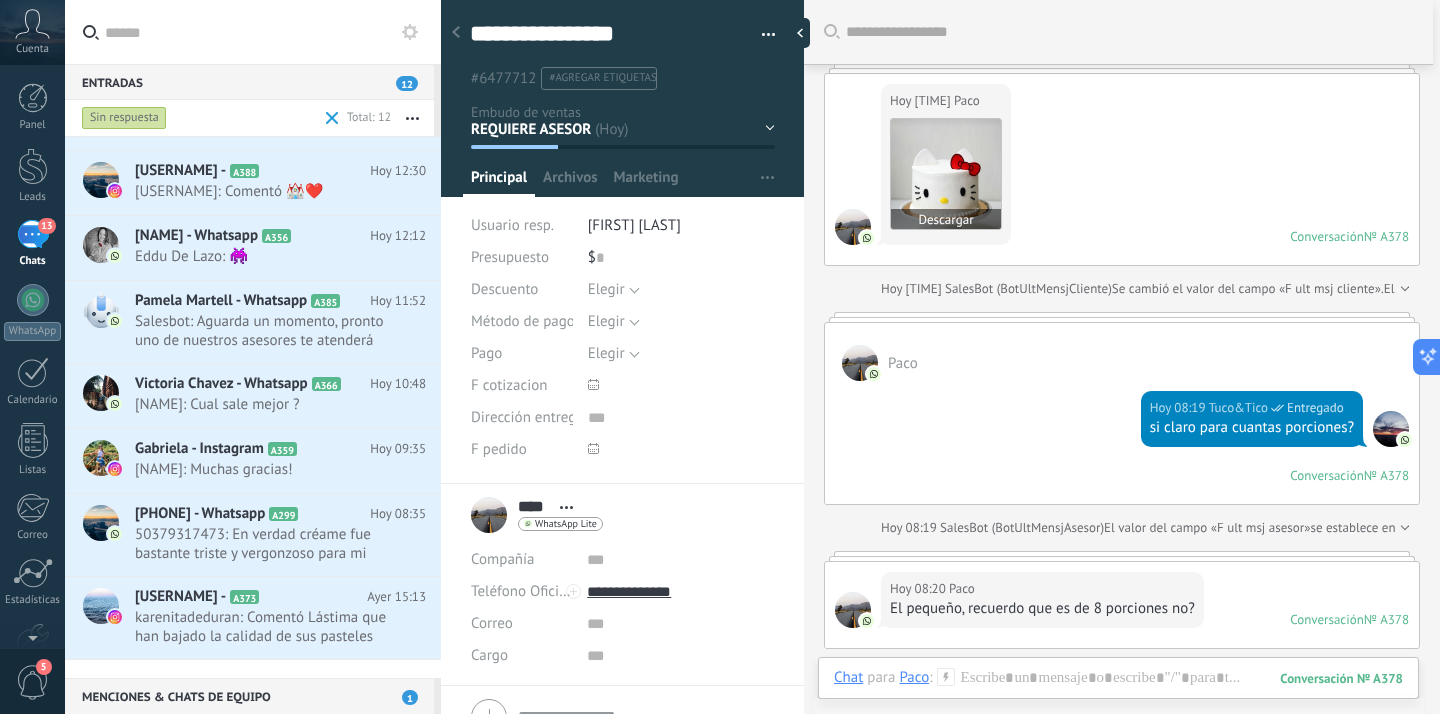 scroll, scrollTop: 1360, scrollLeft: 0, axis: vertical 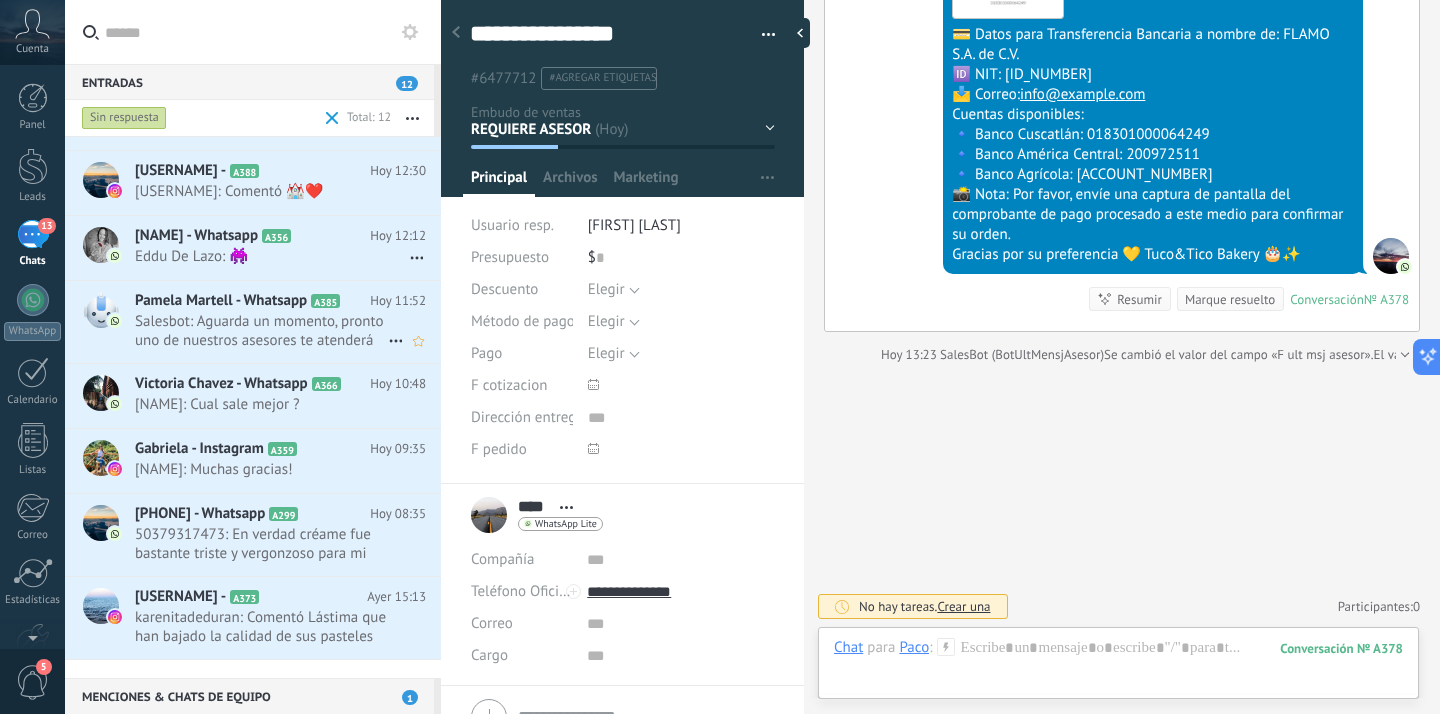 click on "Salesbot: Aguarda un momento, pronto uno de nuestros asesores te atenderá  👩‍🍳👨‍🍳" at bounding box center [261, 331] 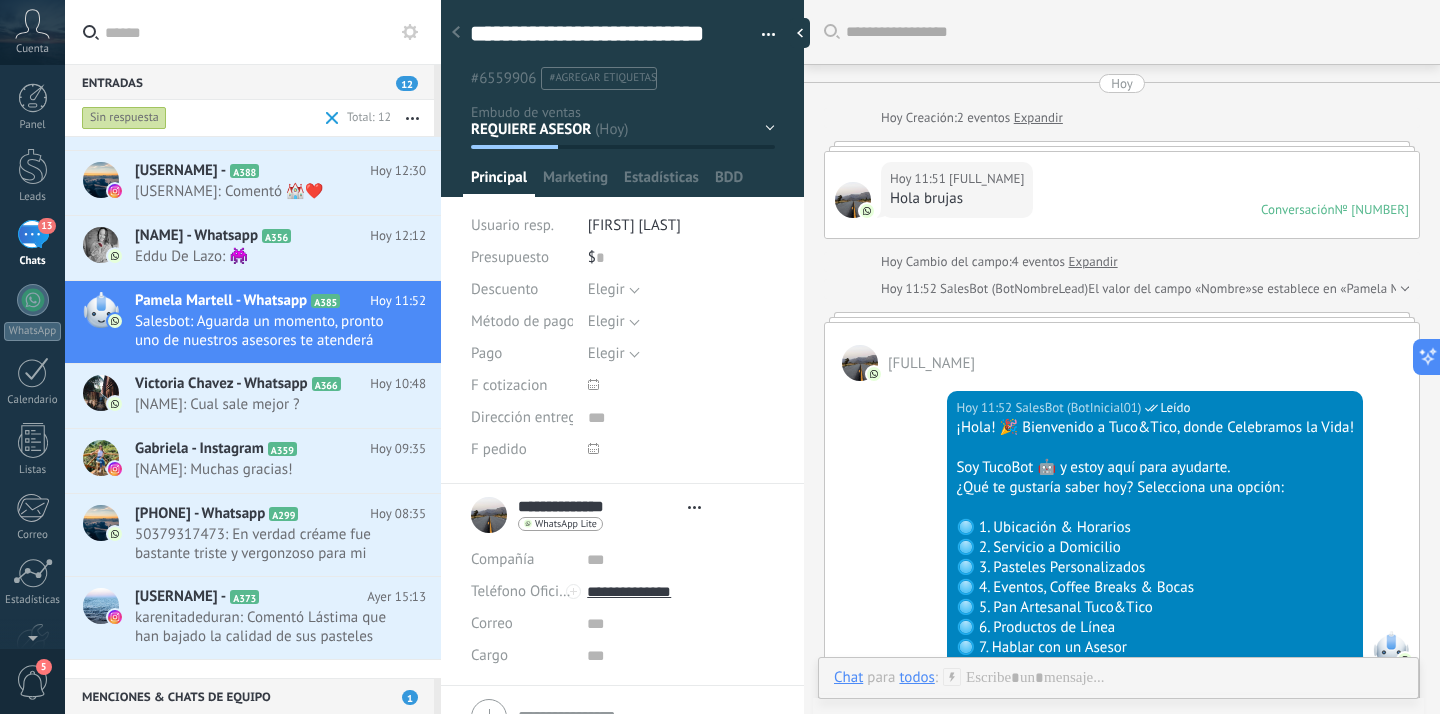 type on "**********" 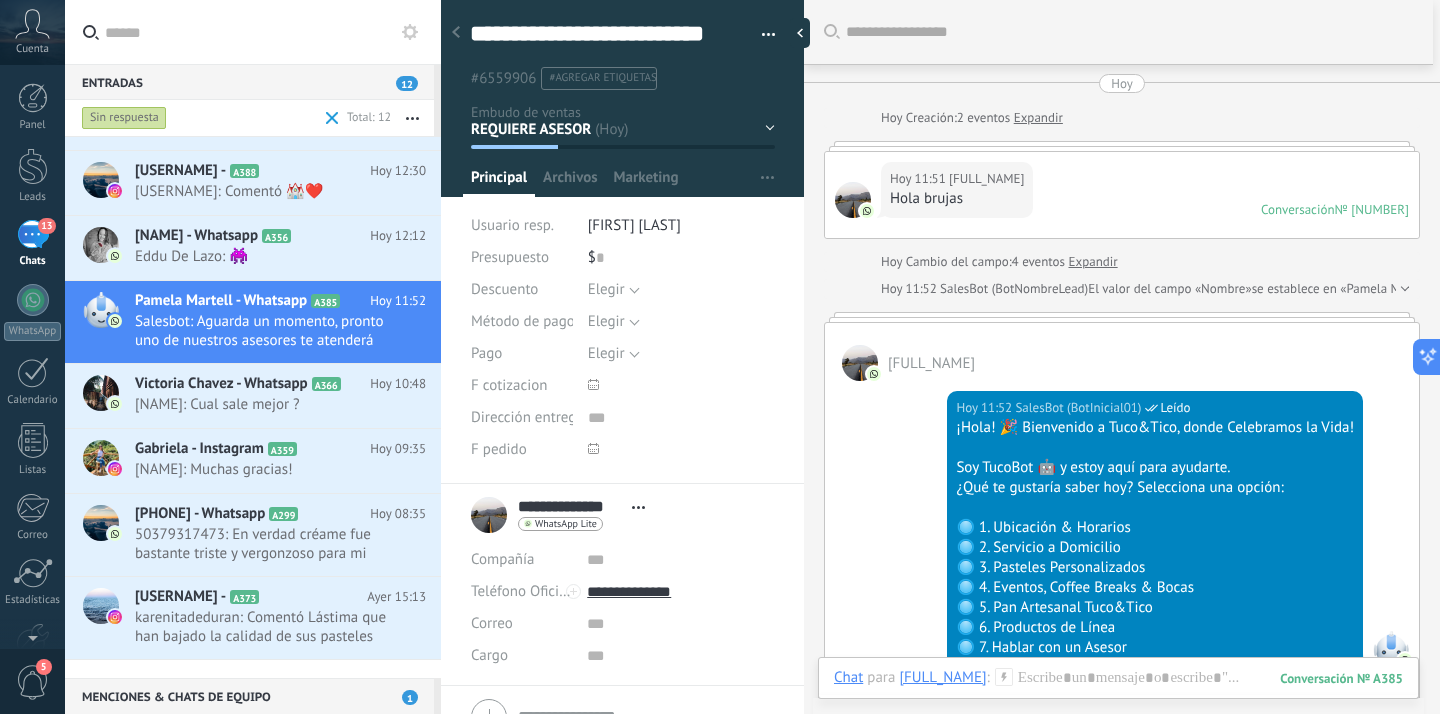 scroll, scrollTop: 0, scrollLeft: 0, axis: both 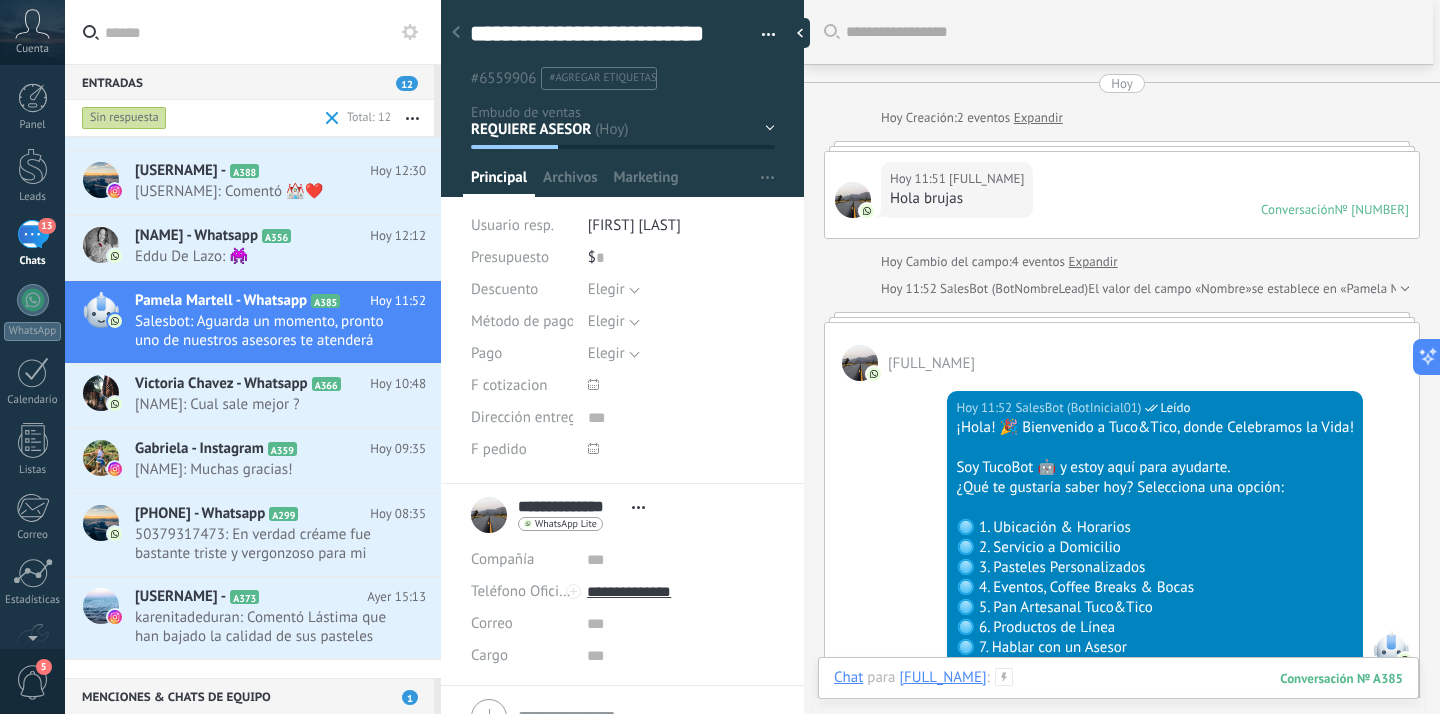 click at bounding box center [1118, 698] 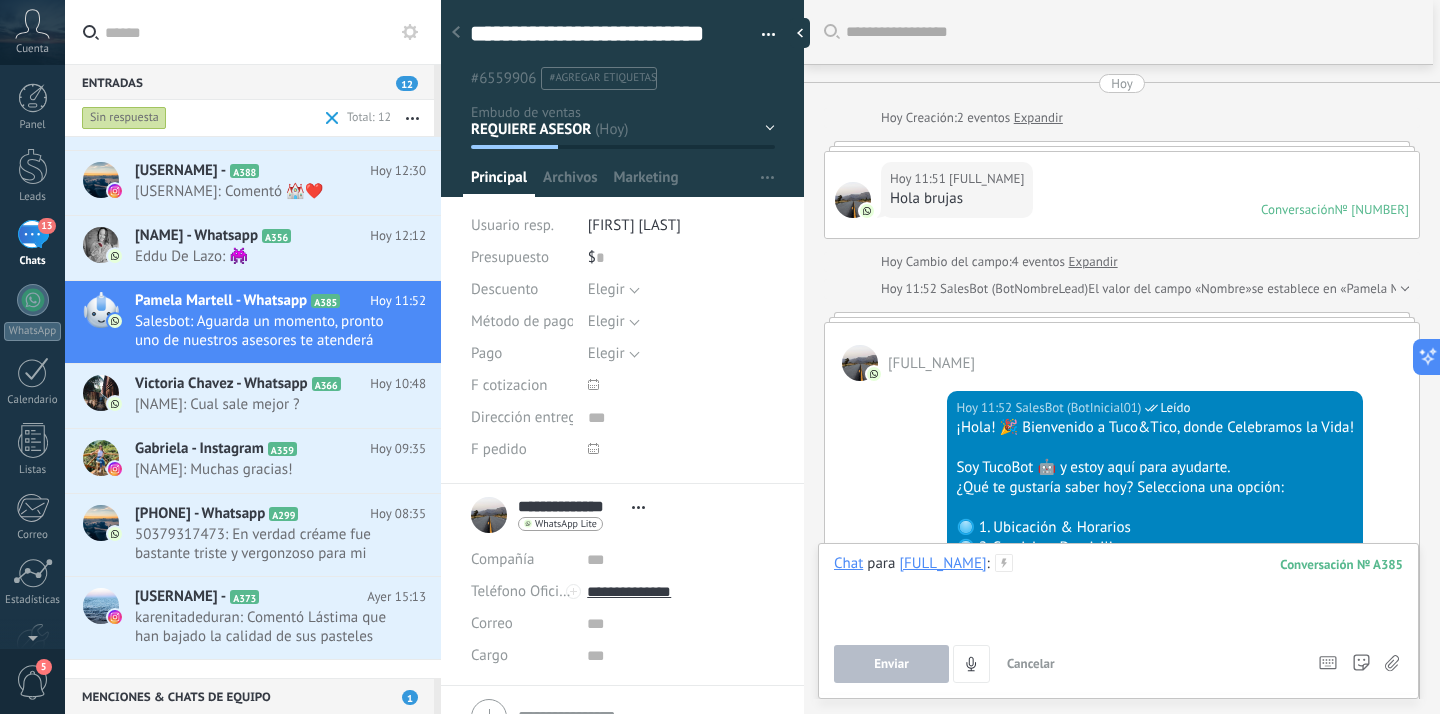 type 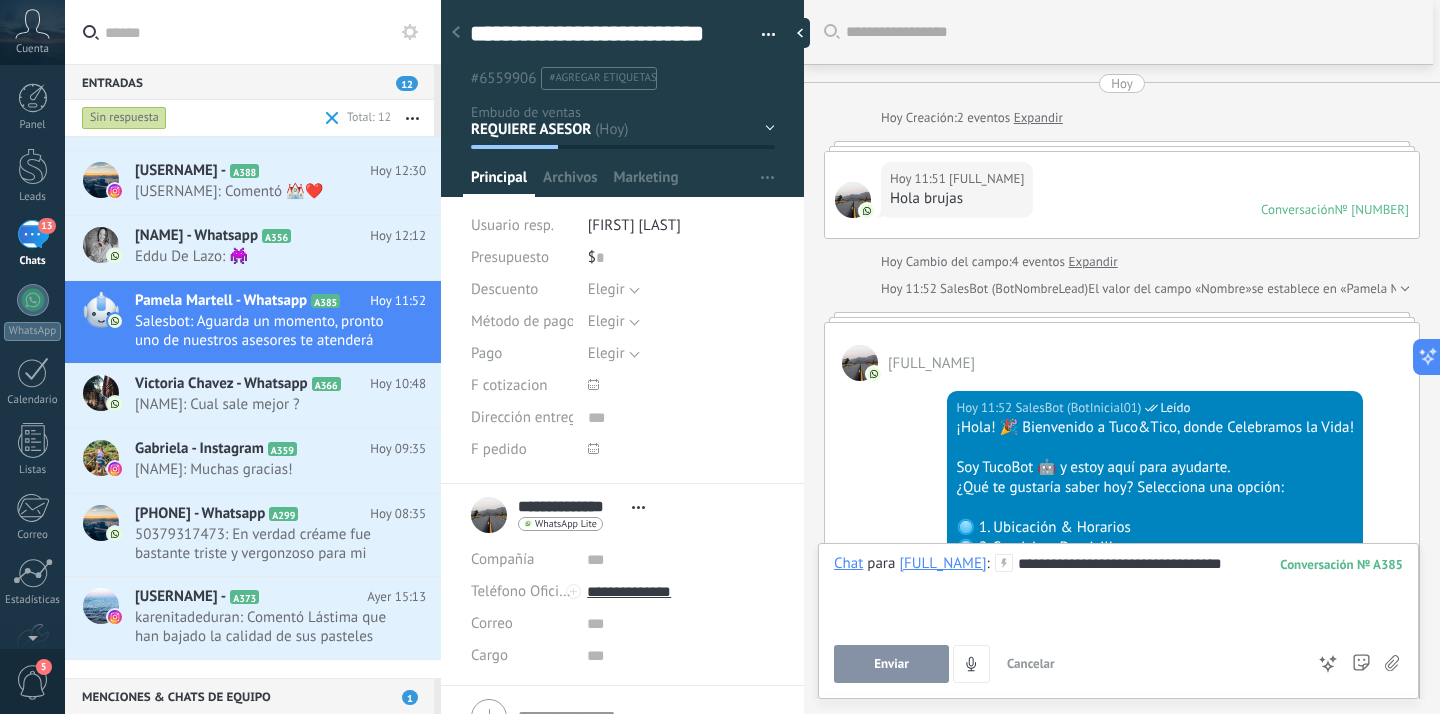 click on "Enviar" at bounding box center (891, 664) 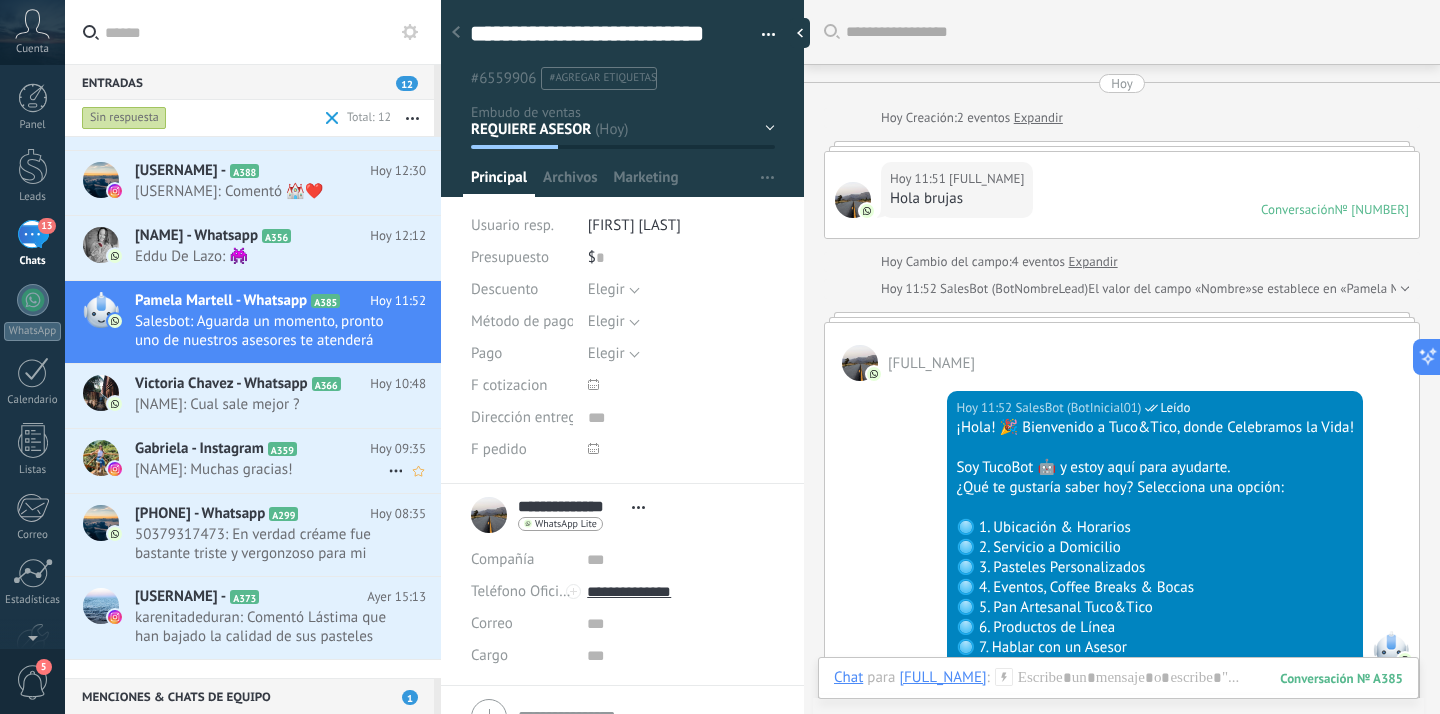 scroll, scrollTop: 752, scrollLeft: 0, axis: vertical 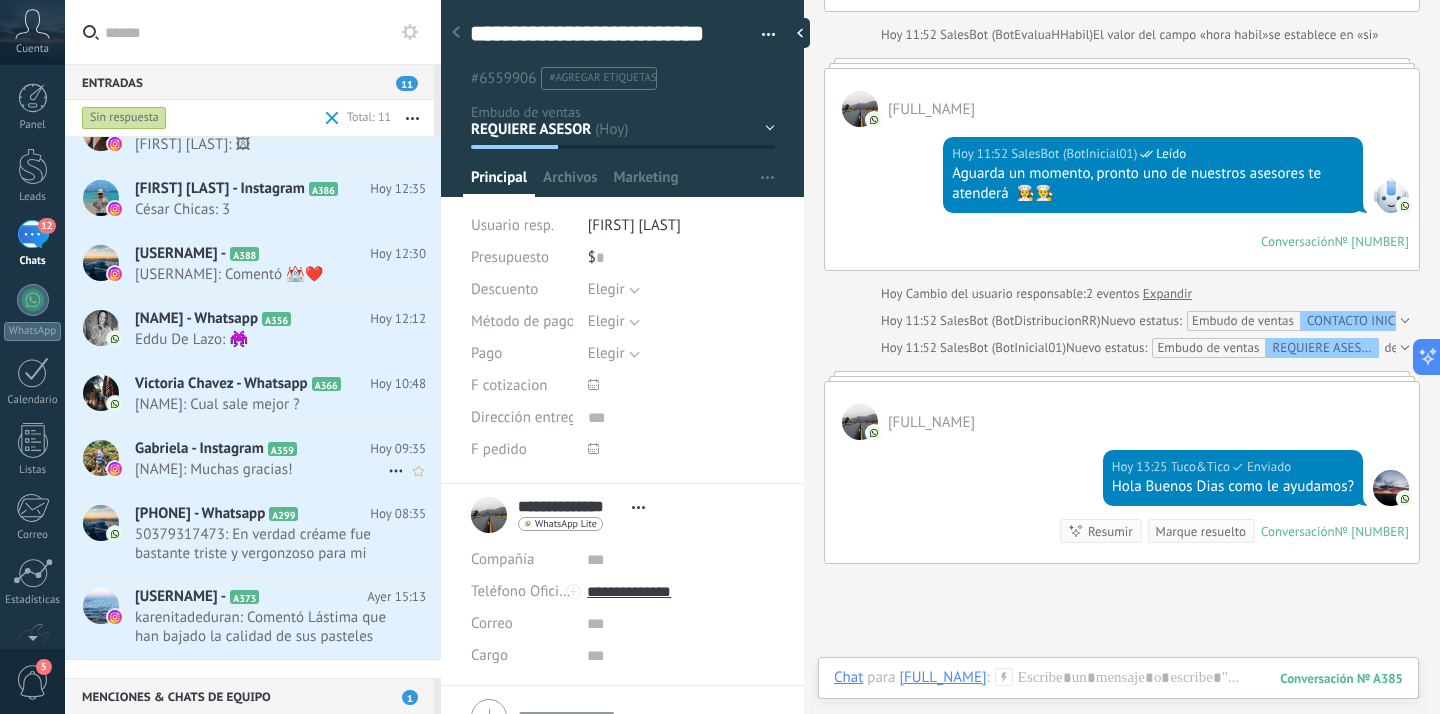 click on "[NAME]: Muchas gracias!" at bounding box center [261, 469] 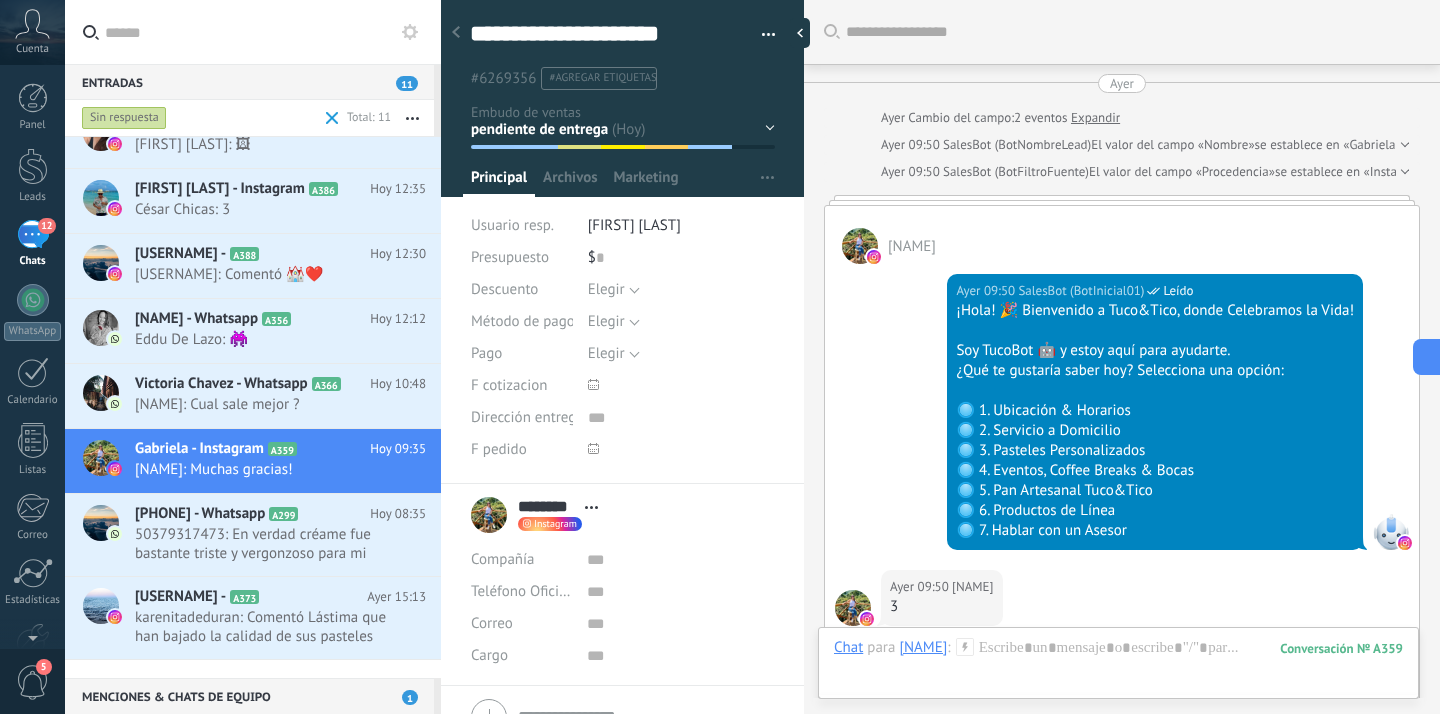 scroll, scrollTop: 6749, scrollLeft: 0, axis: vertical 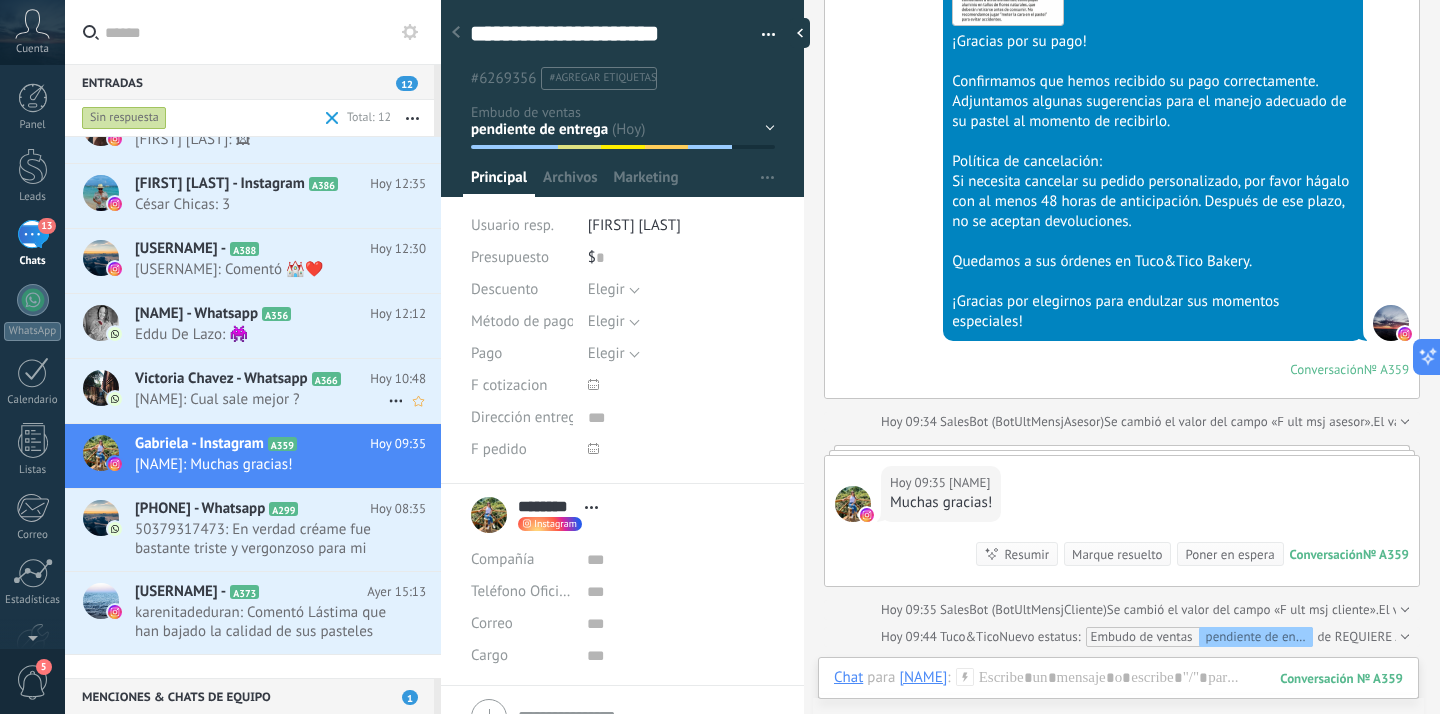 click on "Victoria Chavez - Whatsapp" at bounding box center (221, 379) 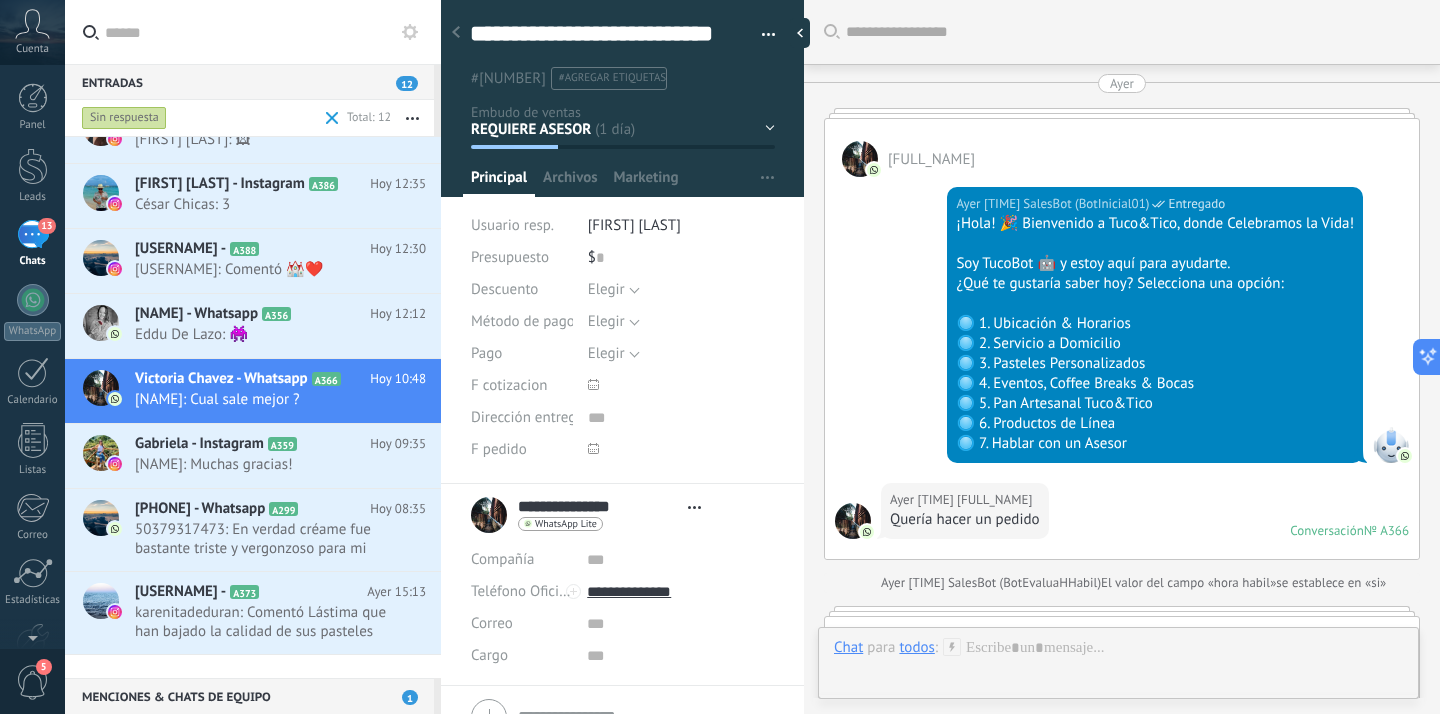 type on "**********" 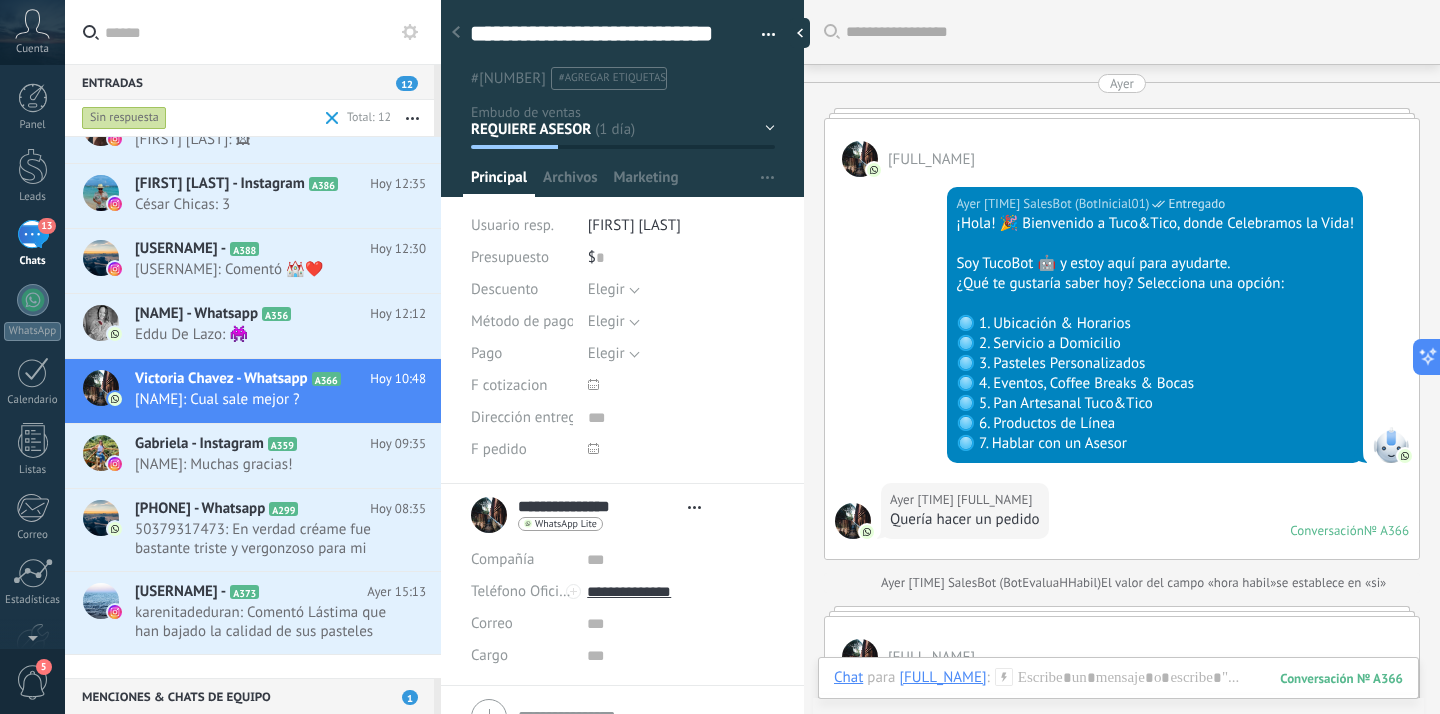 scroll, scrollTop: 30, scrollLeft: 0, axis: vertical 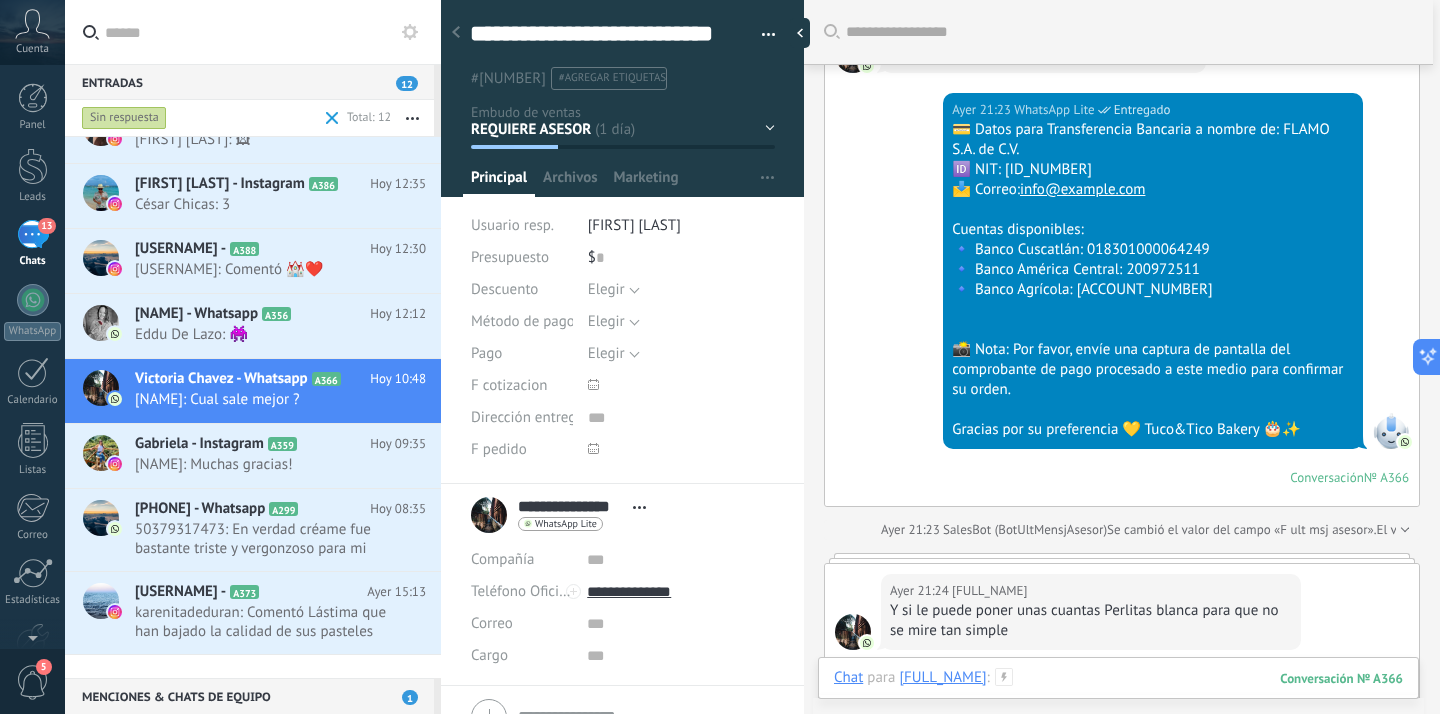 click at bounding box center (1118, 698) 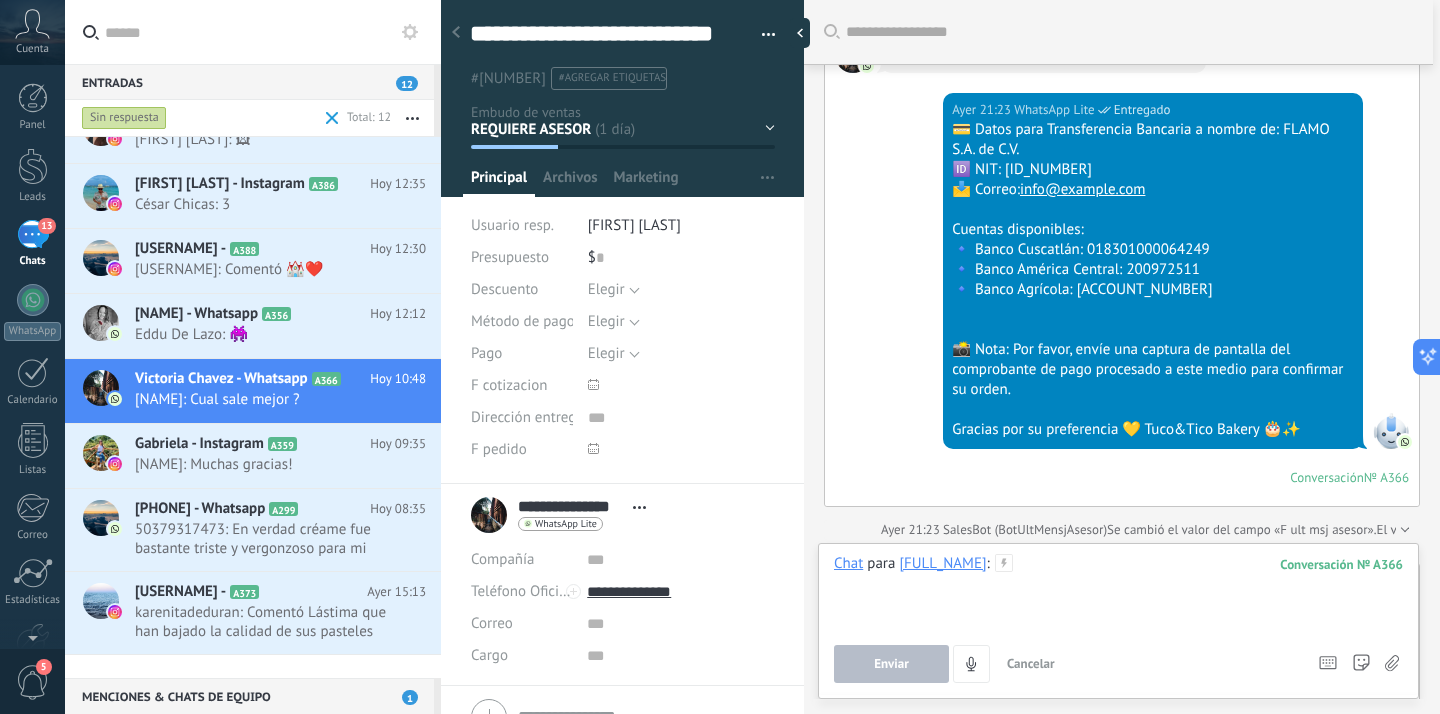 type 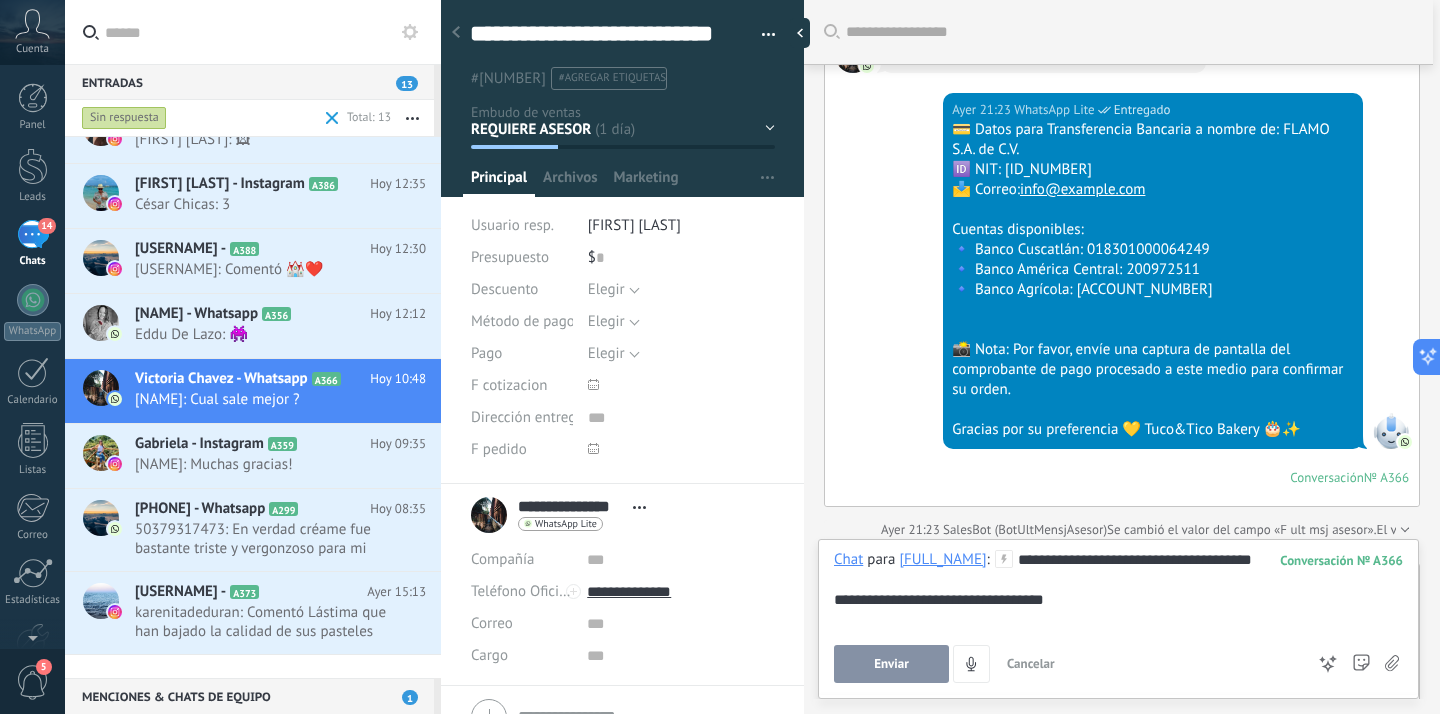 click on "Enviar" at bounding box center [891, 664] 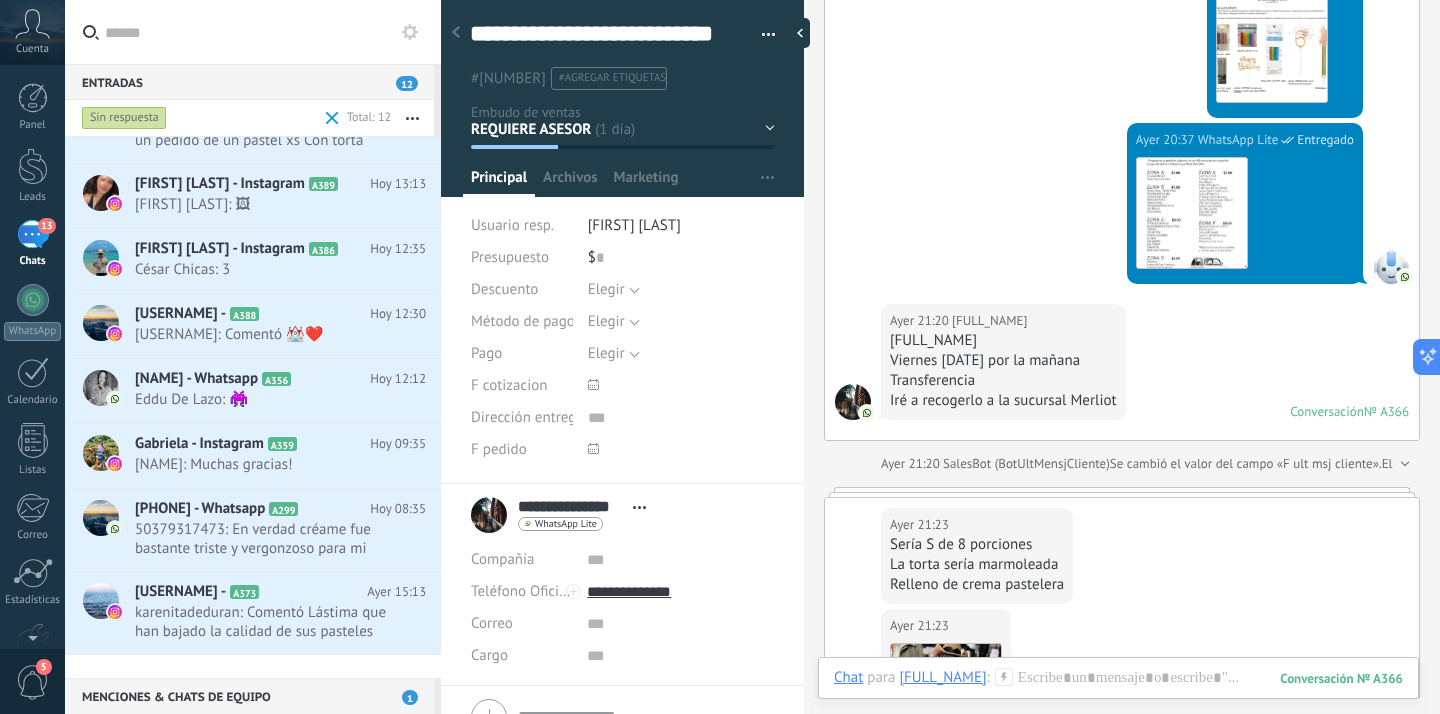 scroll, scrollTop: 4193, scrollLeft: 0, axis: vertical 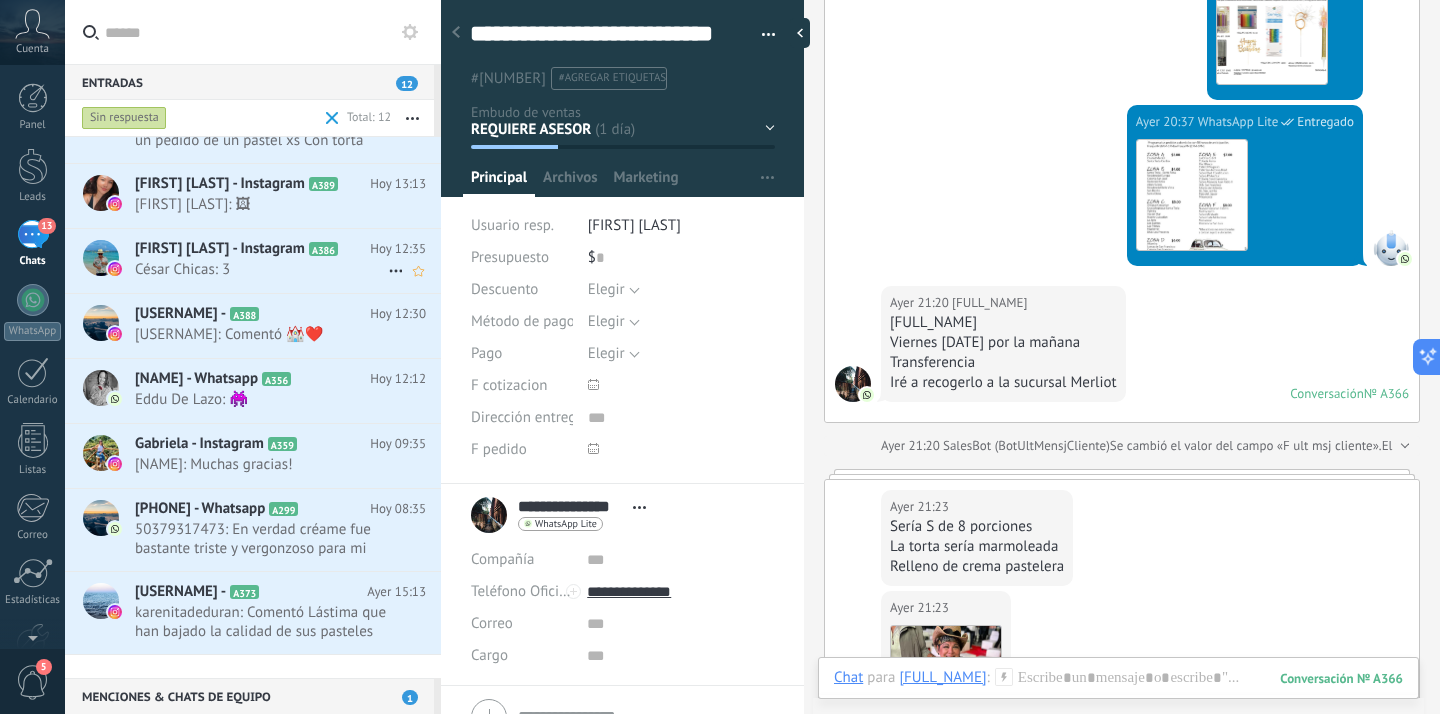 click on "César Chicas: 3" at bounding box center (261, 269) 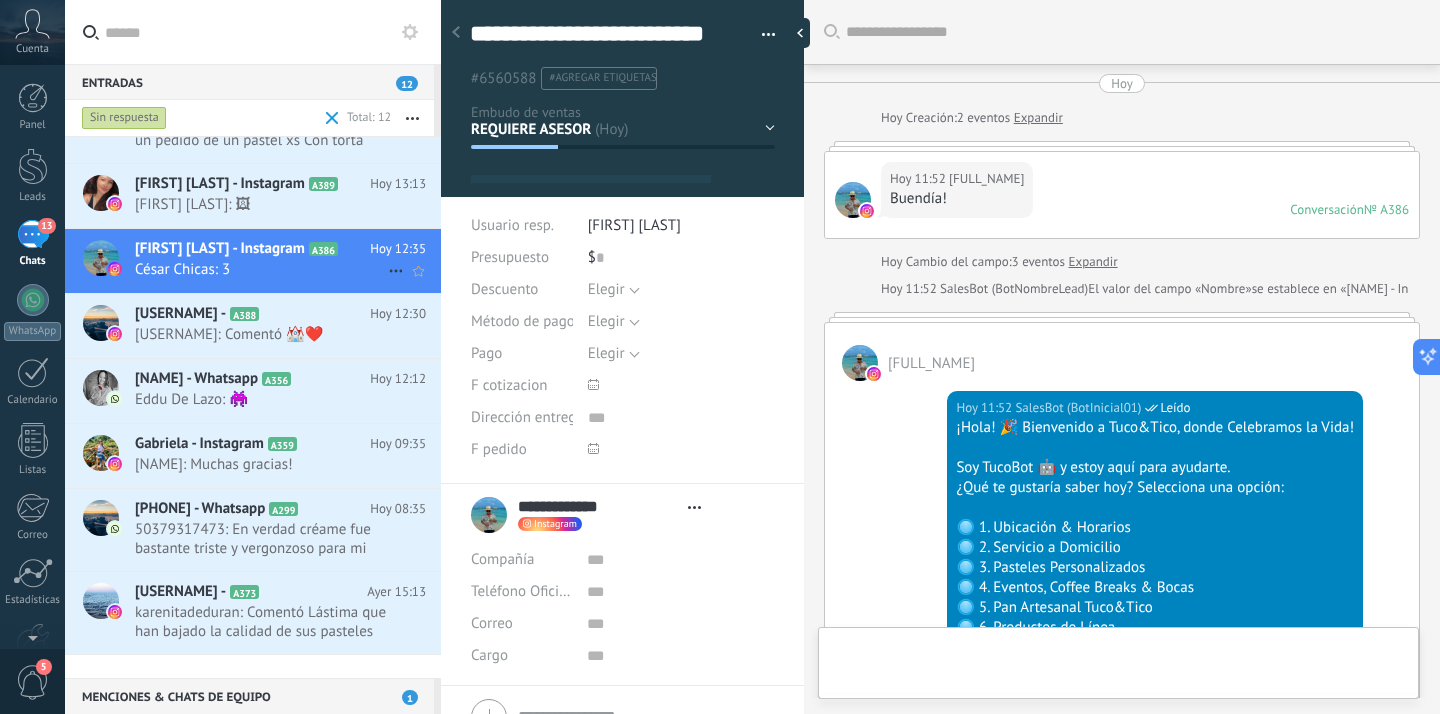 type on "**********" 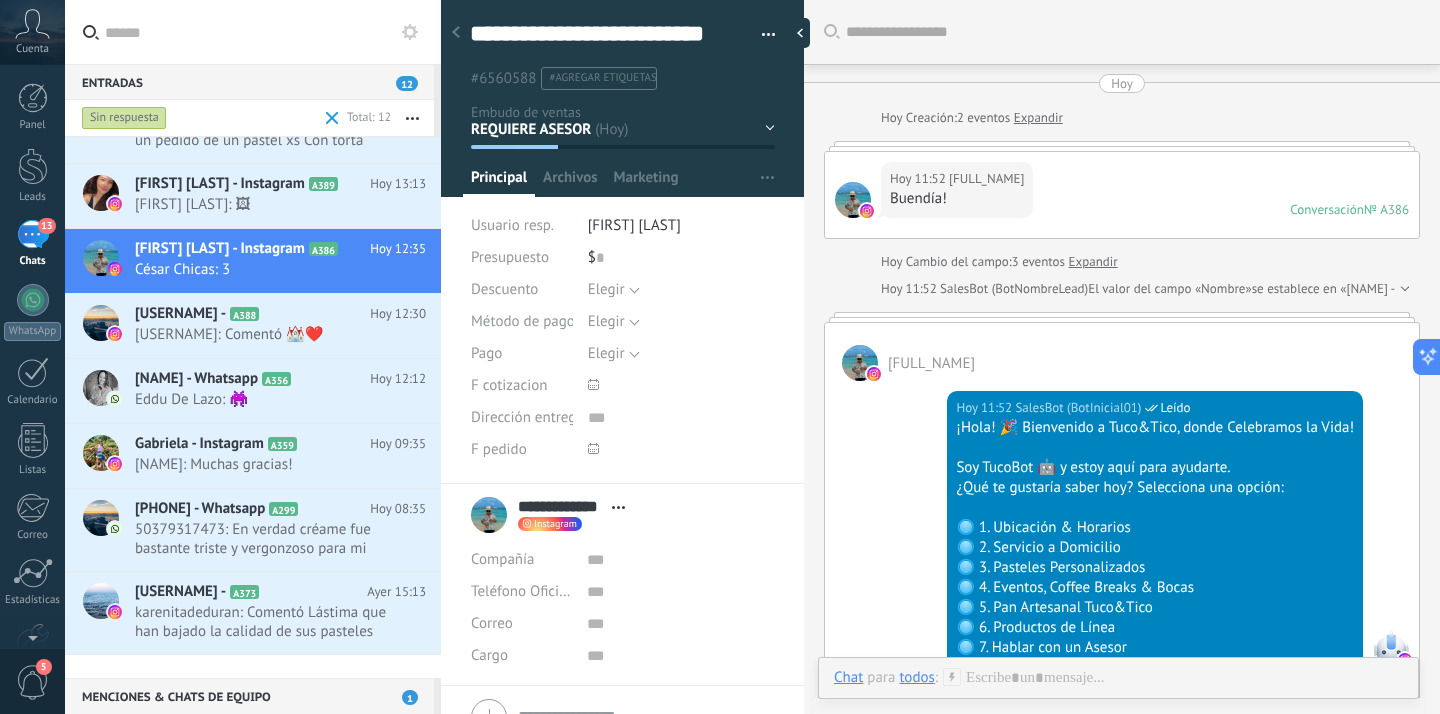 scroll, scrollTop: 30, scrollLeft: 0, axis: vertical 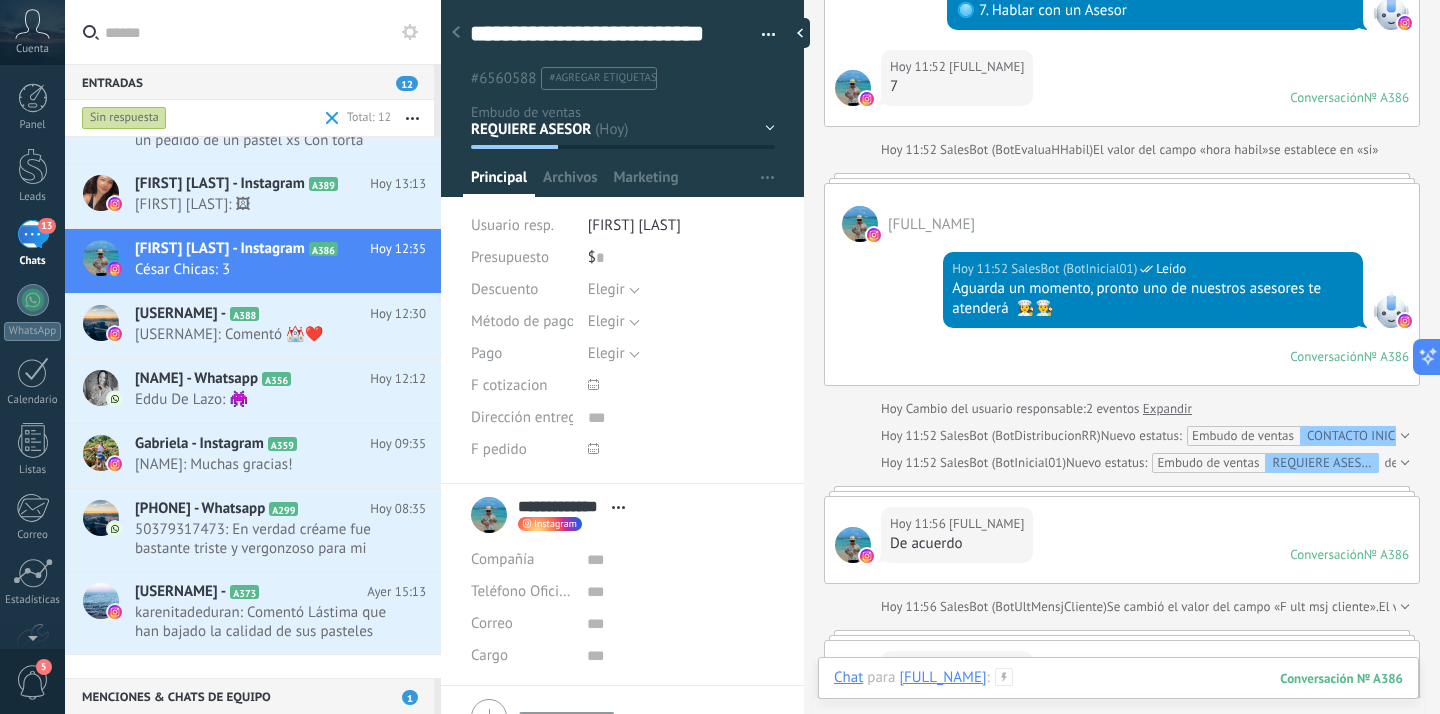 click at bounding box center [1118, 698] 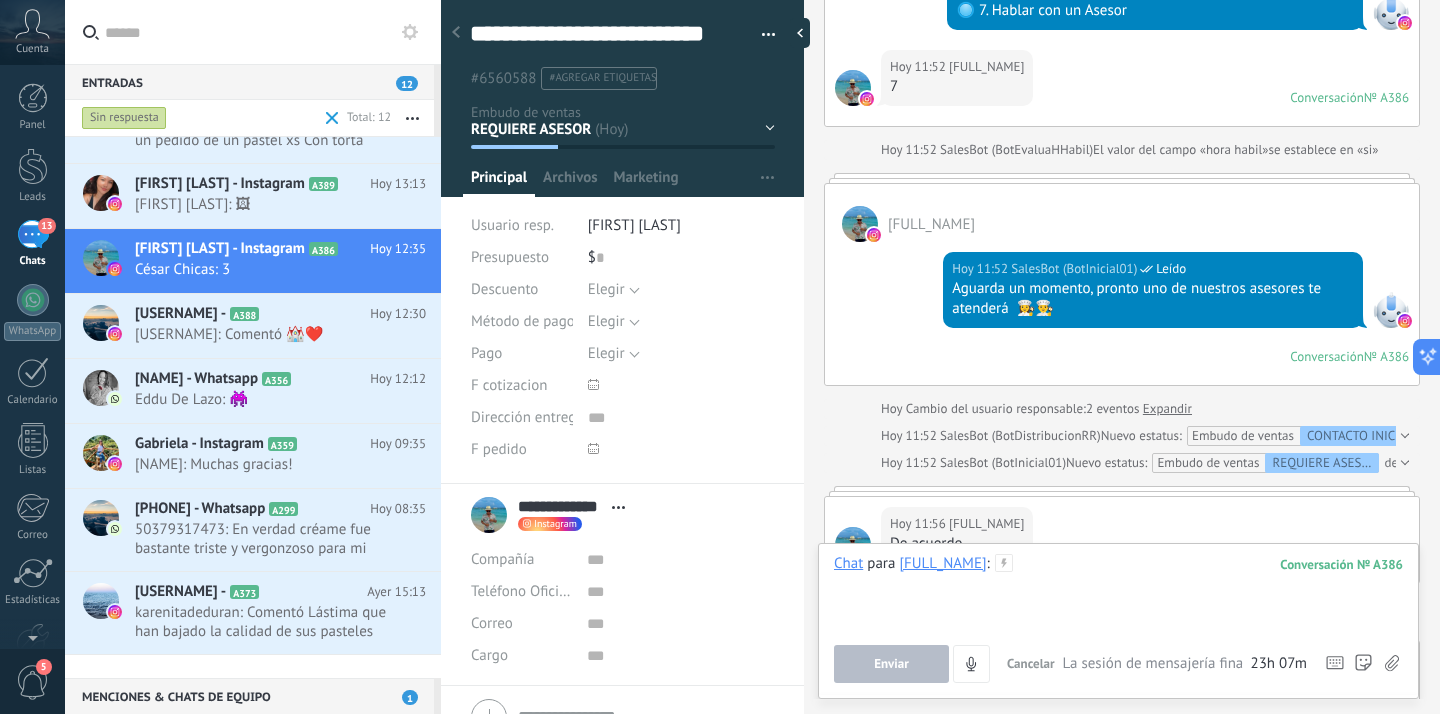 type 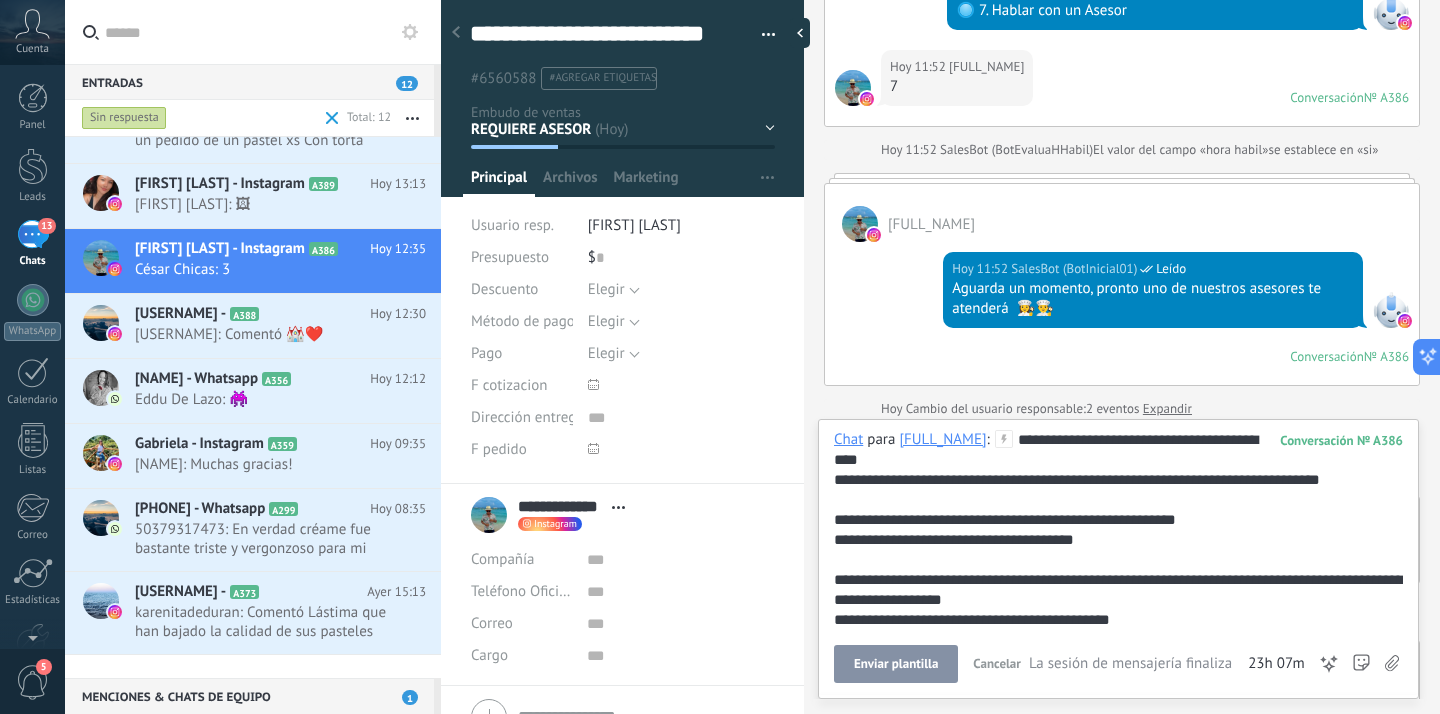 click on "Enviar plantilla" at bounding box center [896, 664] 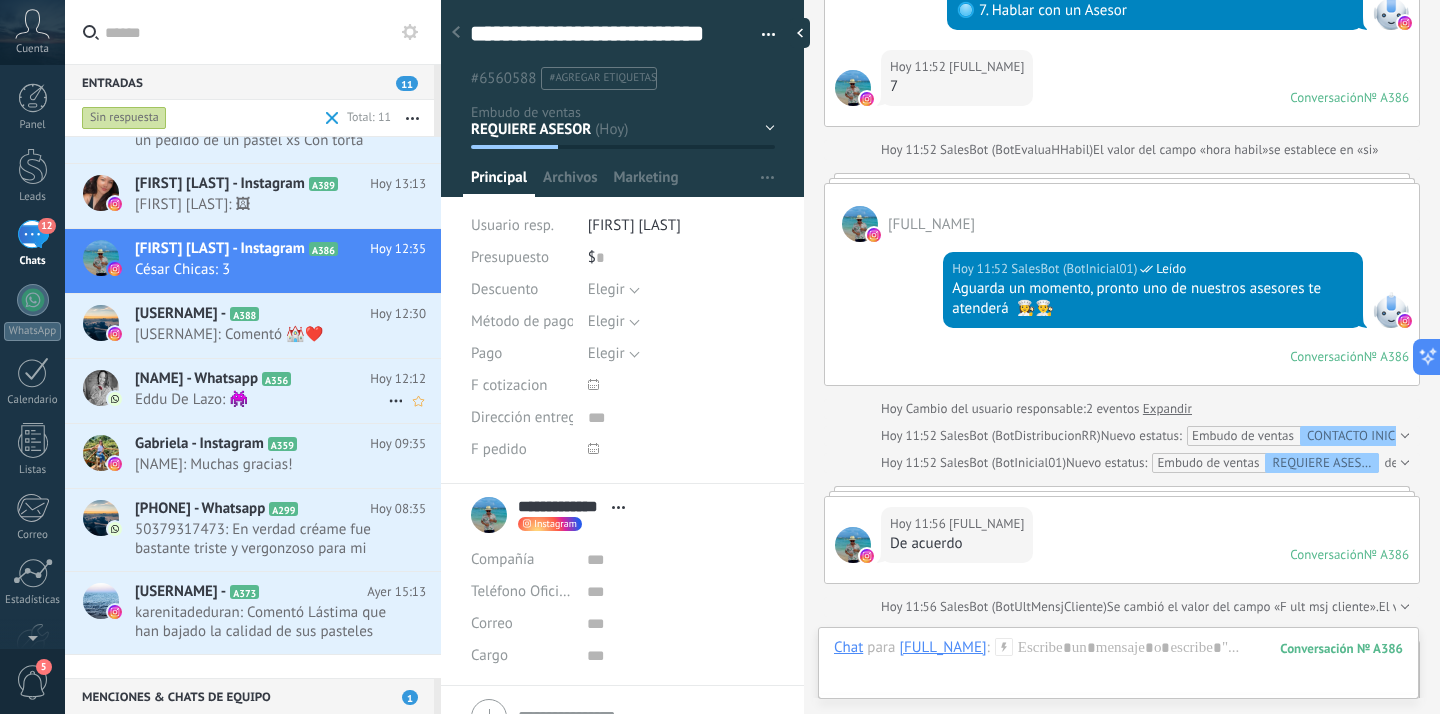 scroll, scrollTop: 1067, scrollLeft: 0, axis: vertical 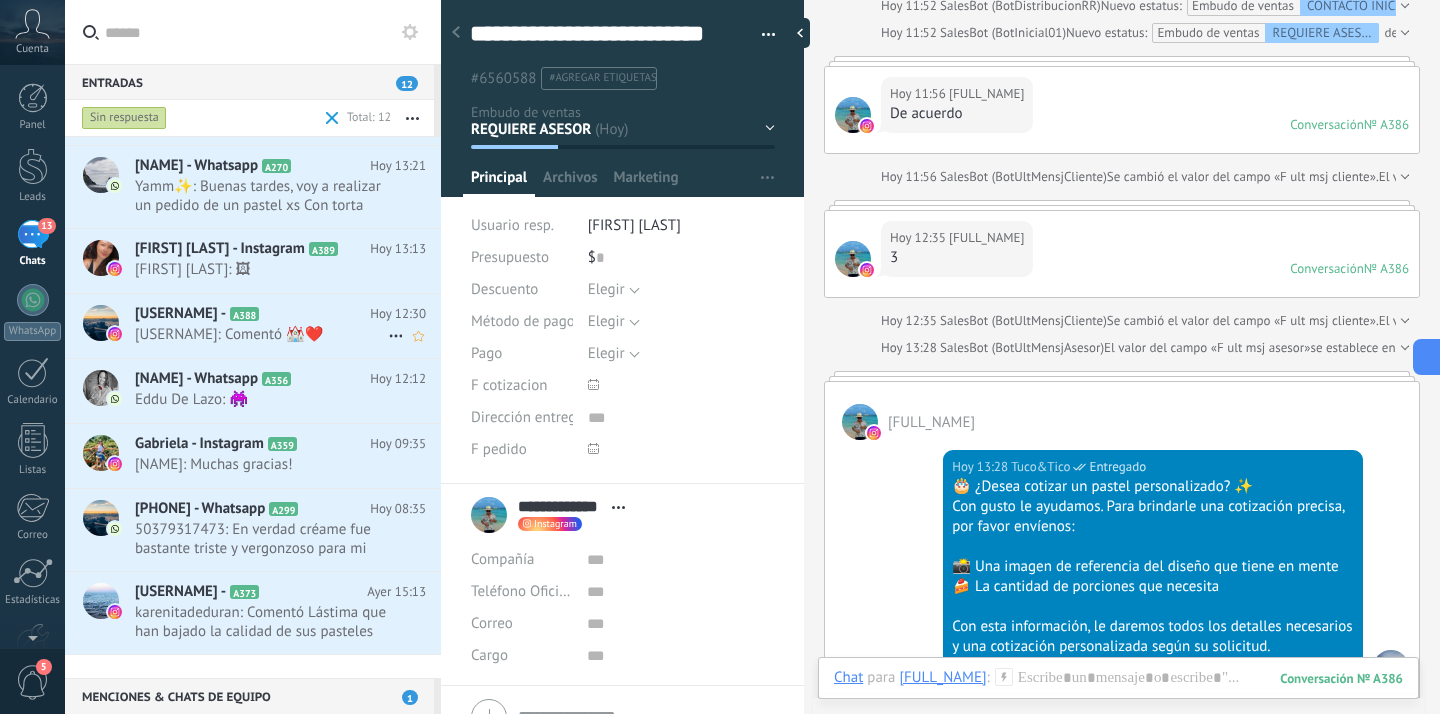 click on "[USERNAME] -" at bounding box center [180, 314] 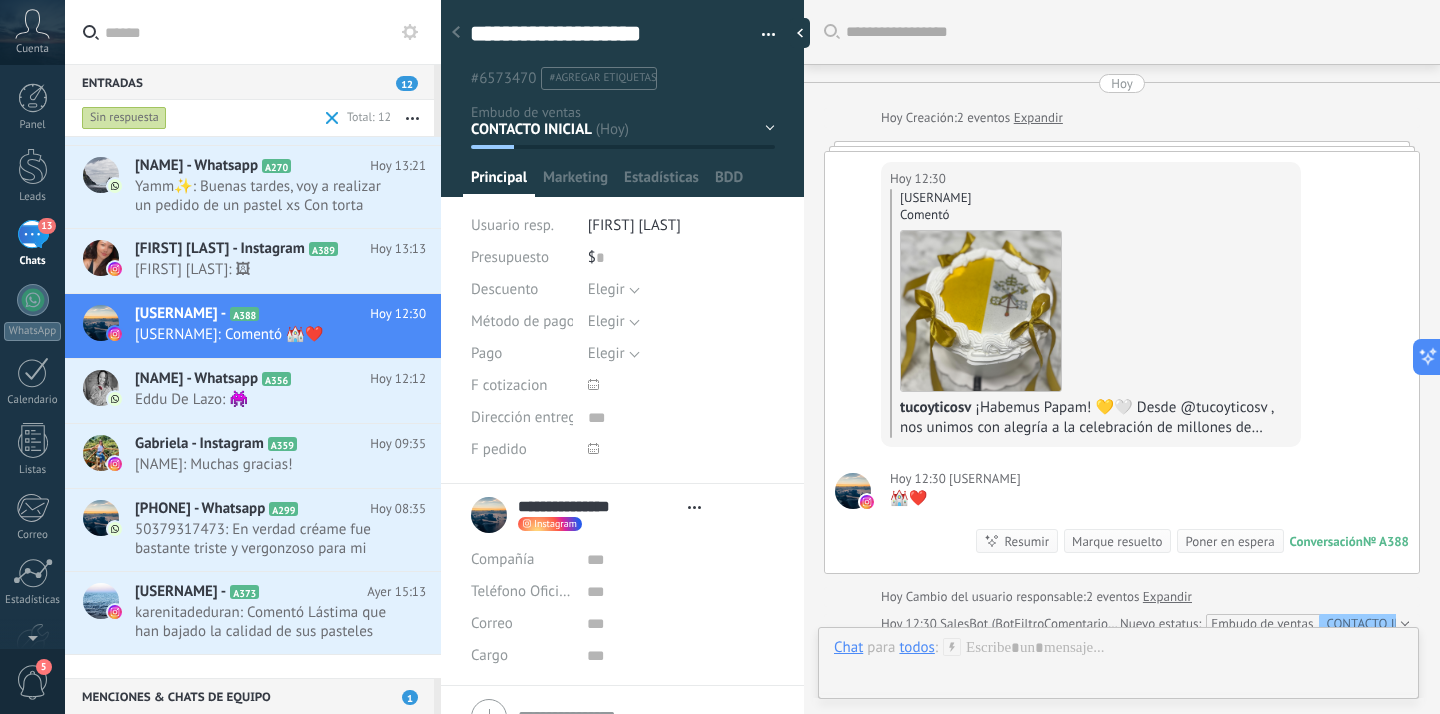 scroll, scrollTop: 30, scrollLeft: 0, axis: vertical 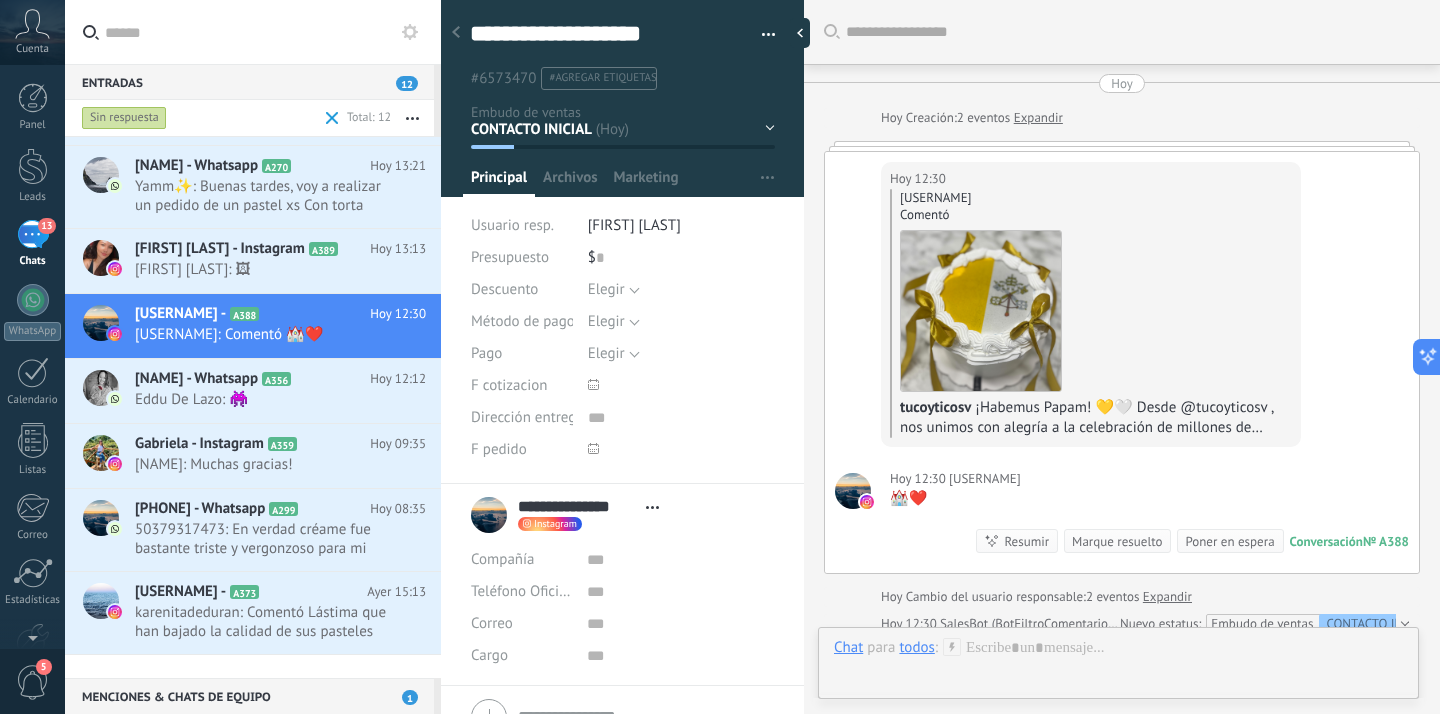 click on "Marque resuelto" at bounding box center (1117, 541) 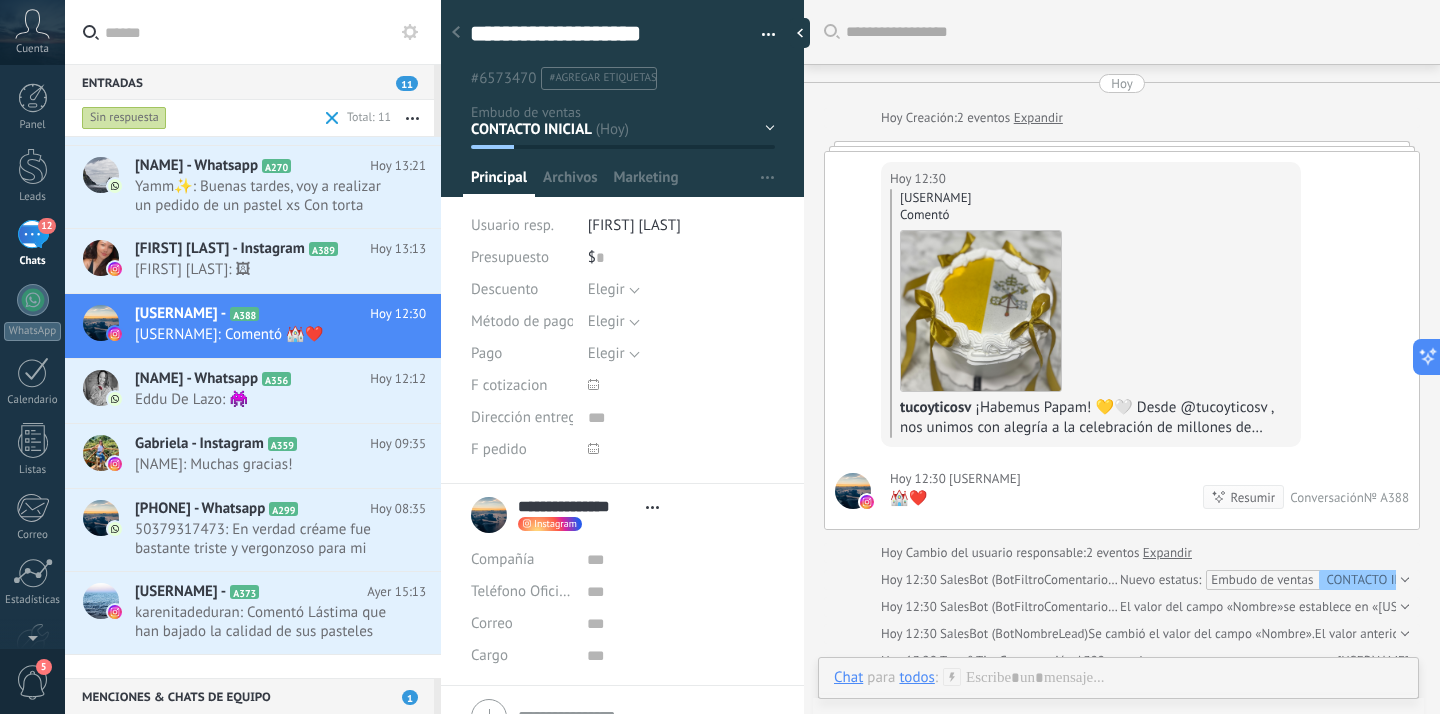 scroll, scrollTop: 27, scrollLeft: 0, axis: vertical 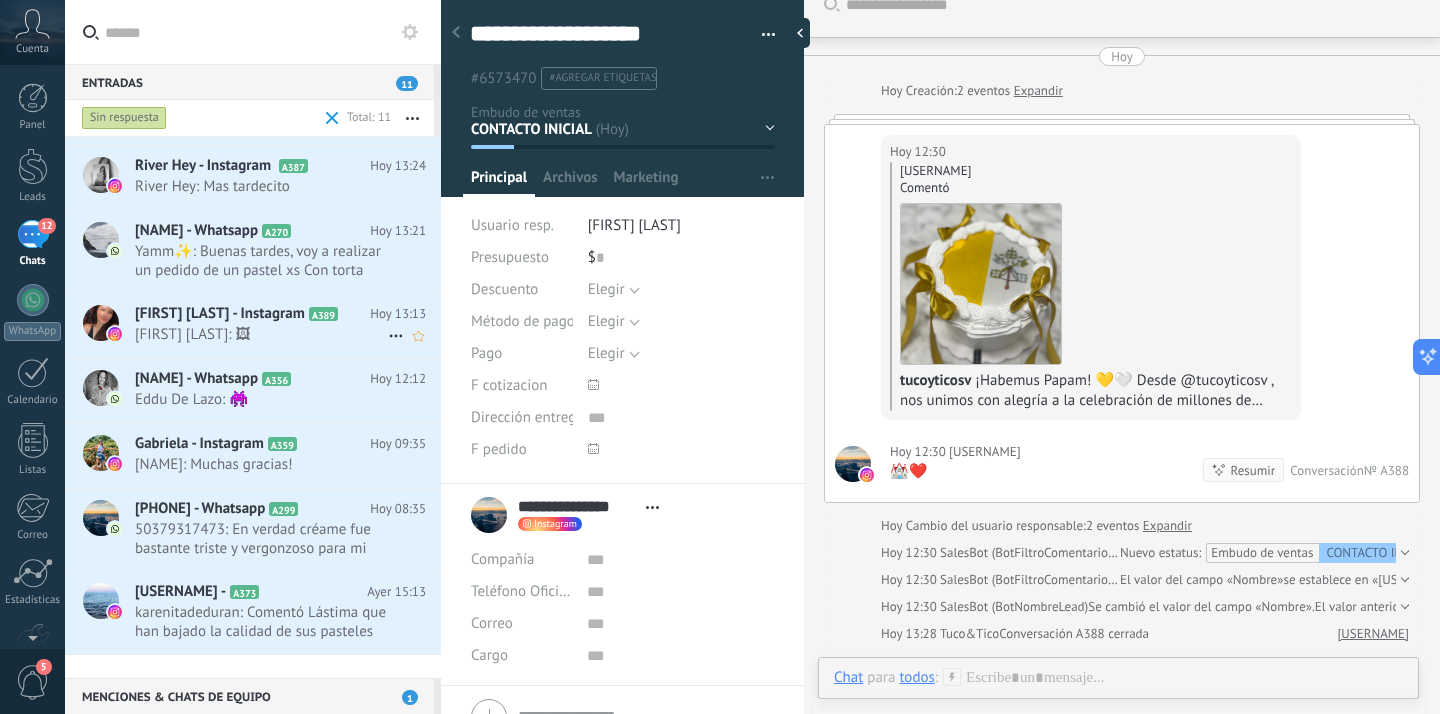 click on "[FIRST] [LAST]: 🖼" at bounding box center (261, 334) 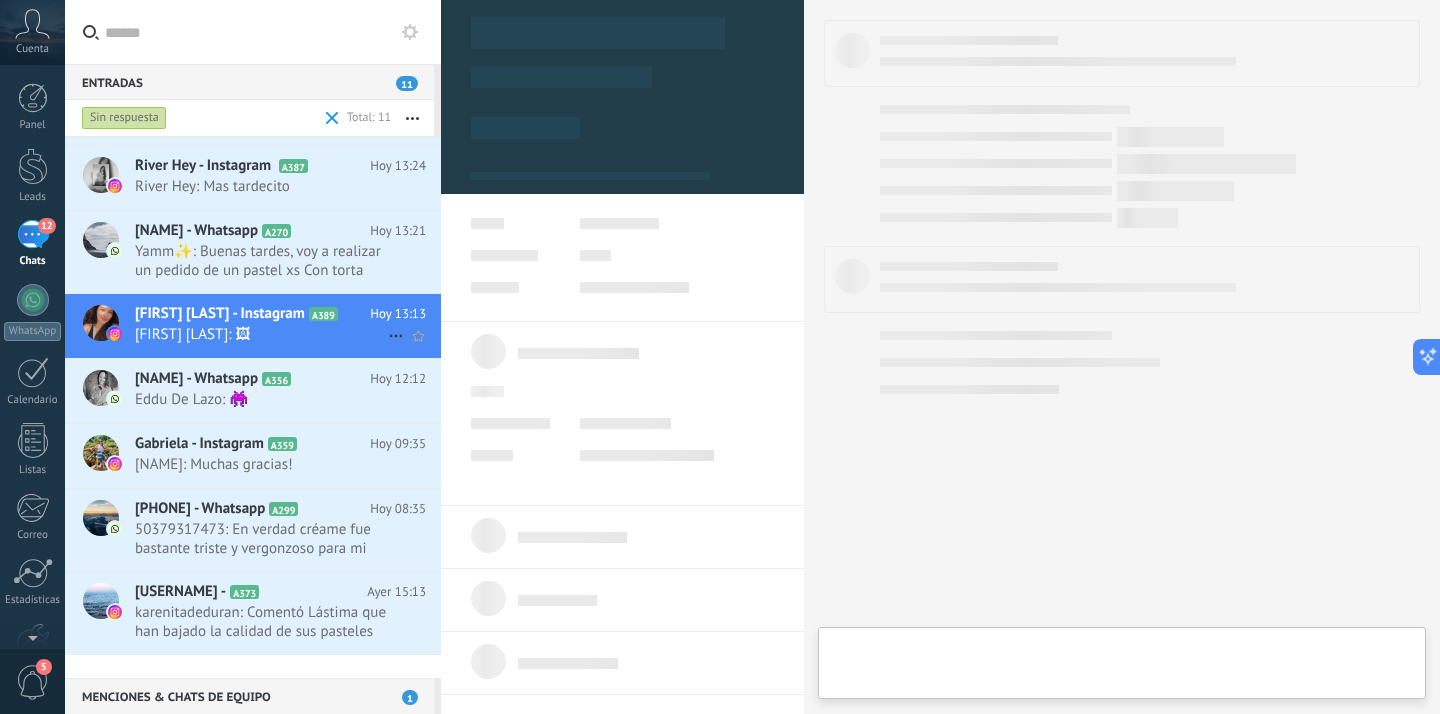 type on "**********" 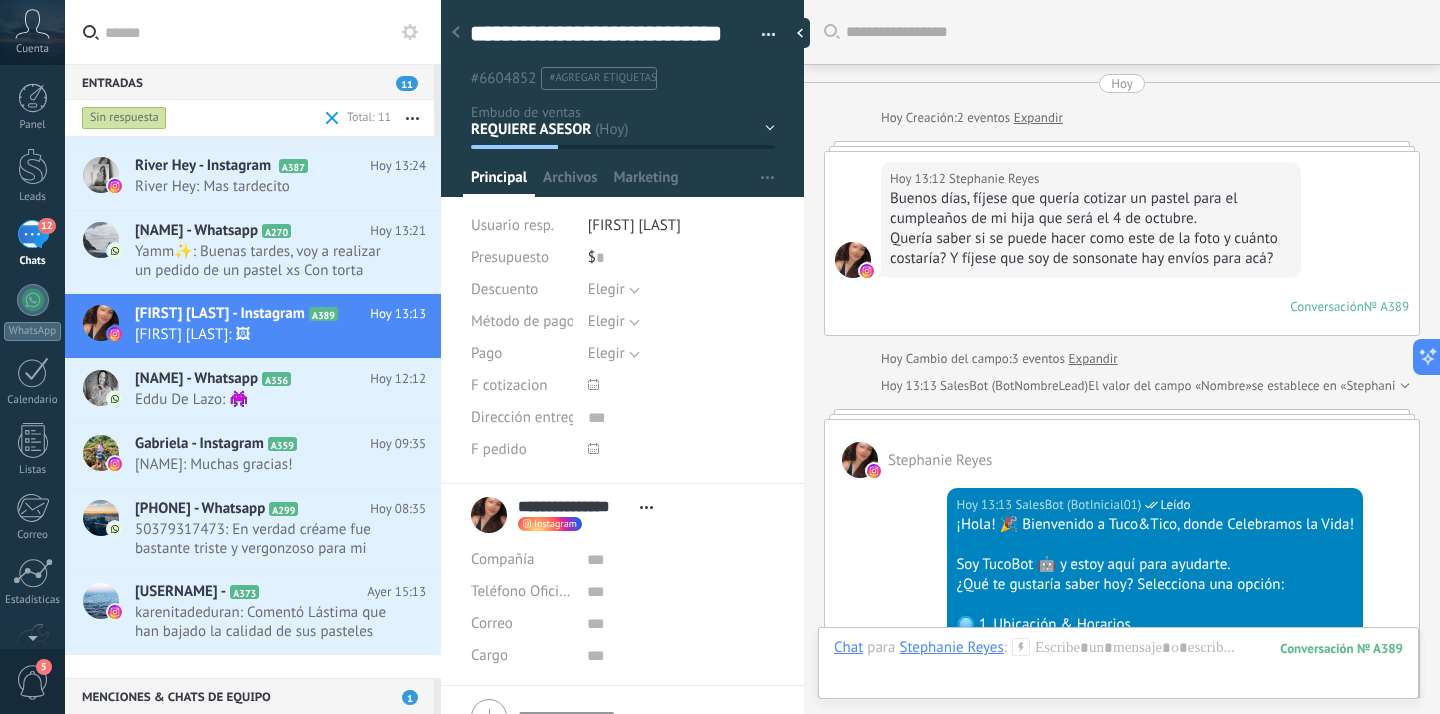 scroll, scrollTop: 30, scrollLeft: 0, axis: vertical 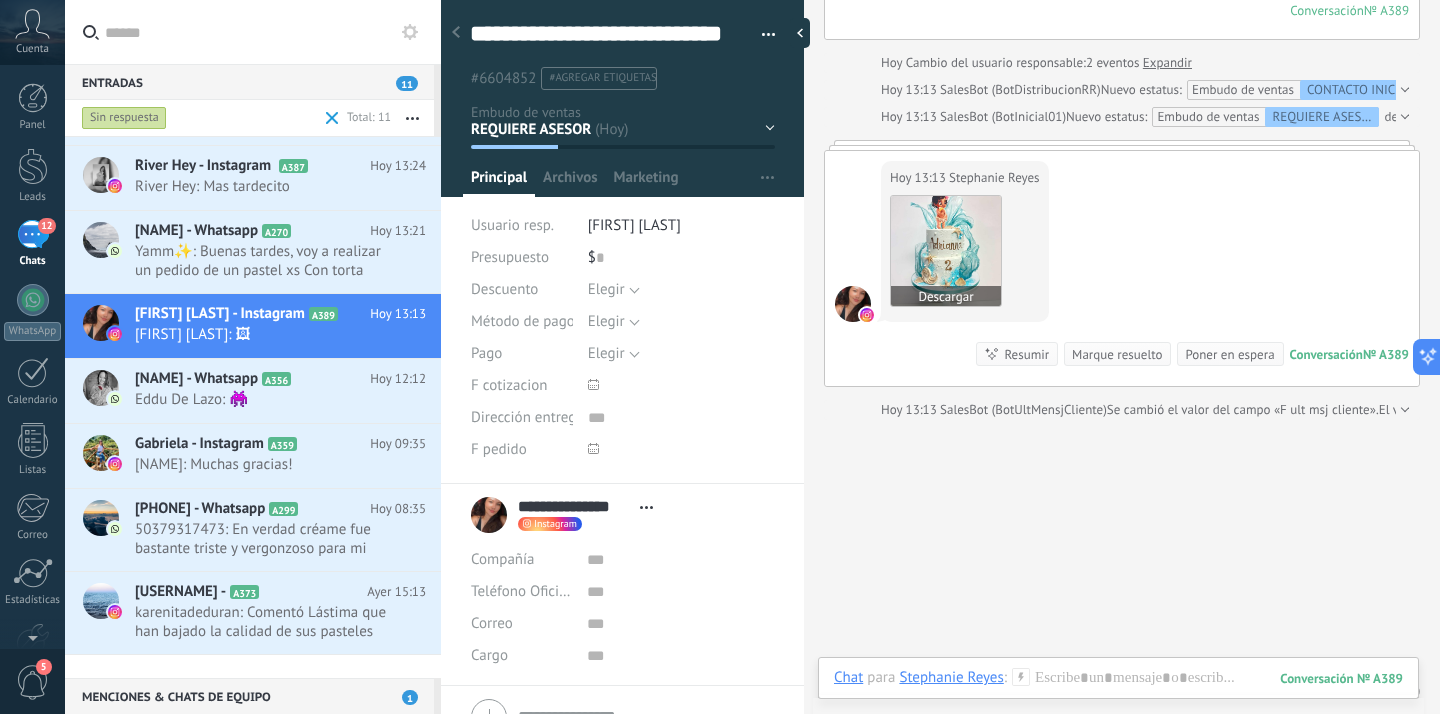 click at bounding box center [946, 251] 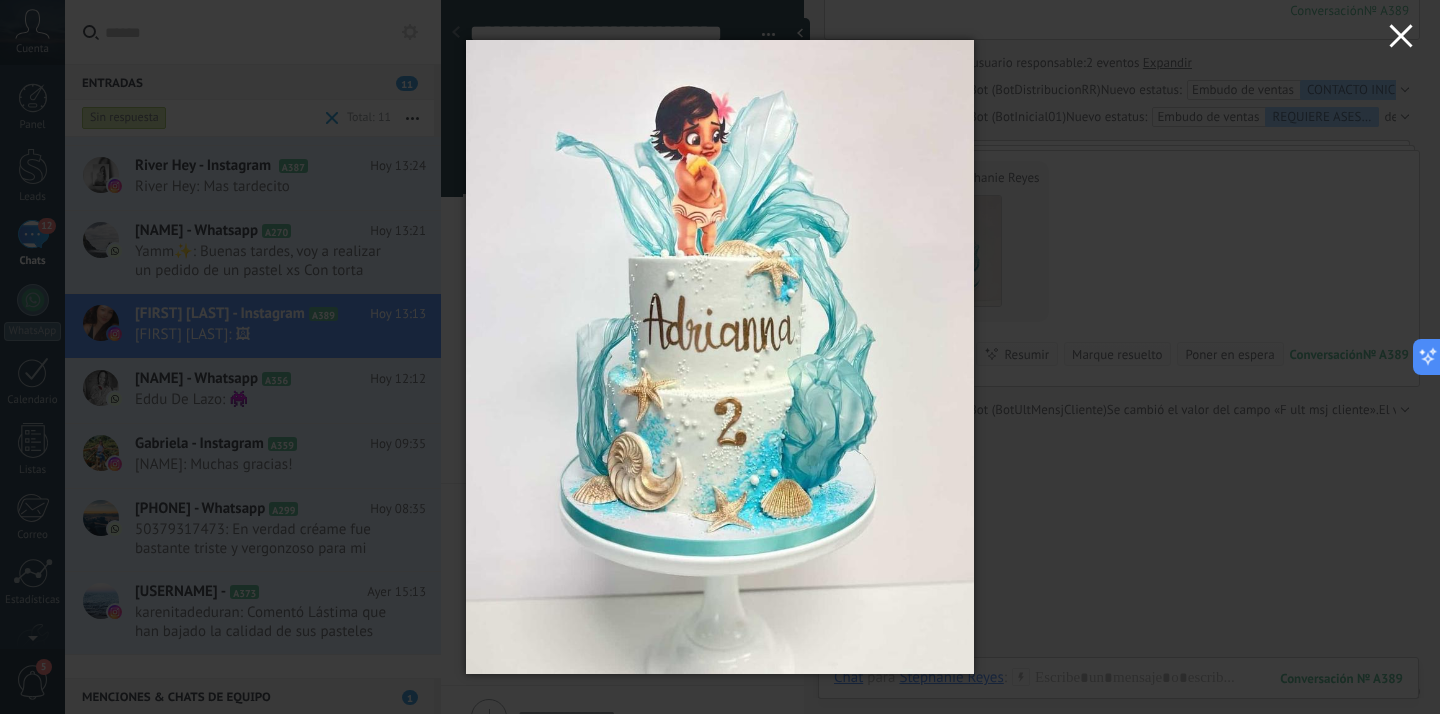 click 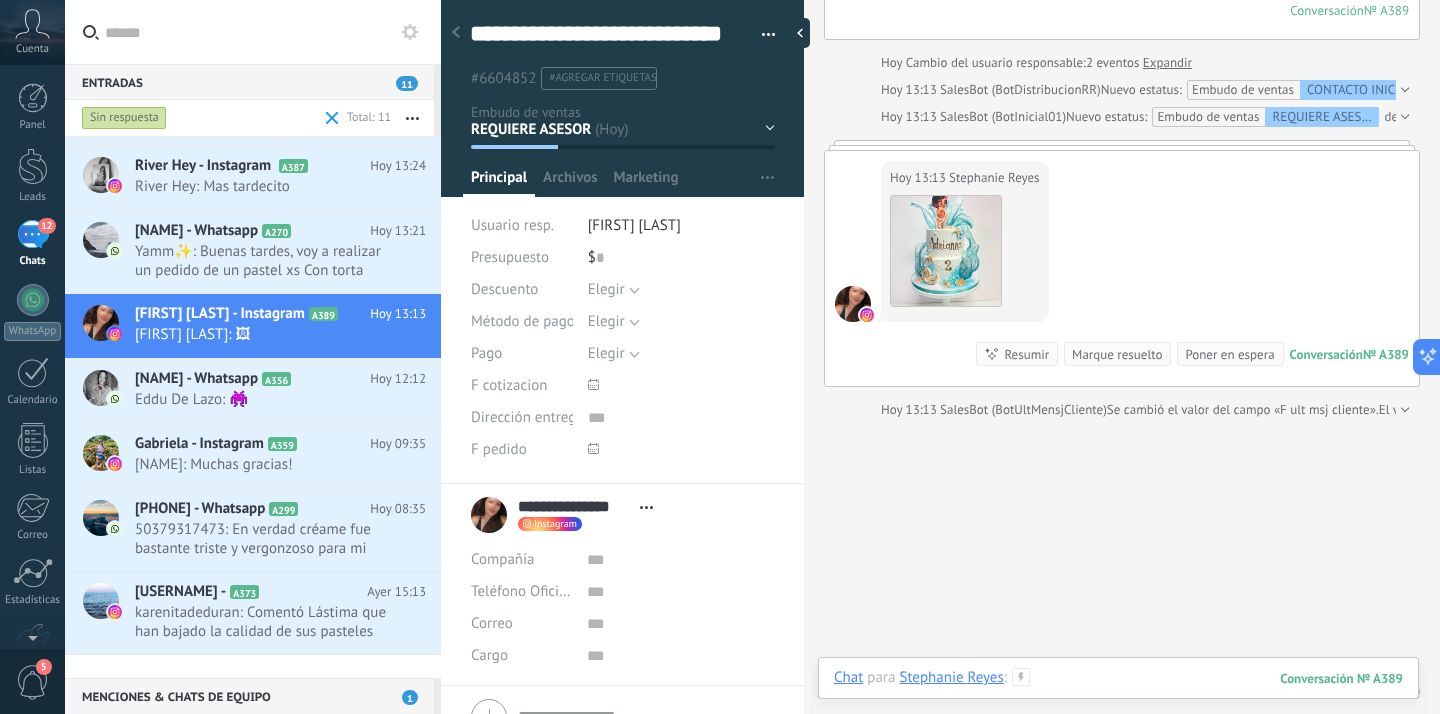click at bounding box center (1118, 698) 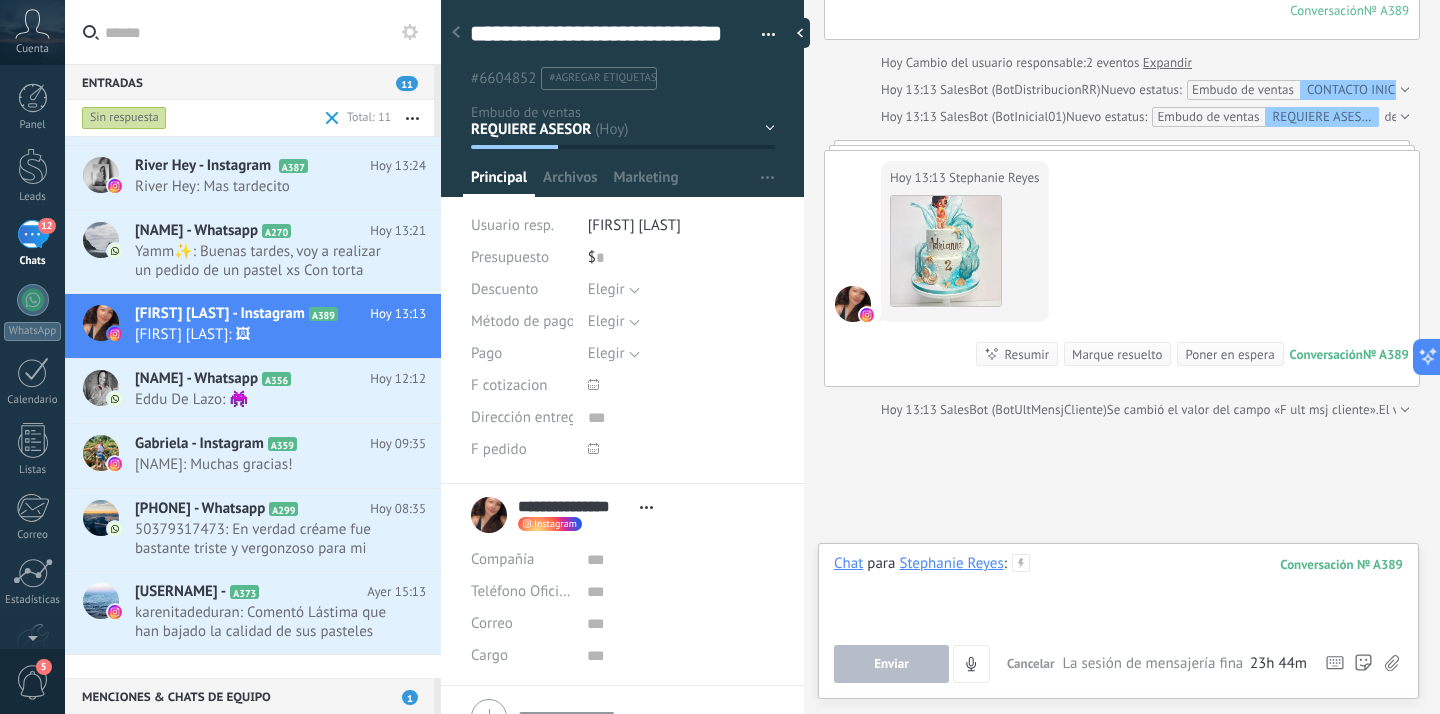 type 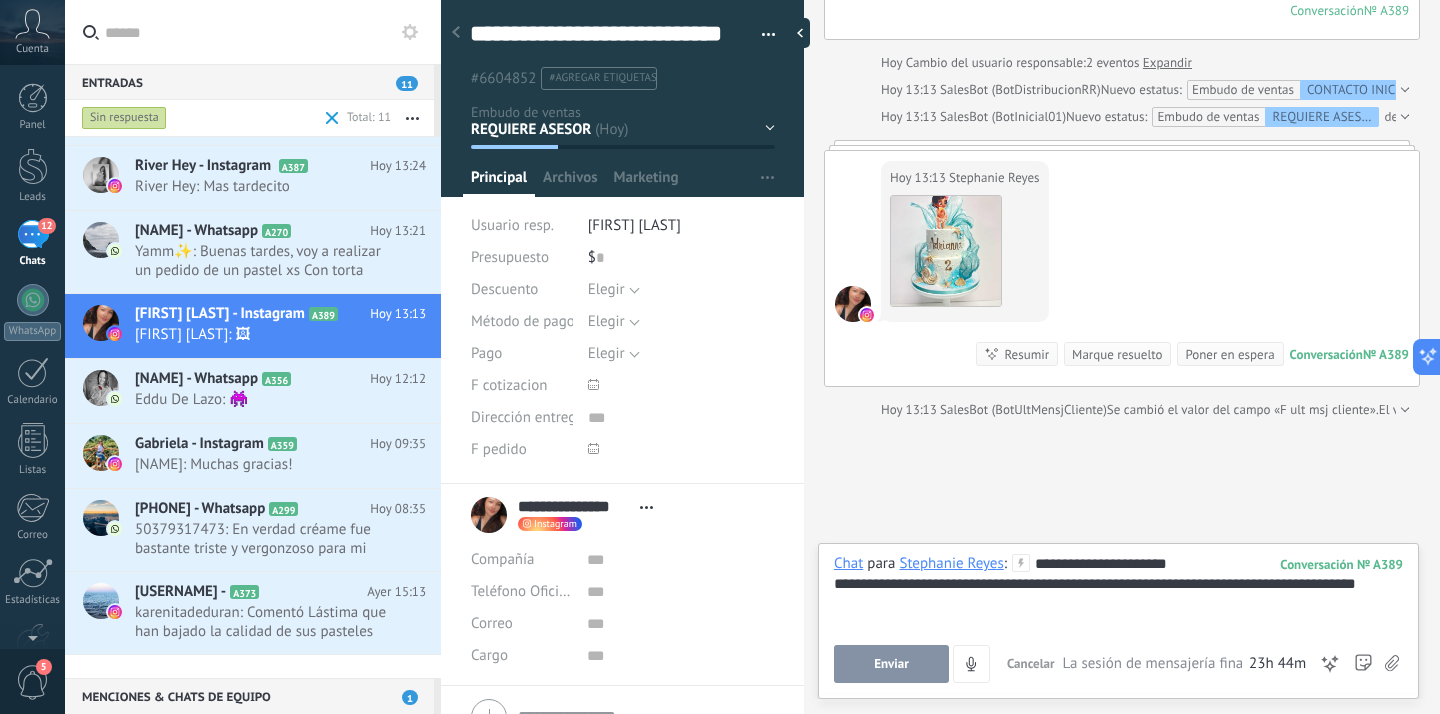 click on "Enviar" at bounding box center (891, 664) 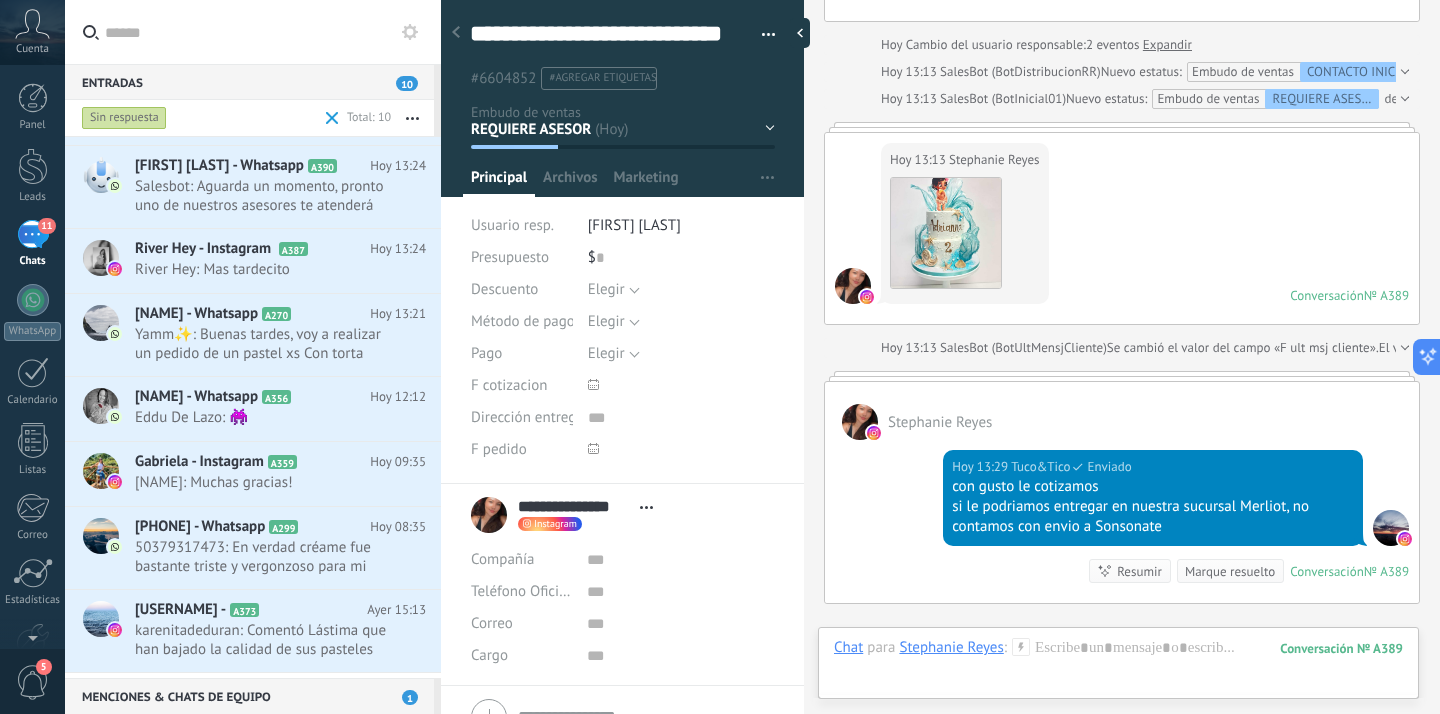 scroll, scrollTop: 1118, scrollLeft: 0, axis: vertical 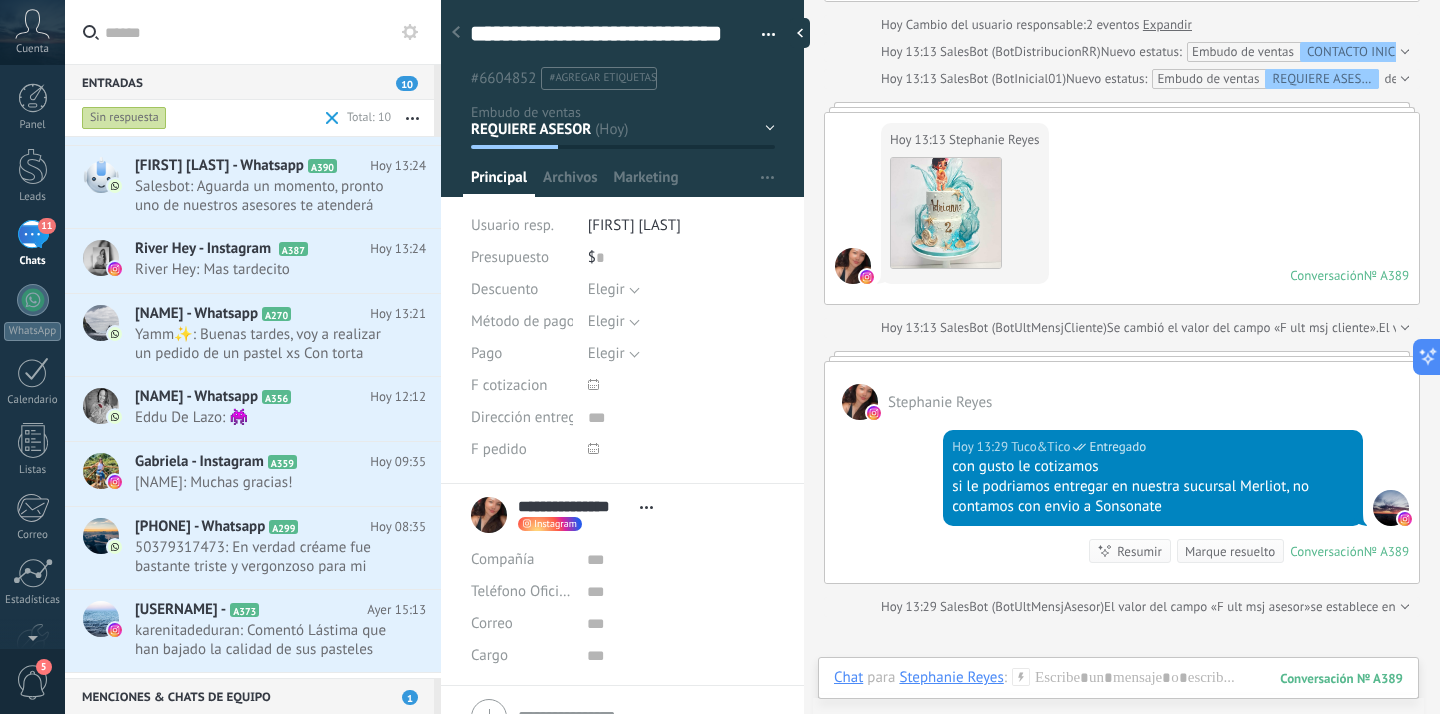 click on "Chat Correo Nota Tarea Chat Para [FIRST] [LAST] : [NUMBER] Enviar Cancelar Rastrear clics en links ? Reducir links largos y rastrear clics: cuando se habilita, los URLs que envías serán reemplazados con links de rastreo. Una vez clickeados, un evento se registrará en el feed del lead. Abajo seleccione las fuentes que utilizan esta en Ajustes Las plantillas no pueden ser editadas 23h 44m La sesión de mensajería finaliza en: Atajos – ejecutar bots y plantillas – seleccionar acción – mencionar a un colega – seleccionar el destinatario – insertar valor del campo Kommo AI Beta Corregir gramática y ortografía Hacerlo profesional Hacerlo amistoso Hacerlo ingenioso Hacerlo más largo Hacerlo más corto Simplificarlo Responde más rápido entrenando a tu asistente AI con tus fuentes de datos" at bounding box center (1118, 693) 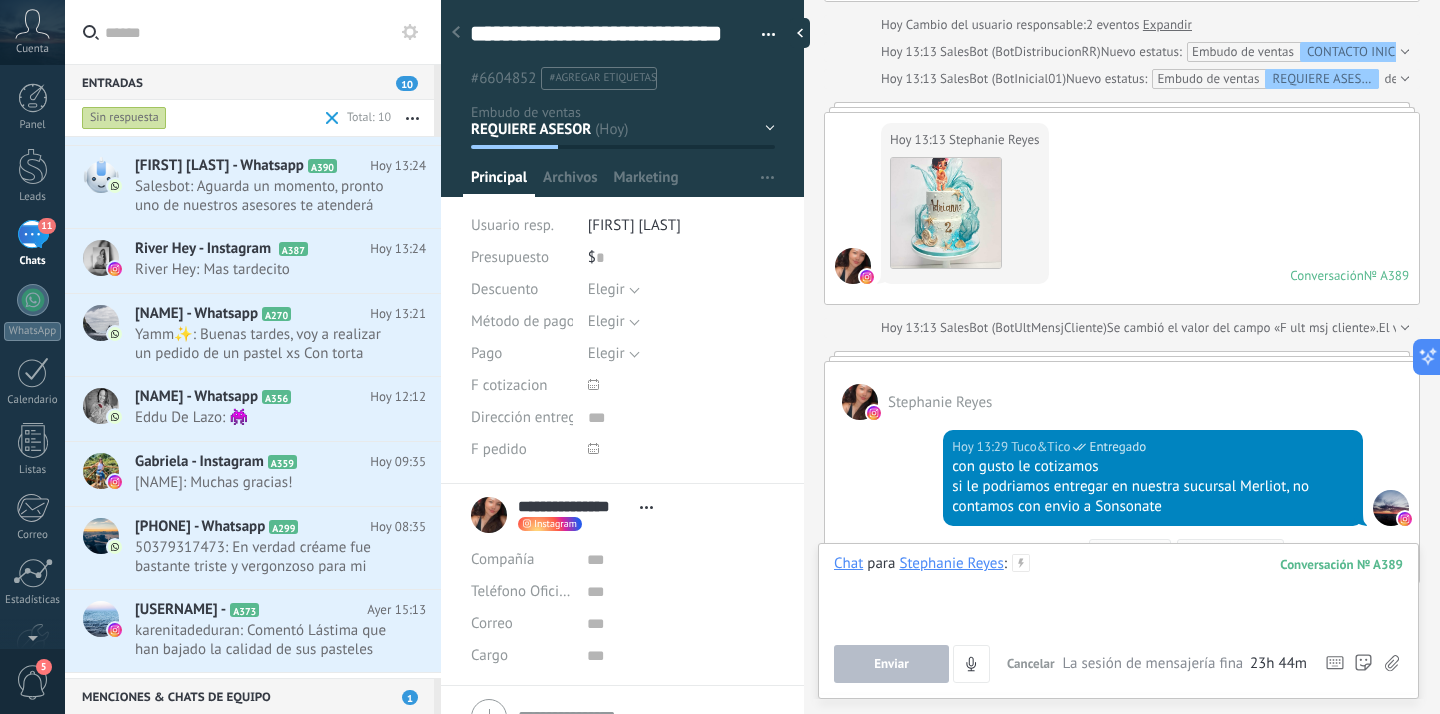 click at bounding box center (1118, 592) 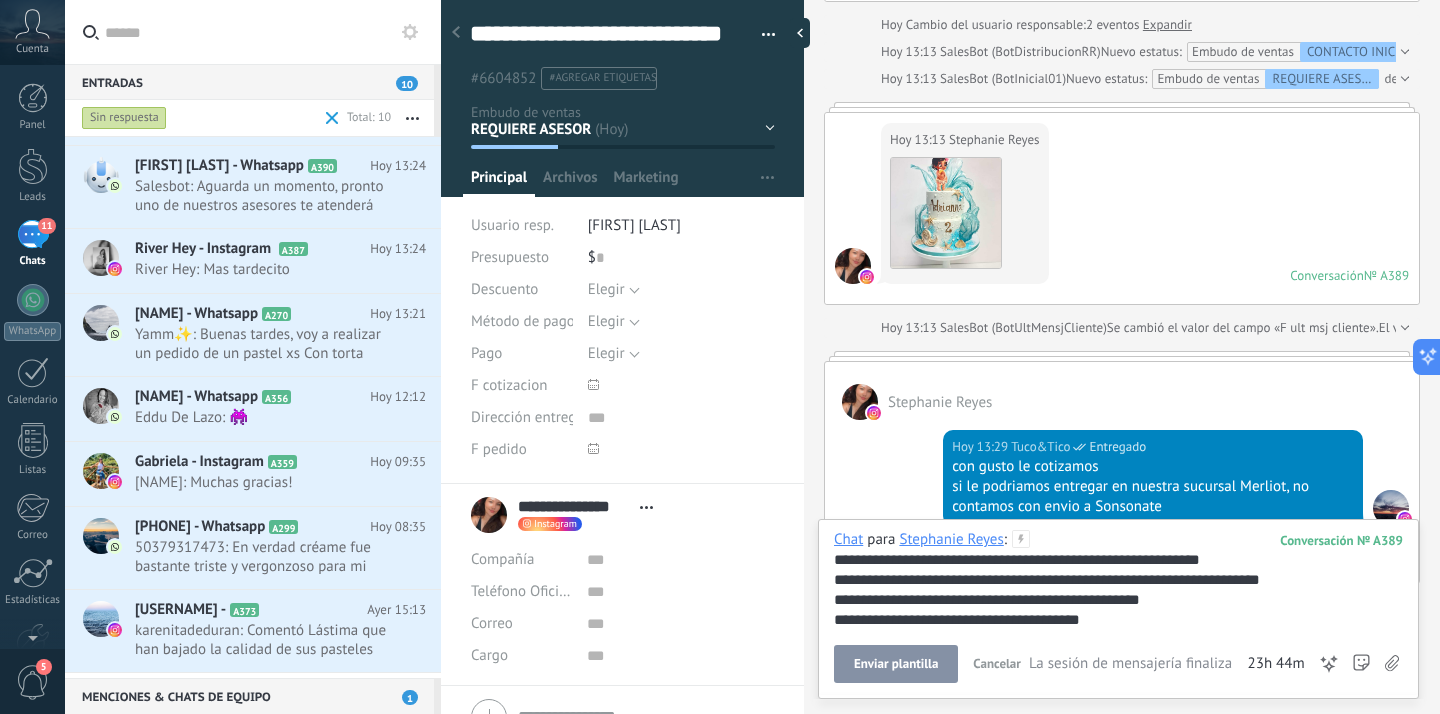 click on "Enviar plantilla" at bounding box center [896, 664] 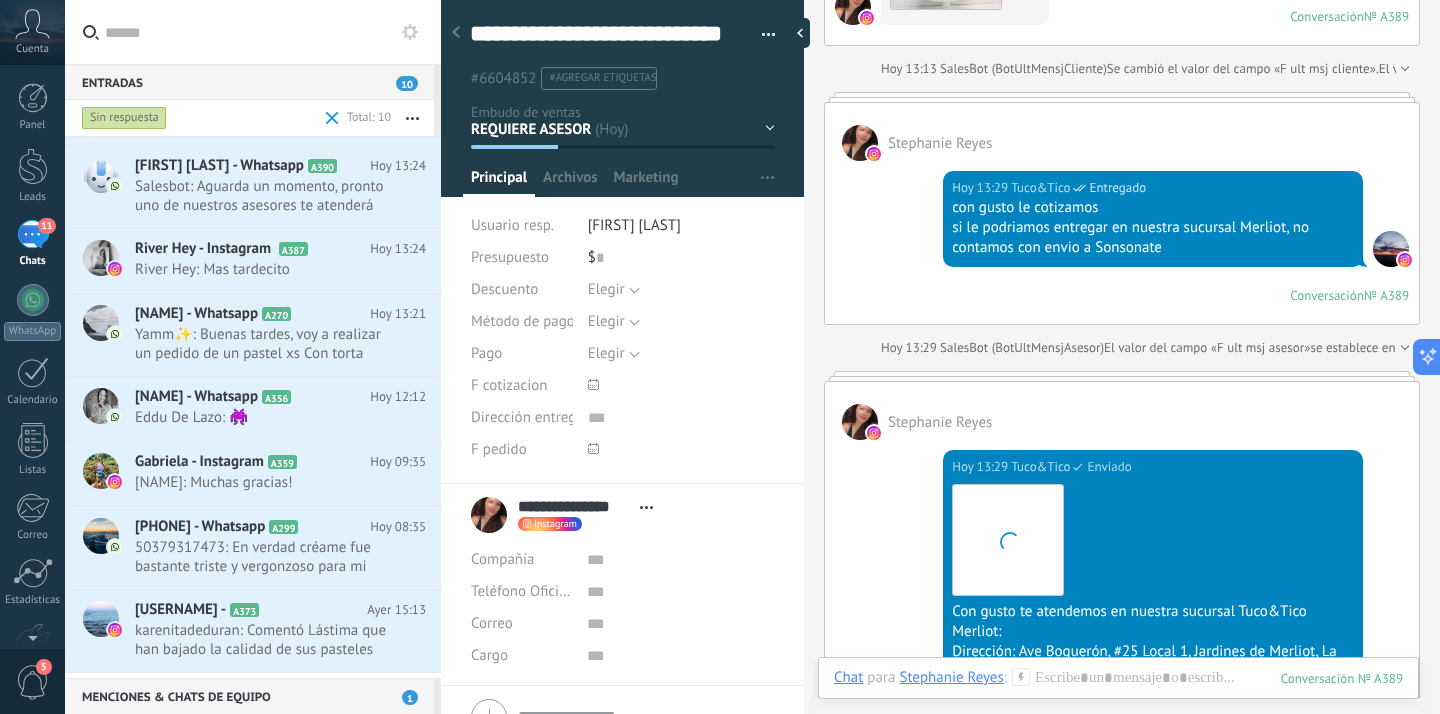 scroll, scrollTop: 1085, scrollLeft: 0, axis: vertical 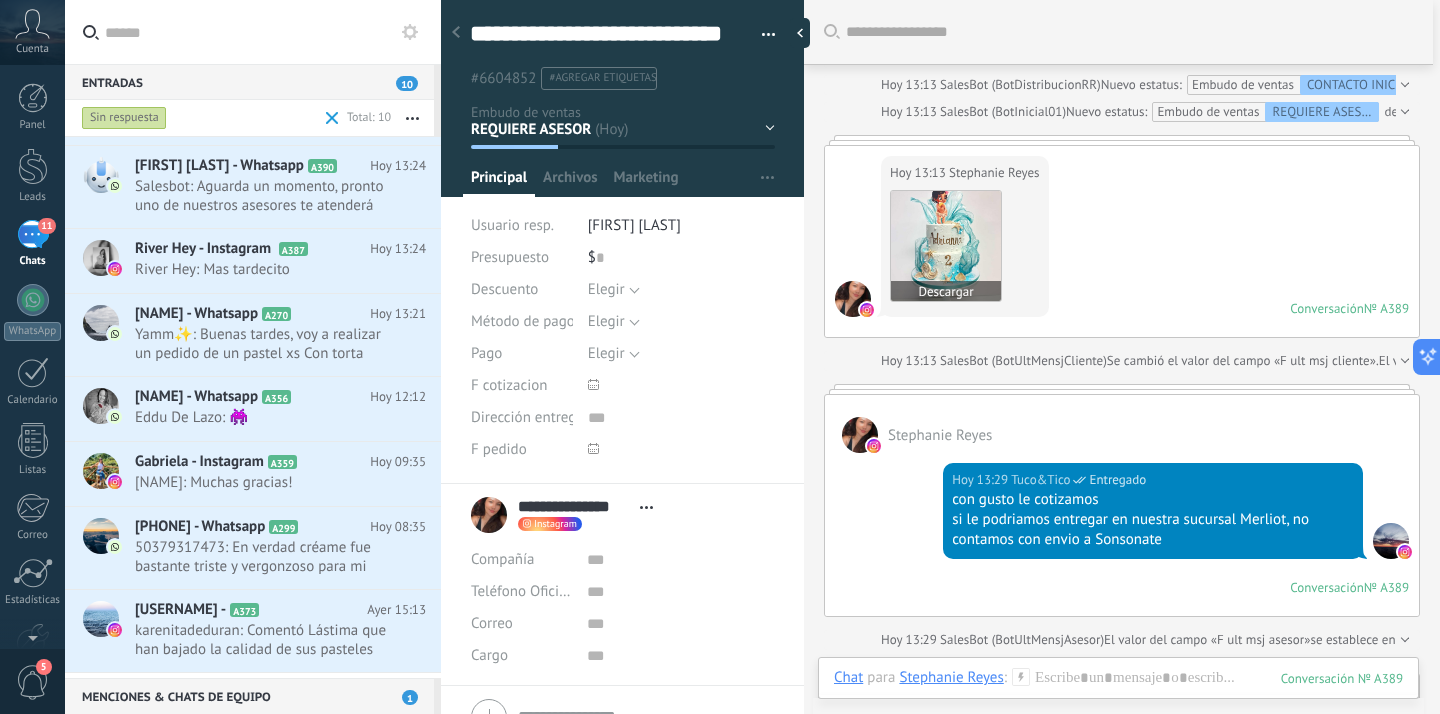 click at bounding box center (946, 246) 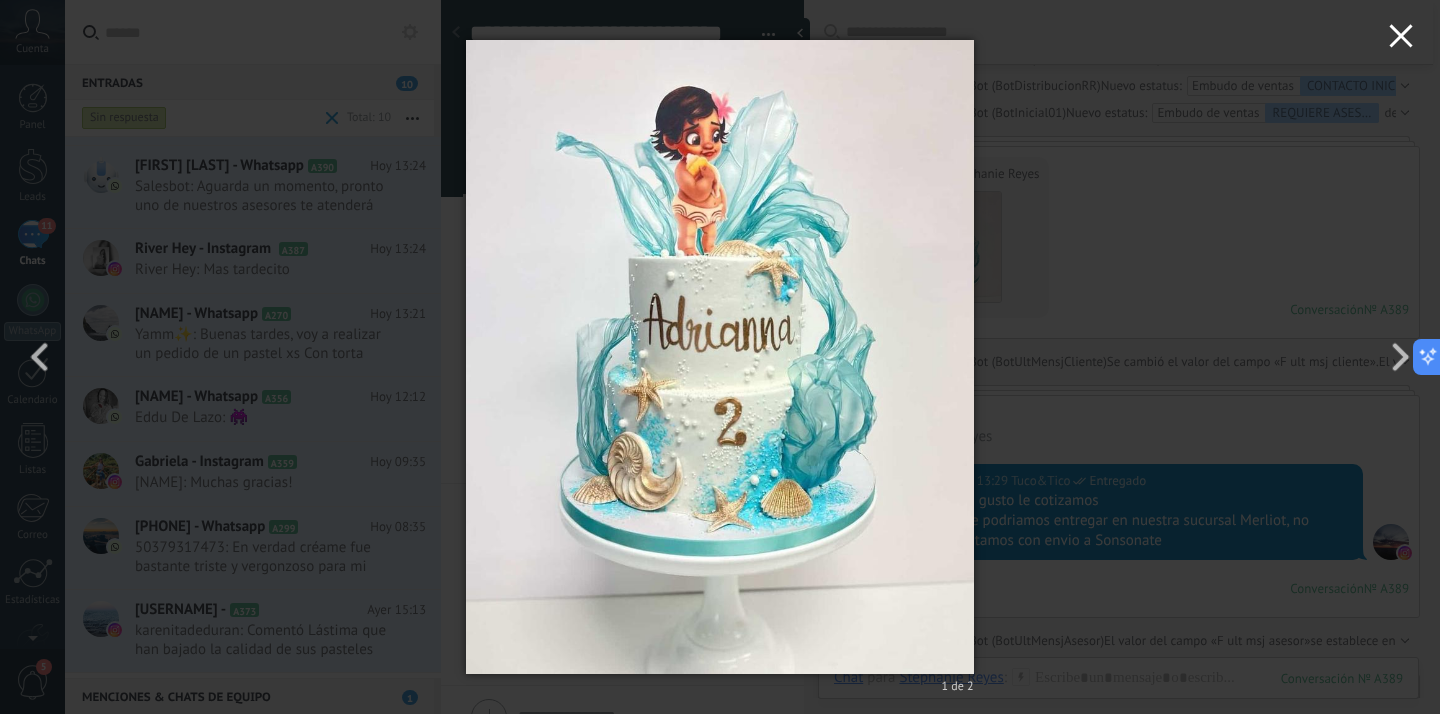 click 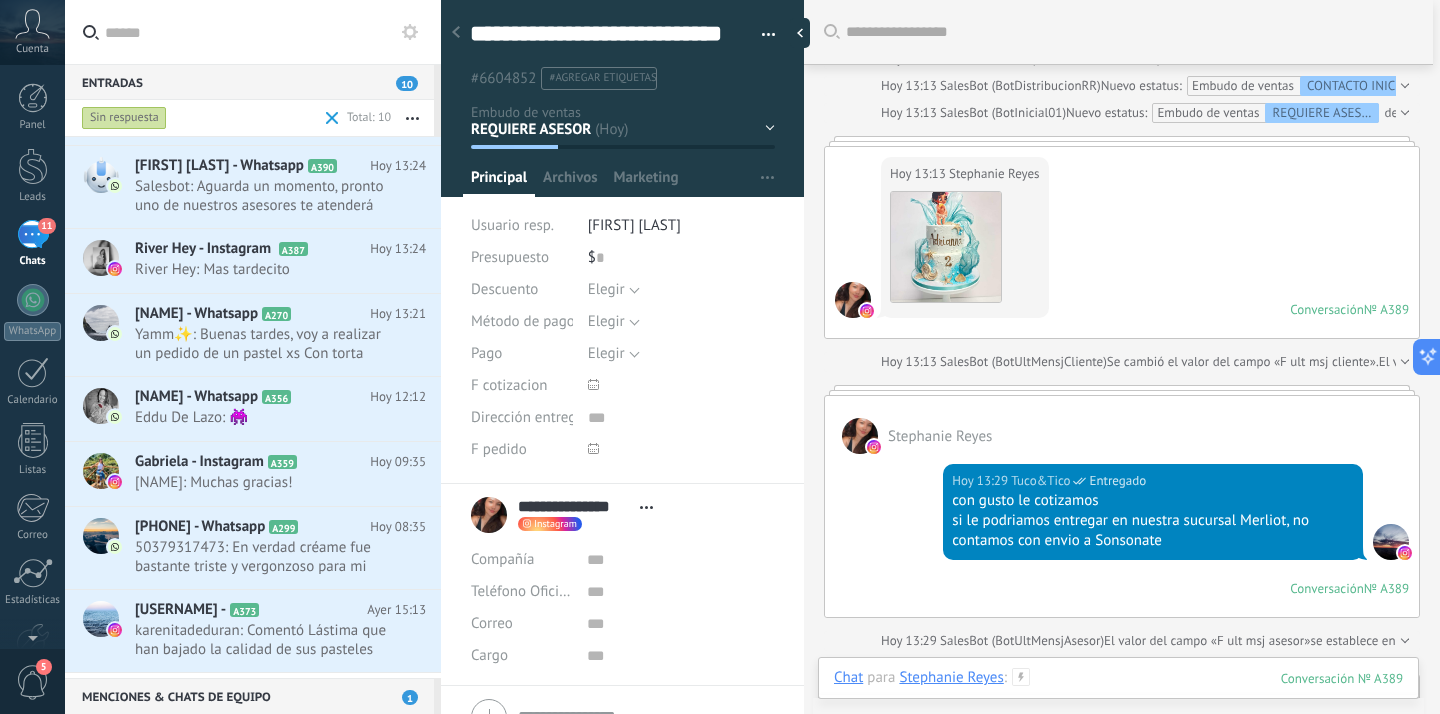 click at bounding box center (1118, 698) 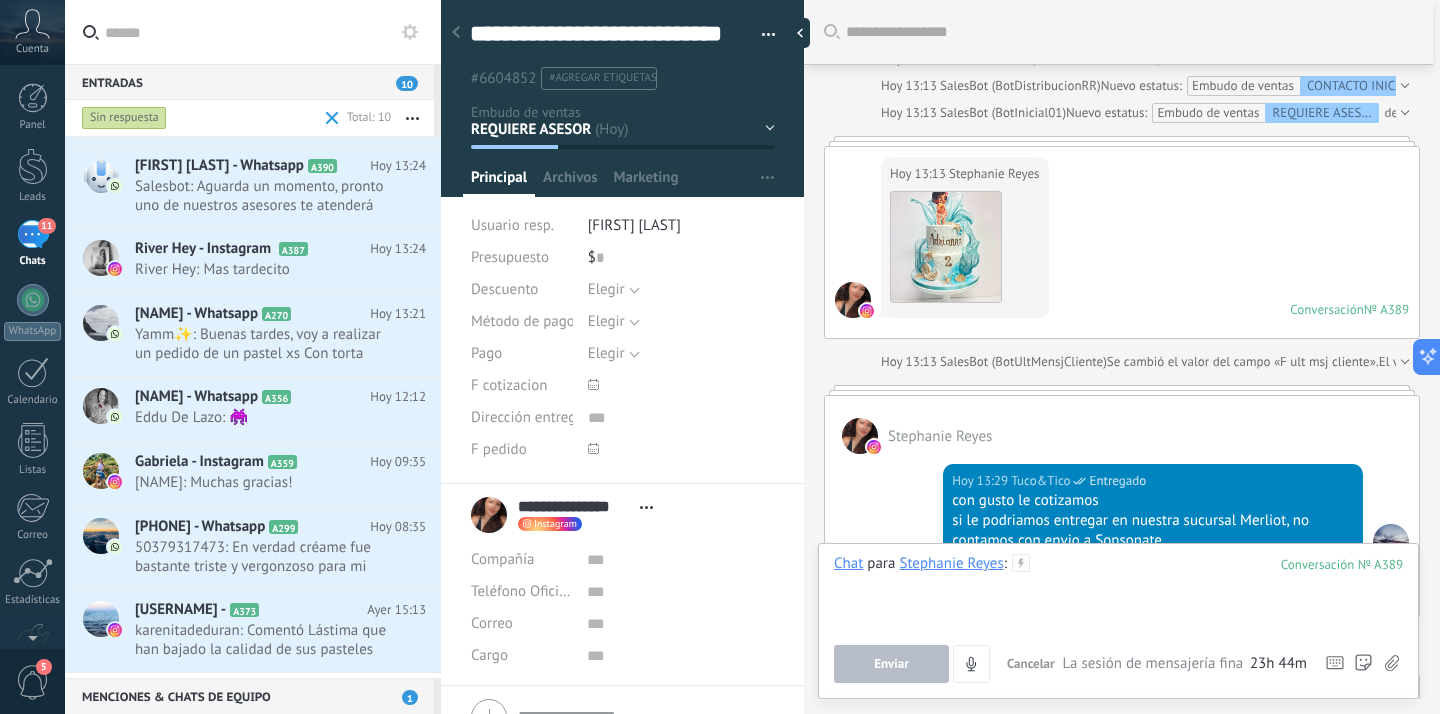 type 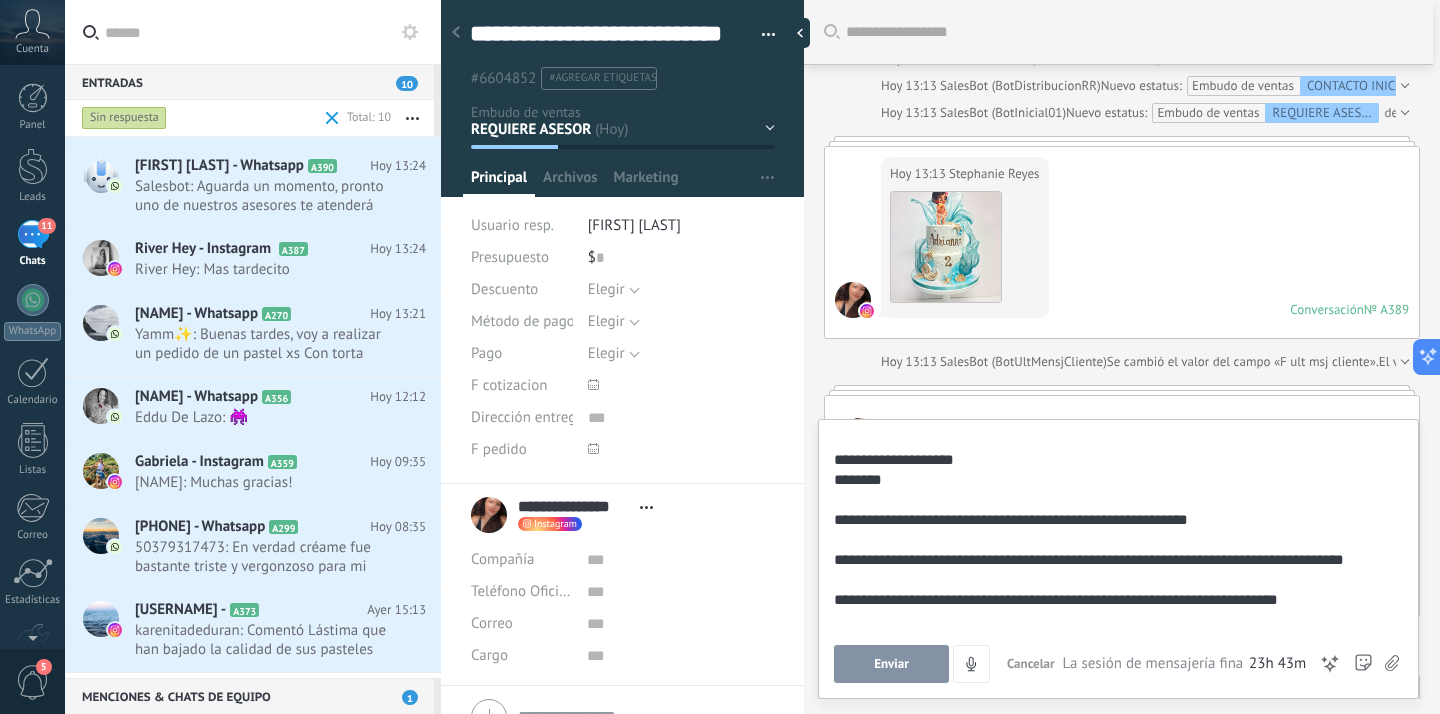 scroll, scrollTop: 80, scrollLeft: 0, axis: vertical 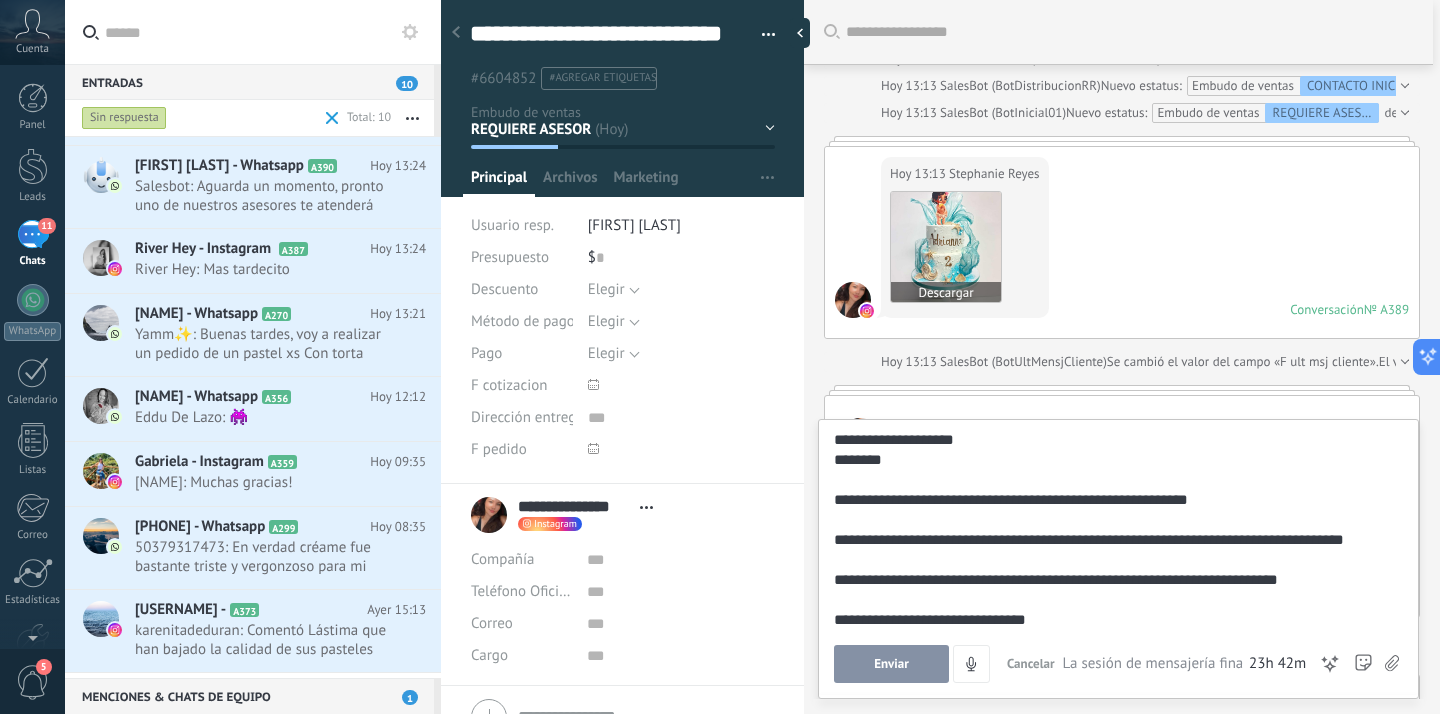 click at bounding box center (946, 247) 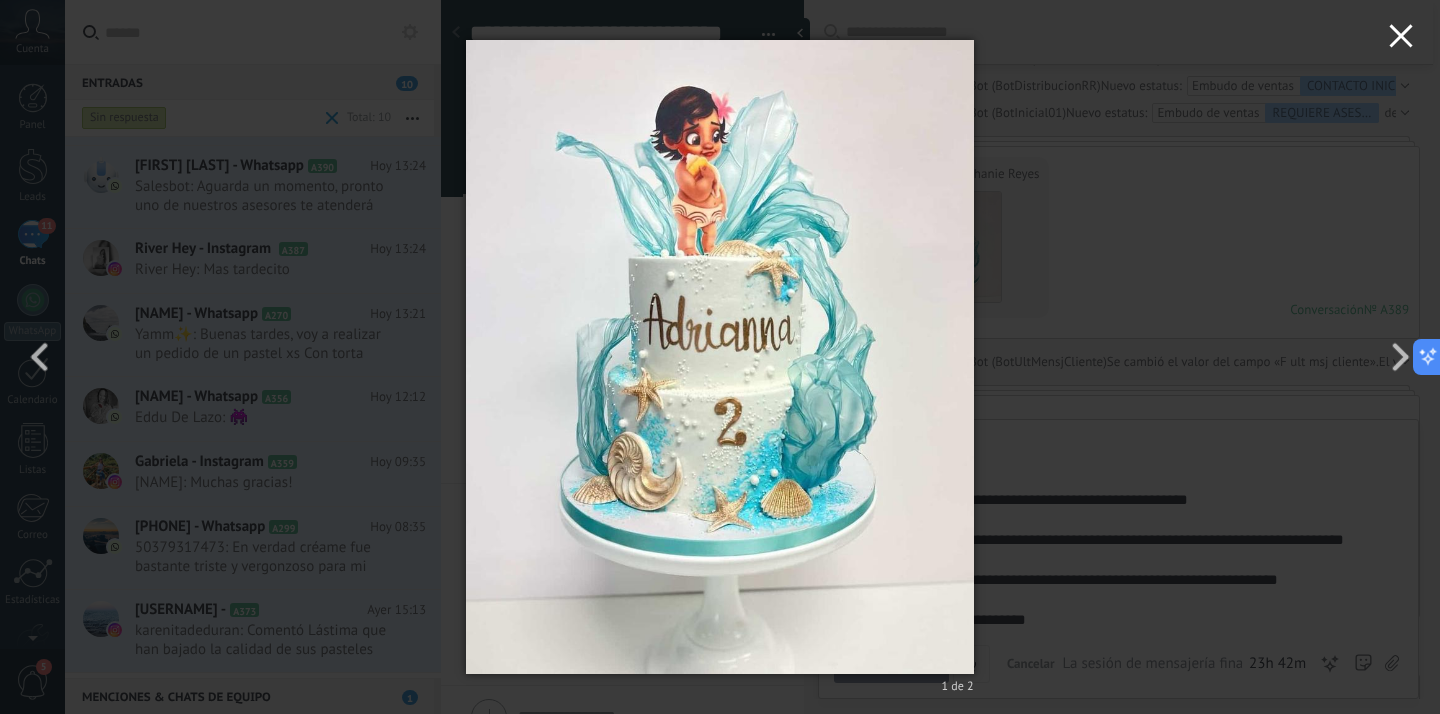 click 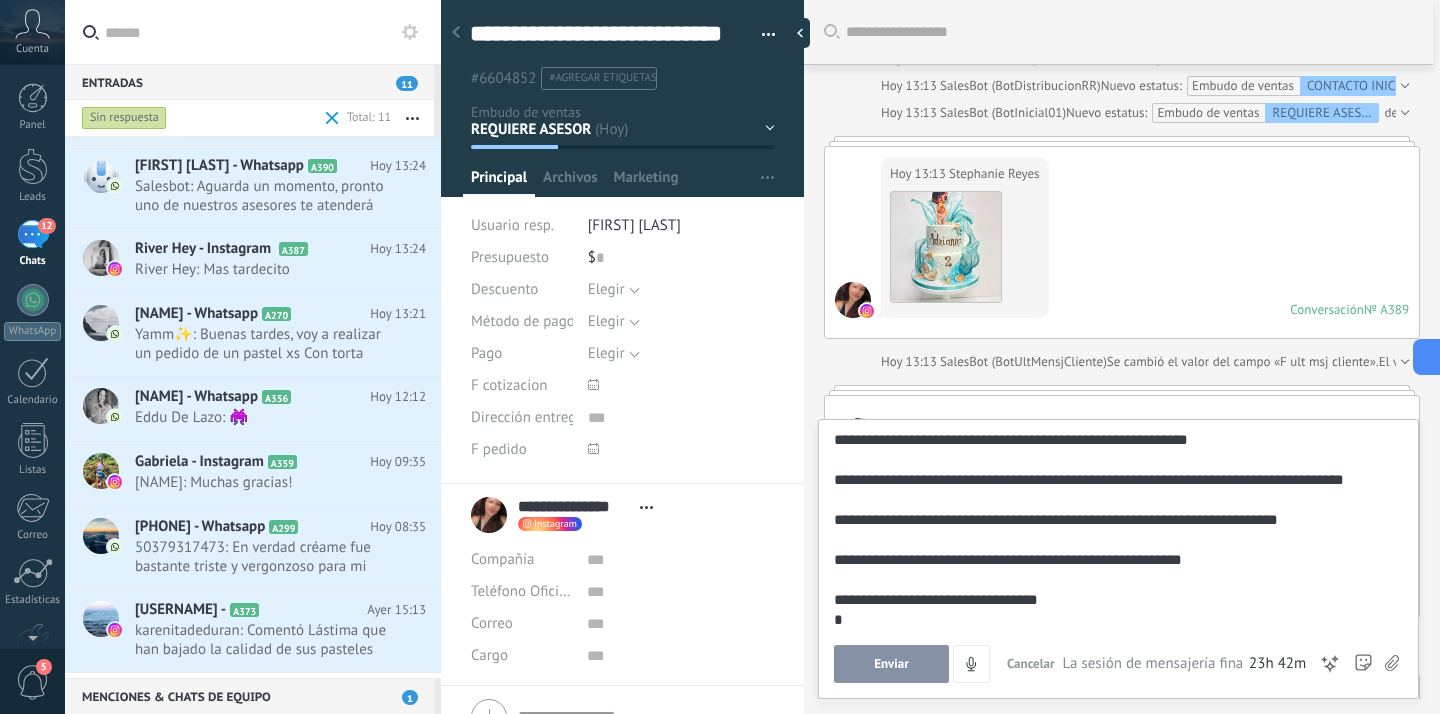 scroll, scrollTop: 140, scrollLeft: 0, axis: vertical 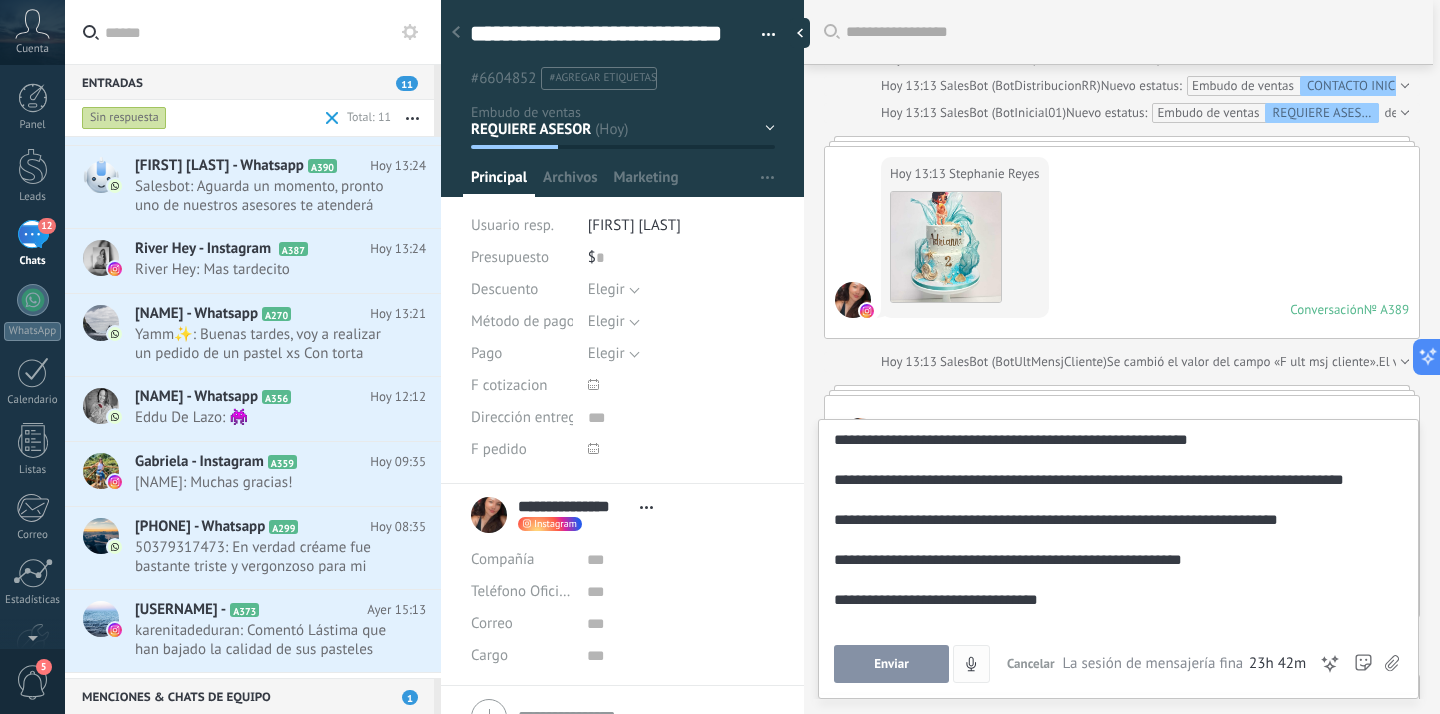 click on "Enviar" at bounding box center [891, 664] 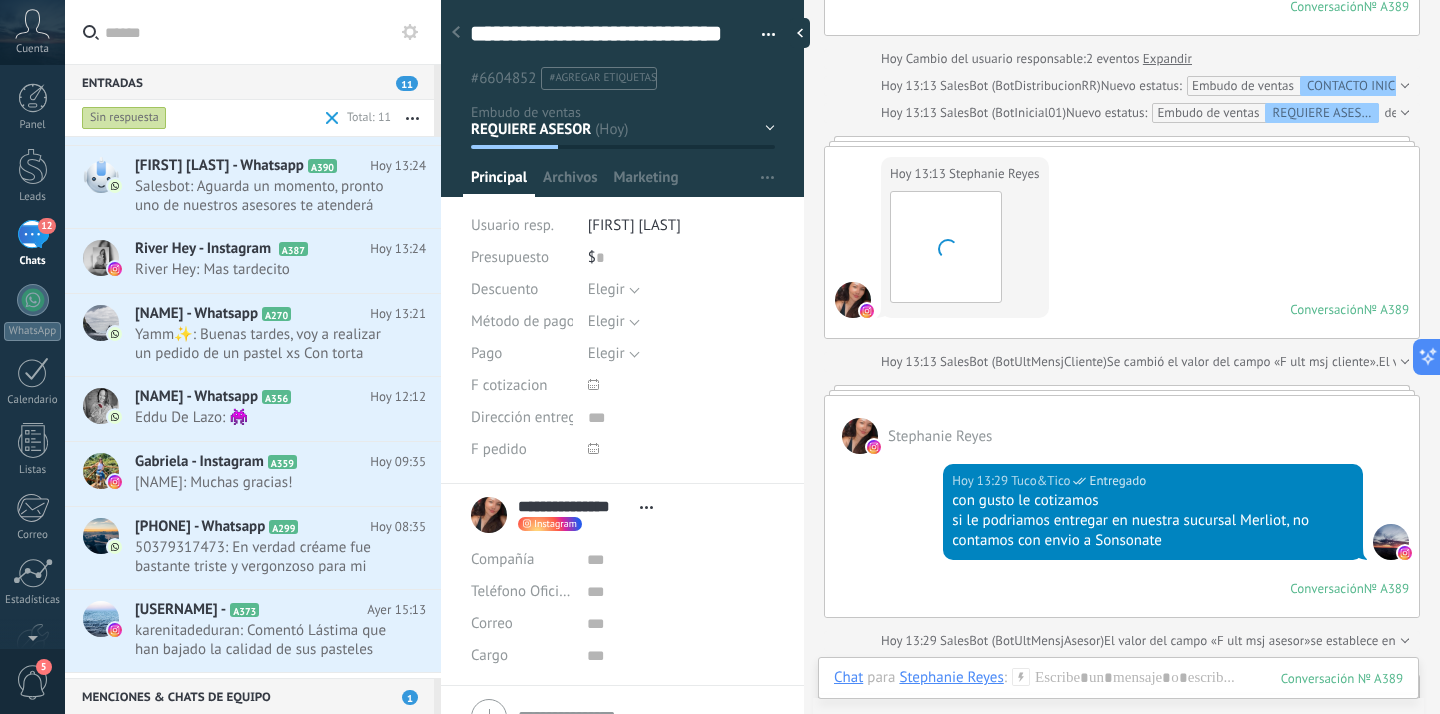 scroll, scrollTop: 2369, scrollLeft: 0, axis: vertical 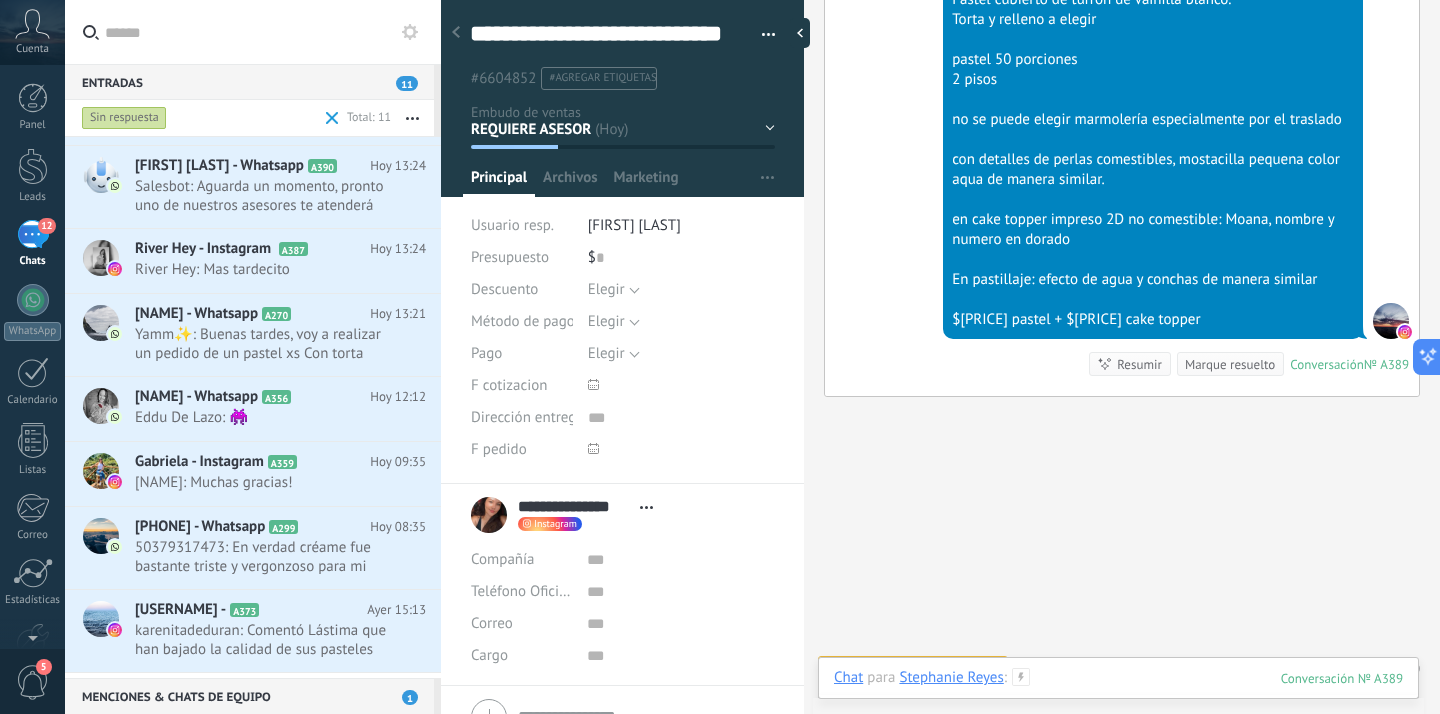 click at bounding box center (1118, 698) 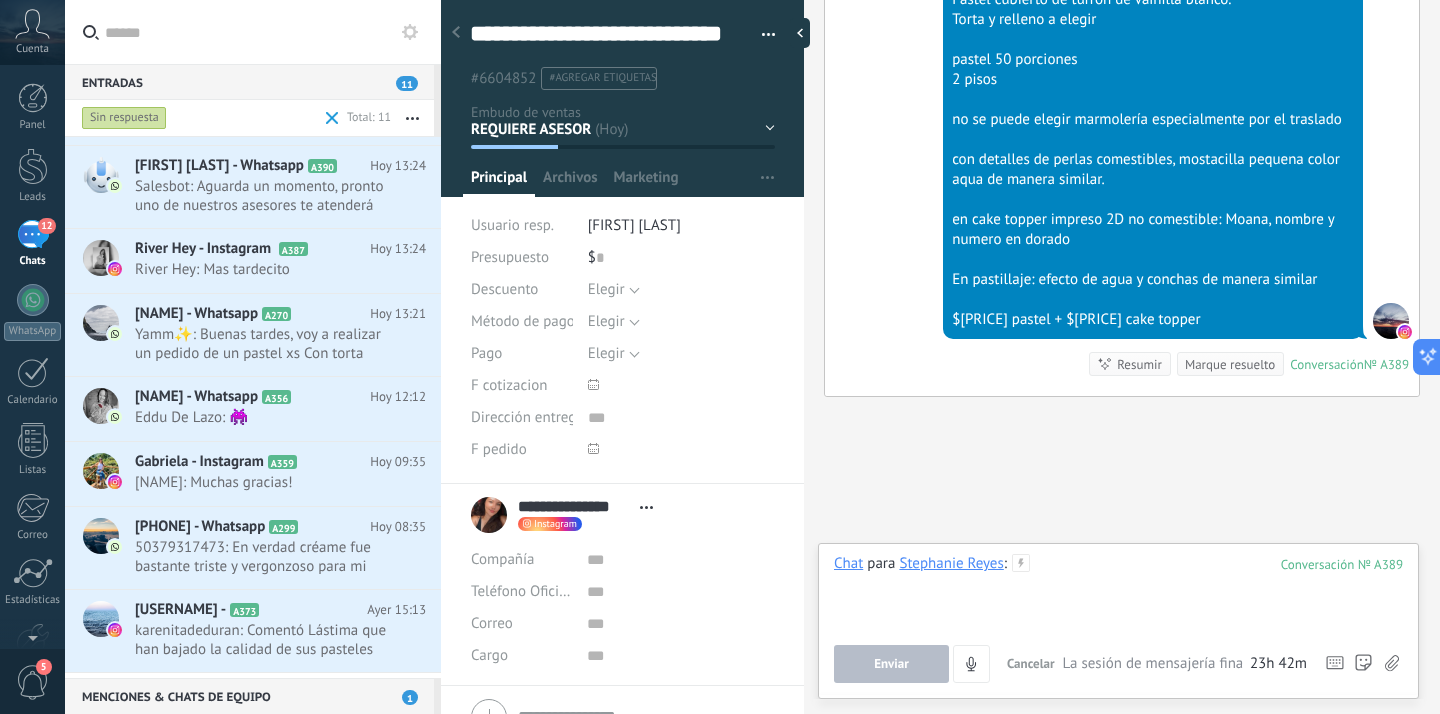 type 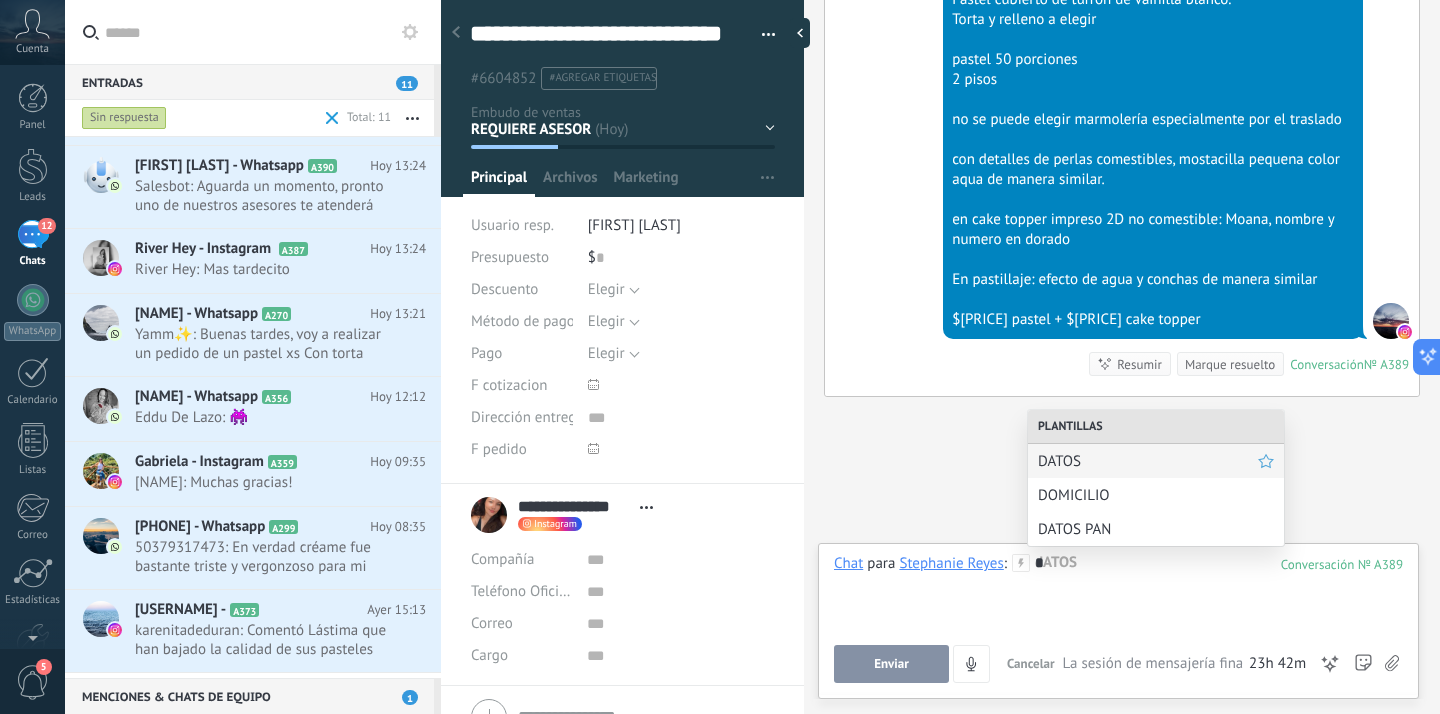 click on "DATOS" at bounding box center (1148, 461) 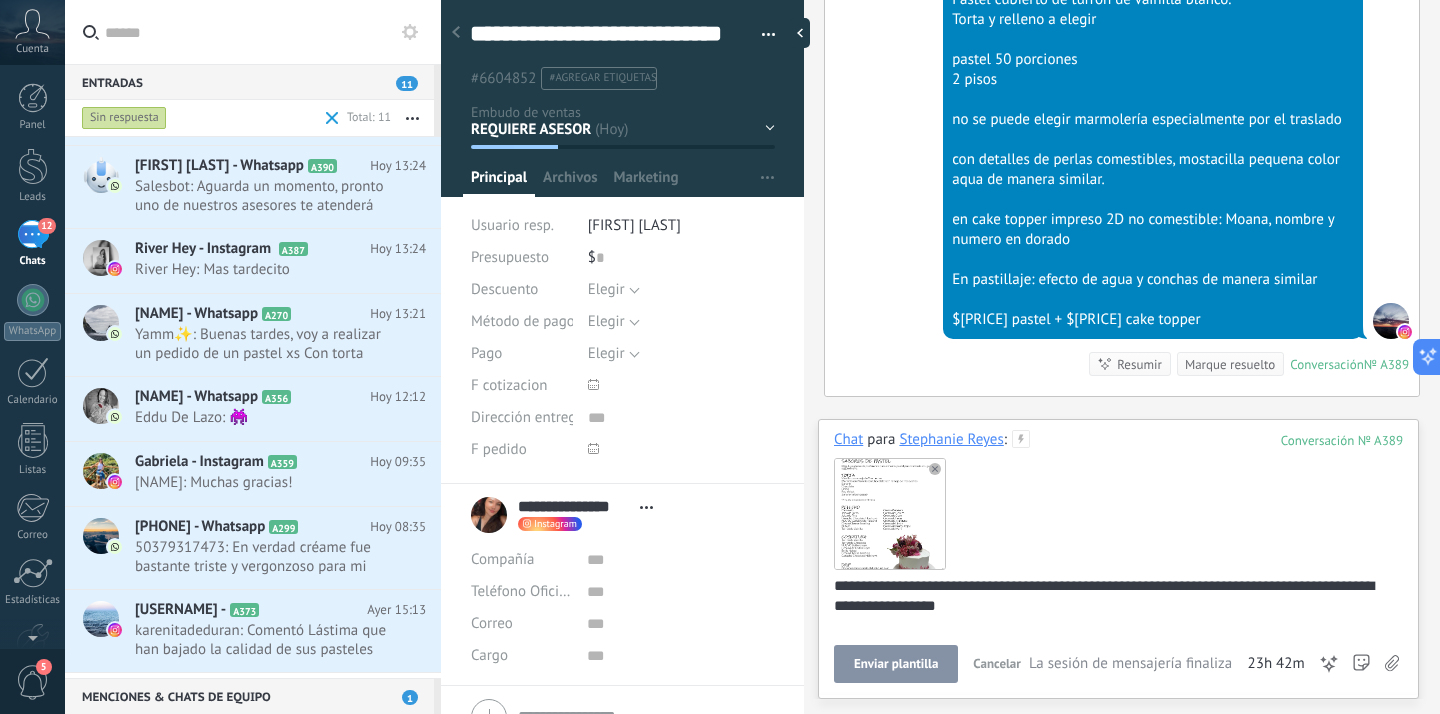 click on "Enviar plantilla" at bounding box center [896, 664] 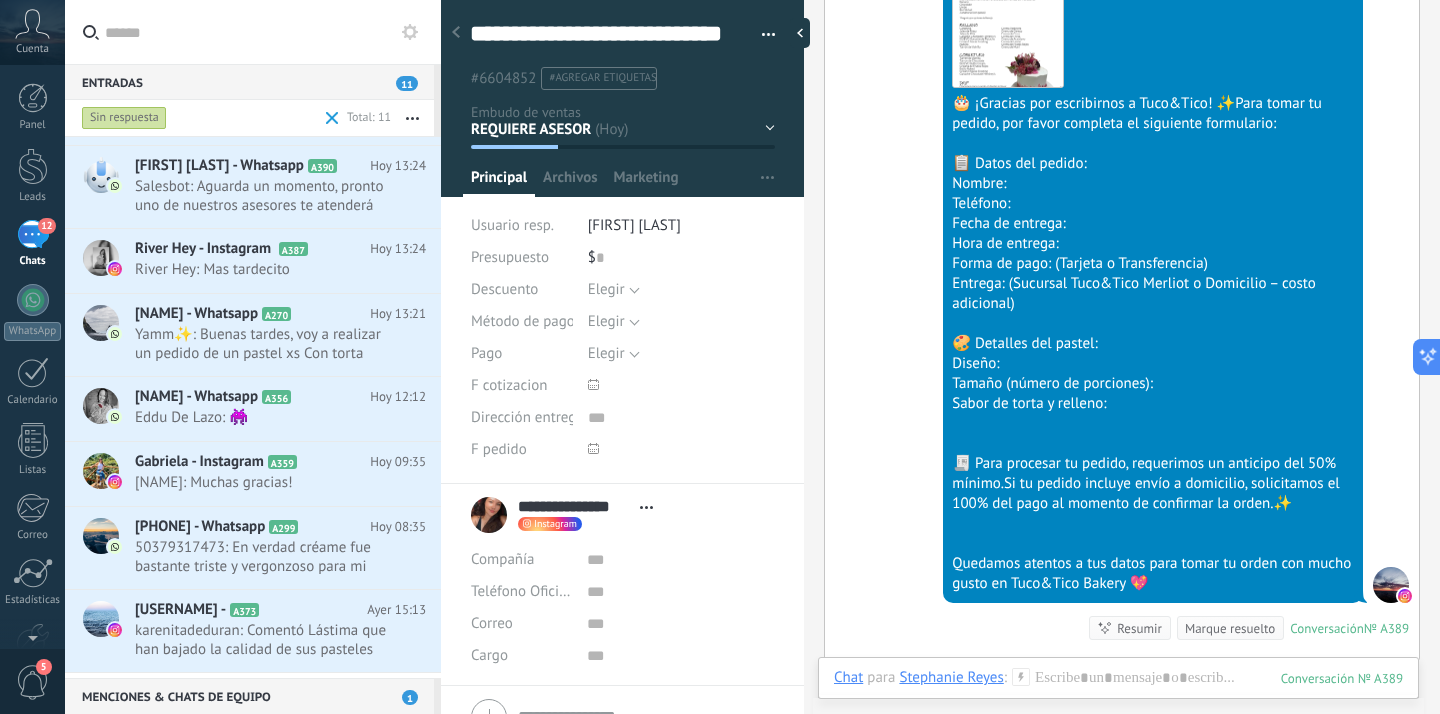 scroll, scrollTop: 2763, scrollLeft: 0, axis: vertical 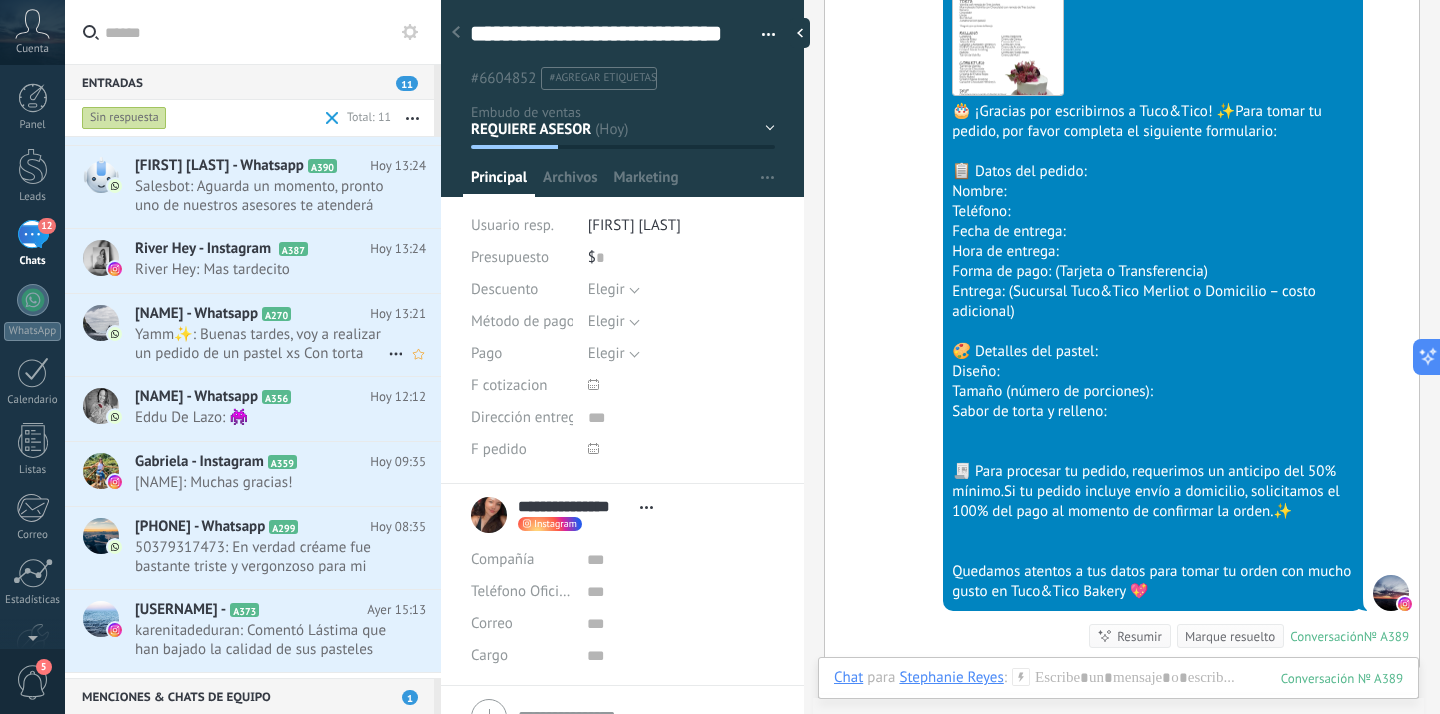 click on "Yamm✨: Buenas tardes, voy a realizar un pedido de un pastel xs
Con torta marmoleada y ganache de chocolate Hershey" at bounding box center (261, 344) 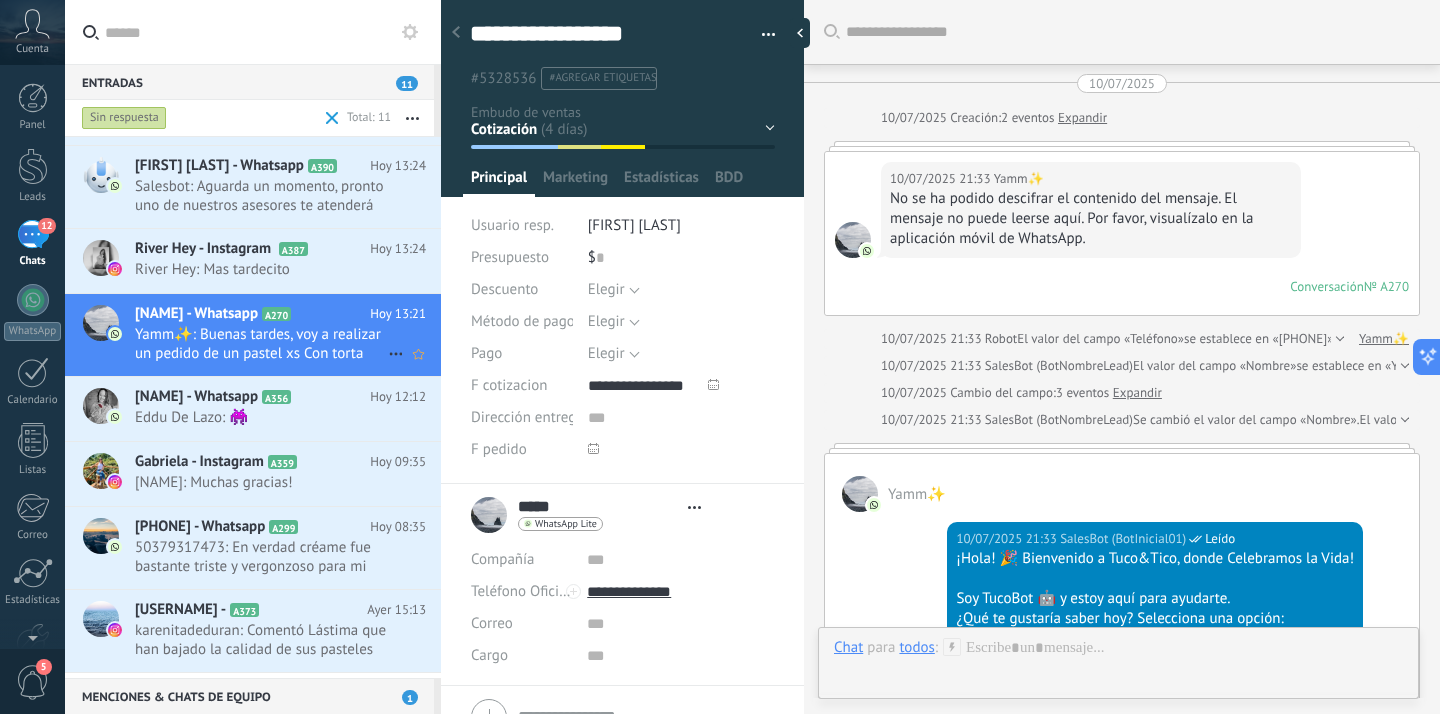 type on "**********" 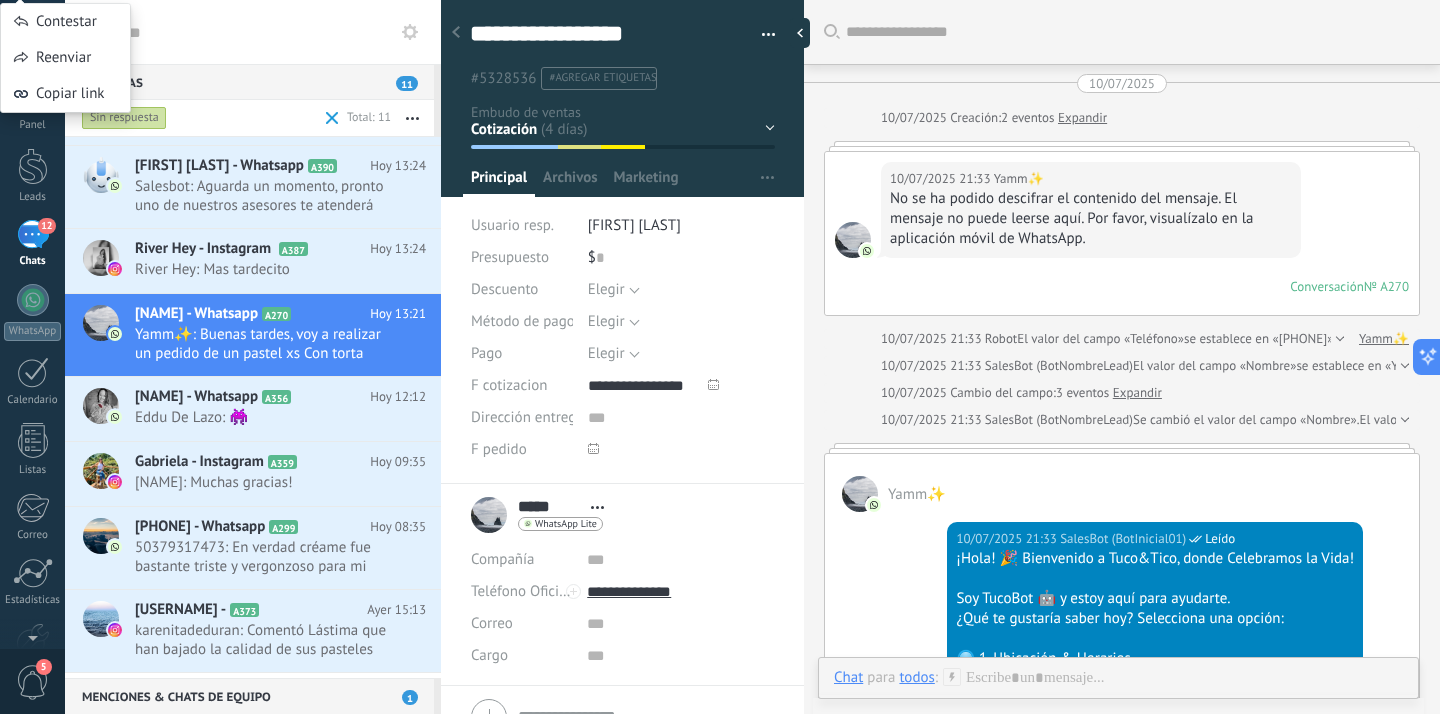 scroll, scrollTop: 30, scrollLeft: 0, axis: vertical 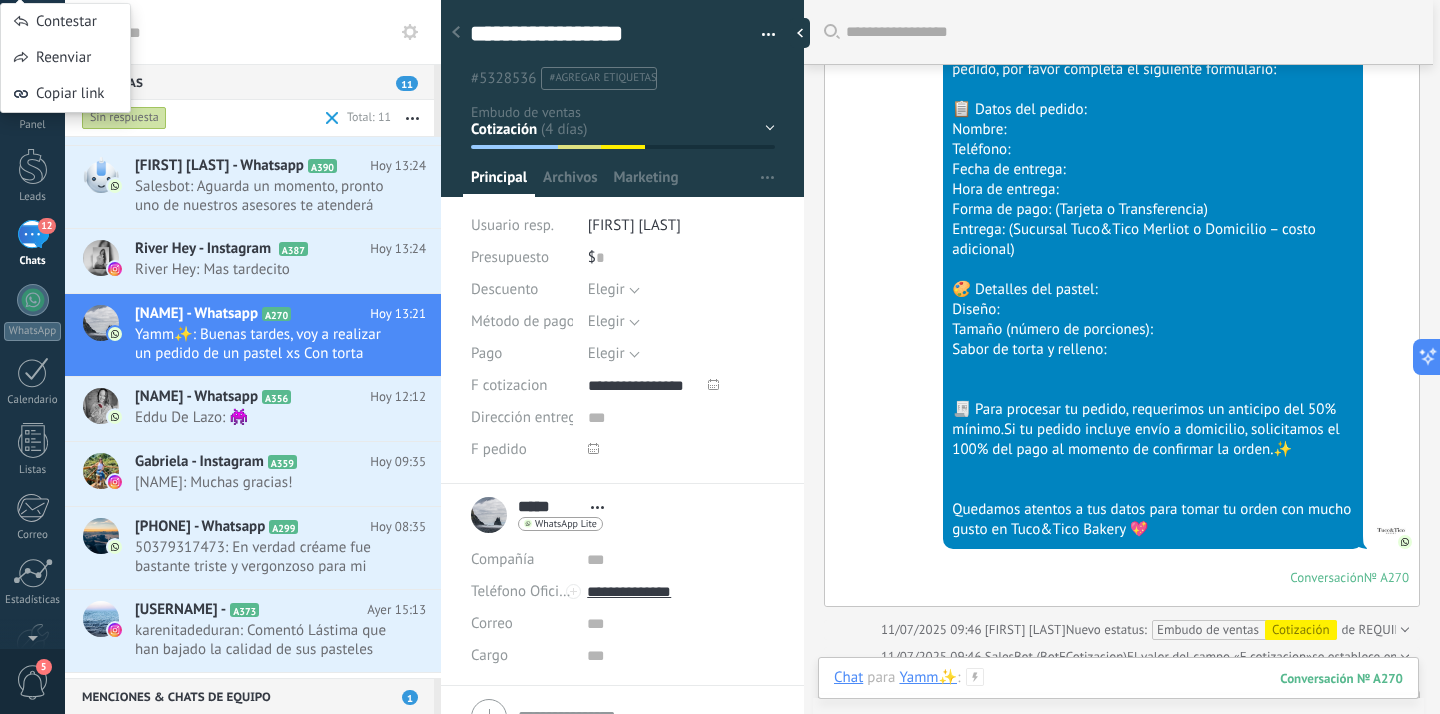 click at bounding box center [1118, 698] 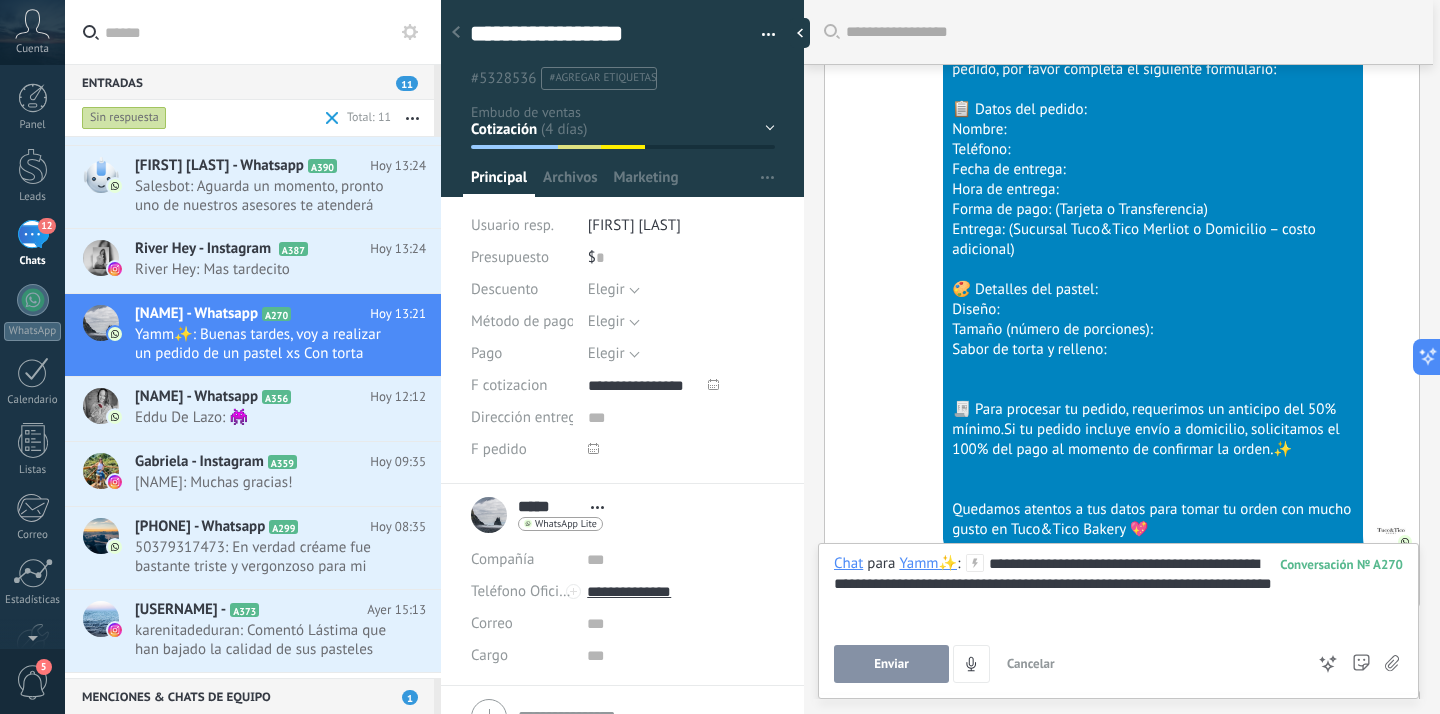 click on "Enviar" at bounding box center [891, 664] 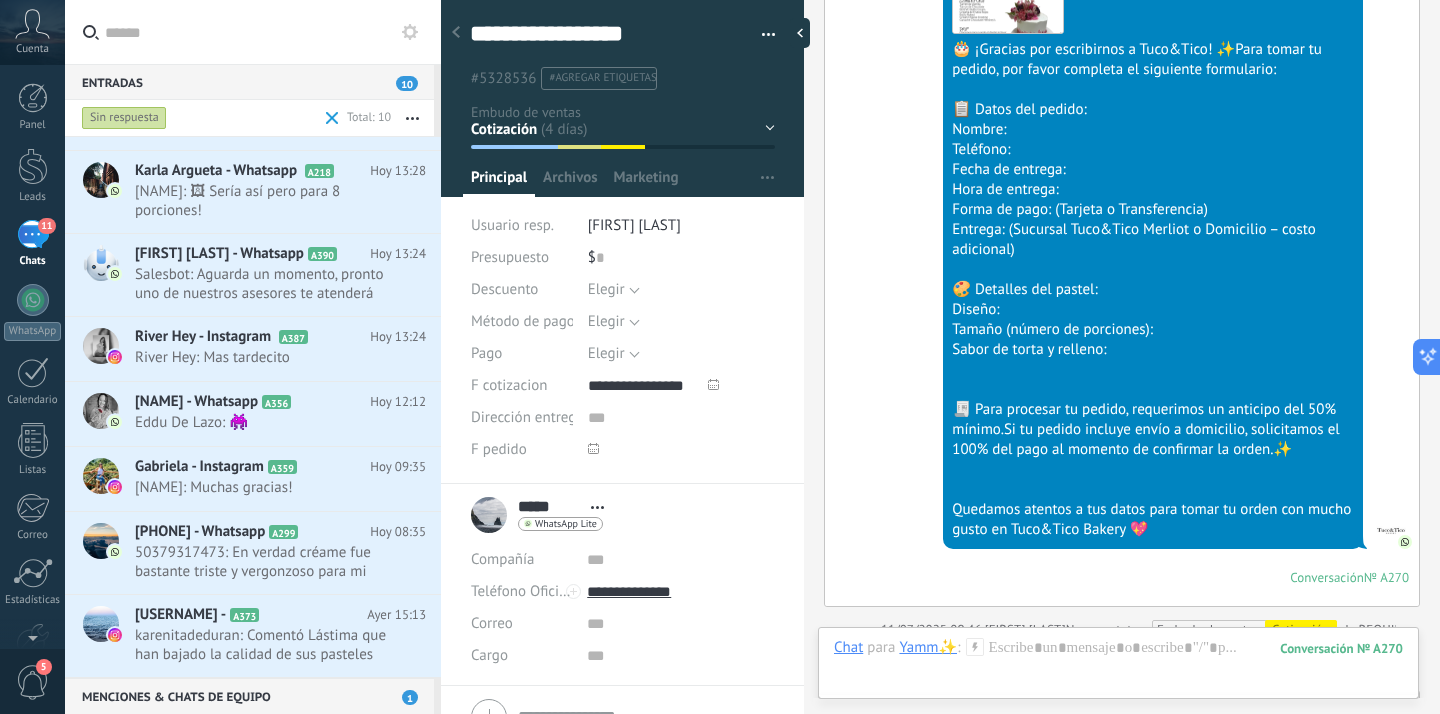 scroll, scrollTop: 4087, scrollLeft: 0, axis: vertical 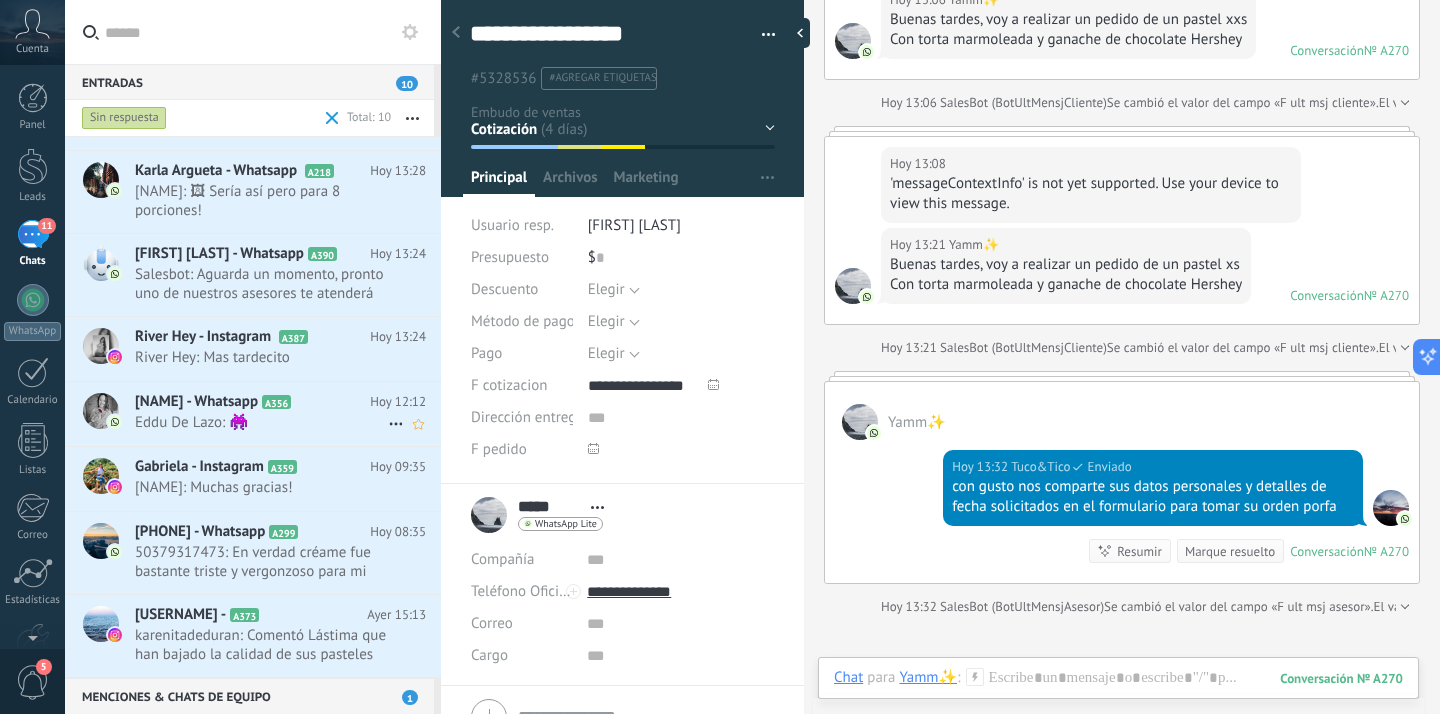 click on "Eddu De Lazo: 👾" at bounding box center (261, 422) 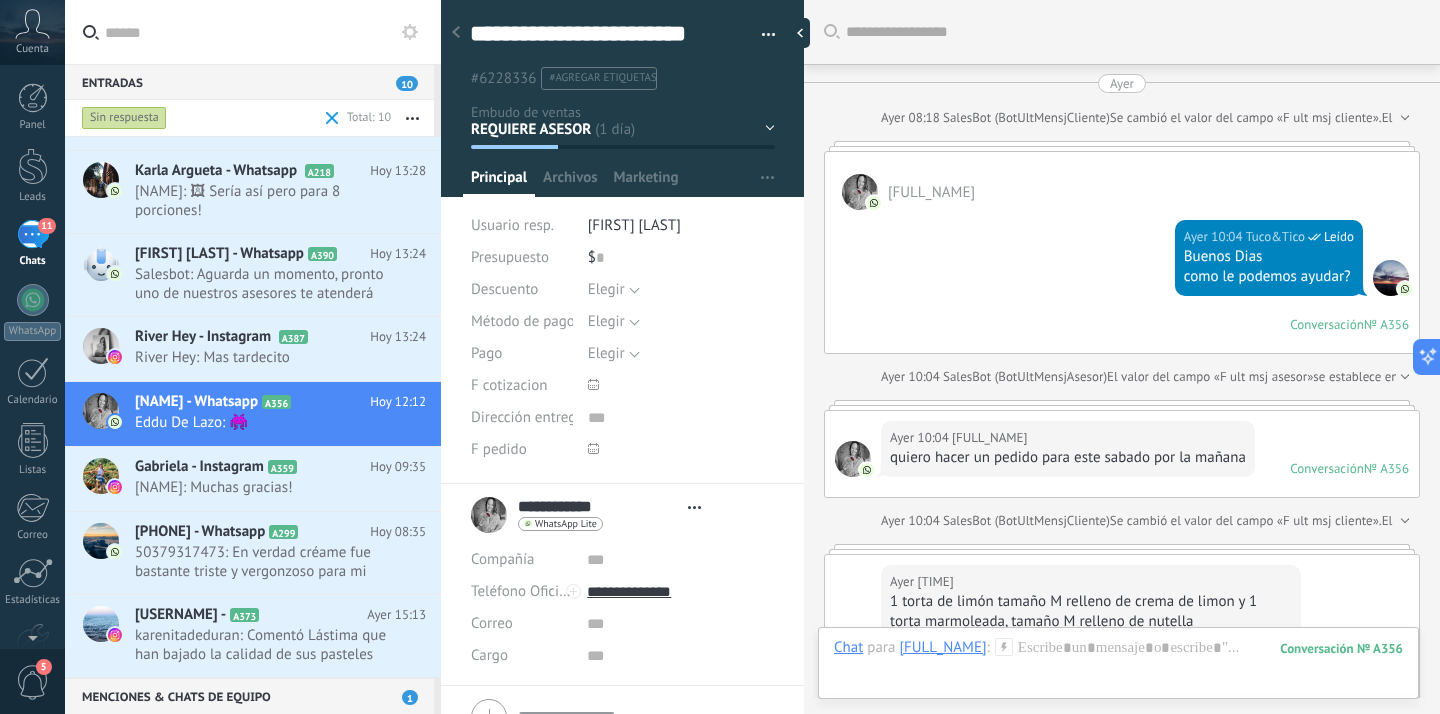 type on "**********" 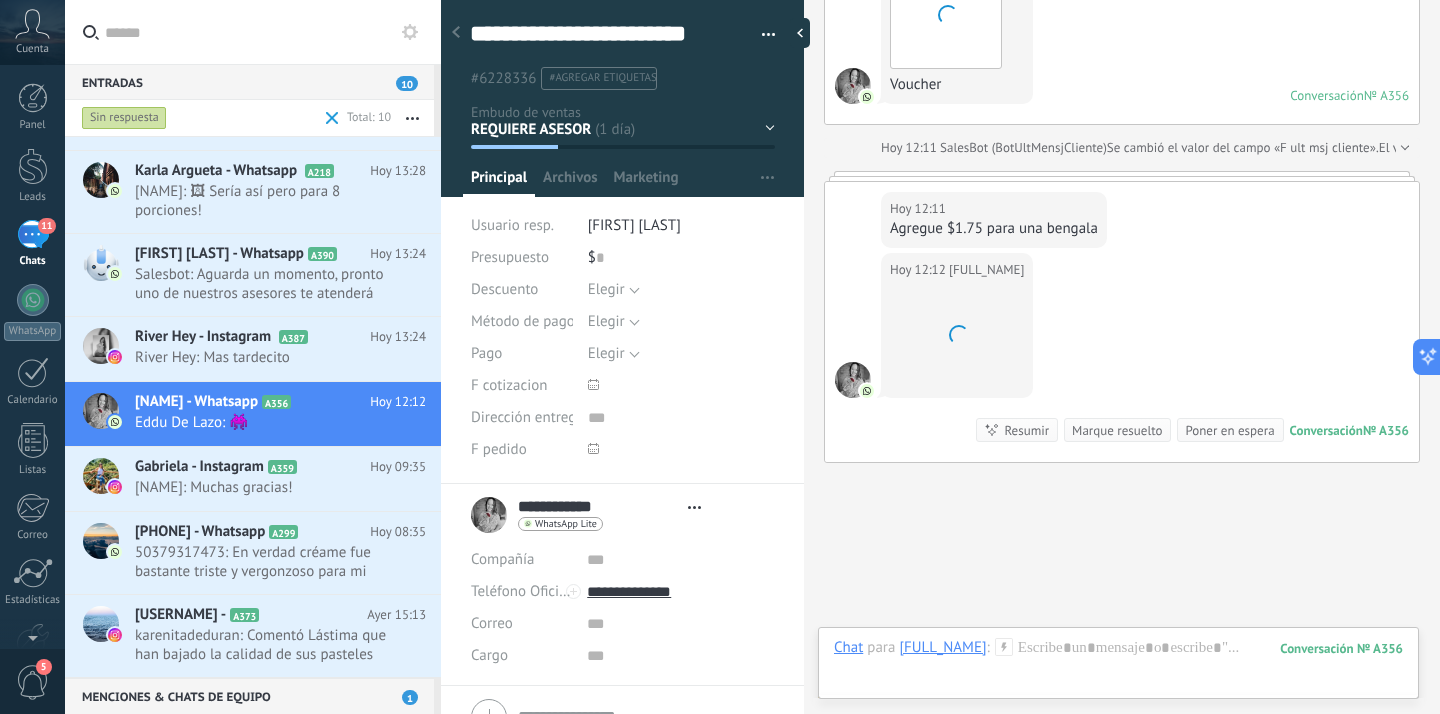scroll, scrollTop: 30, scrollLeft: 0, axis: vertical 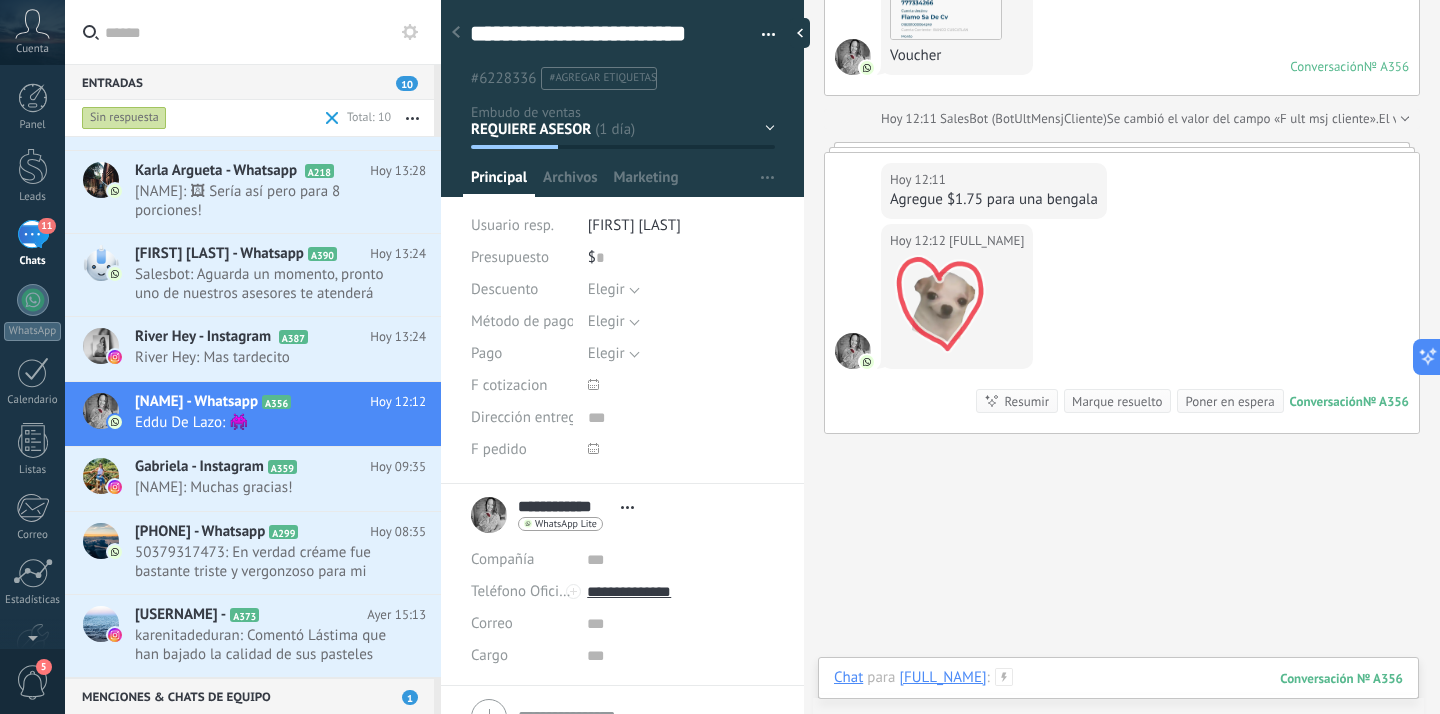 click at bounding box center (1118, 698) 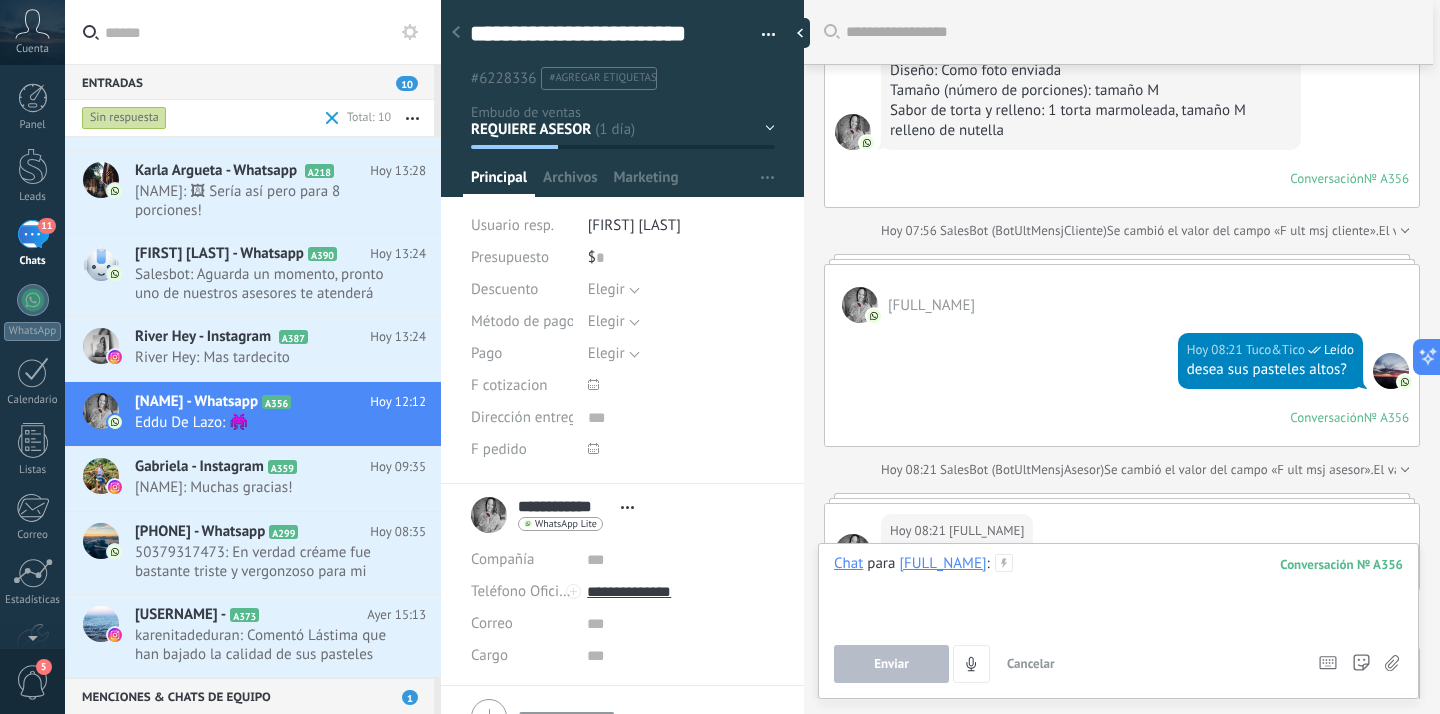scroll, scrollTop: 4480, scrollLeft: 0, axis: vertical 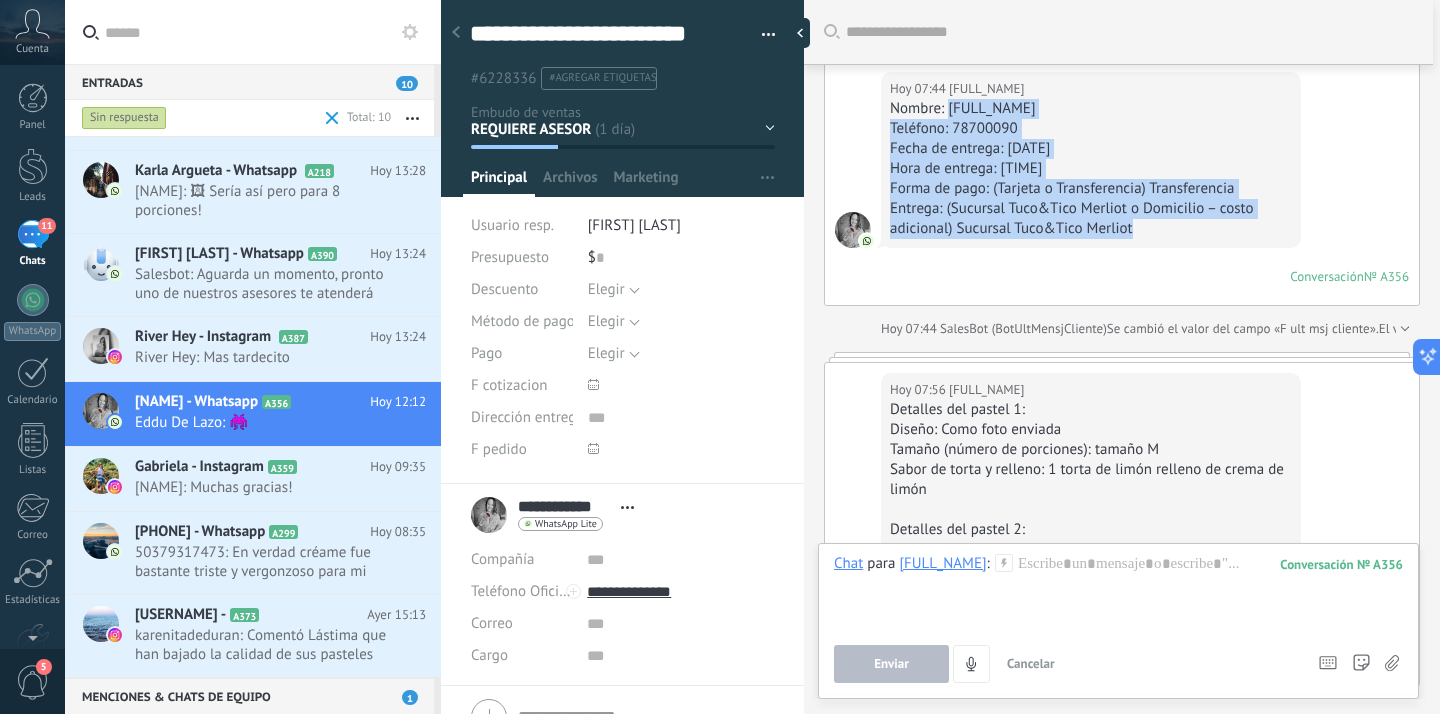 drag, startPoint x: 947, startPoint y: 108, endPoint x: 1170, endPoint y: 225, distance: 251.8293 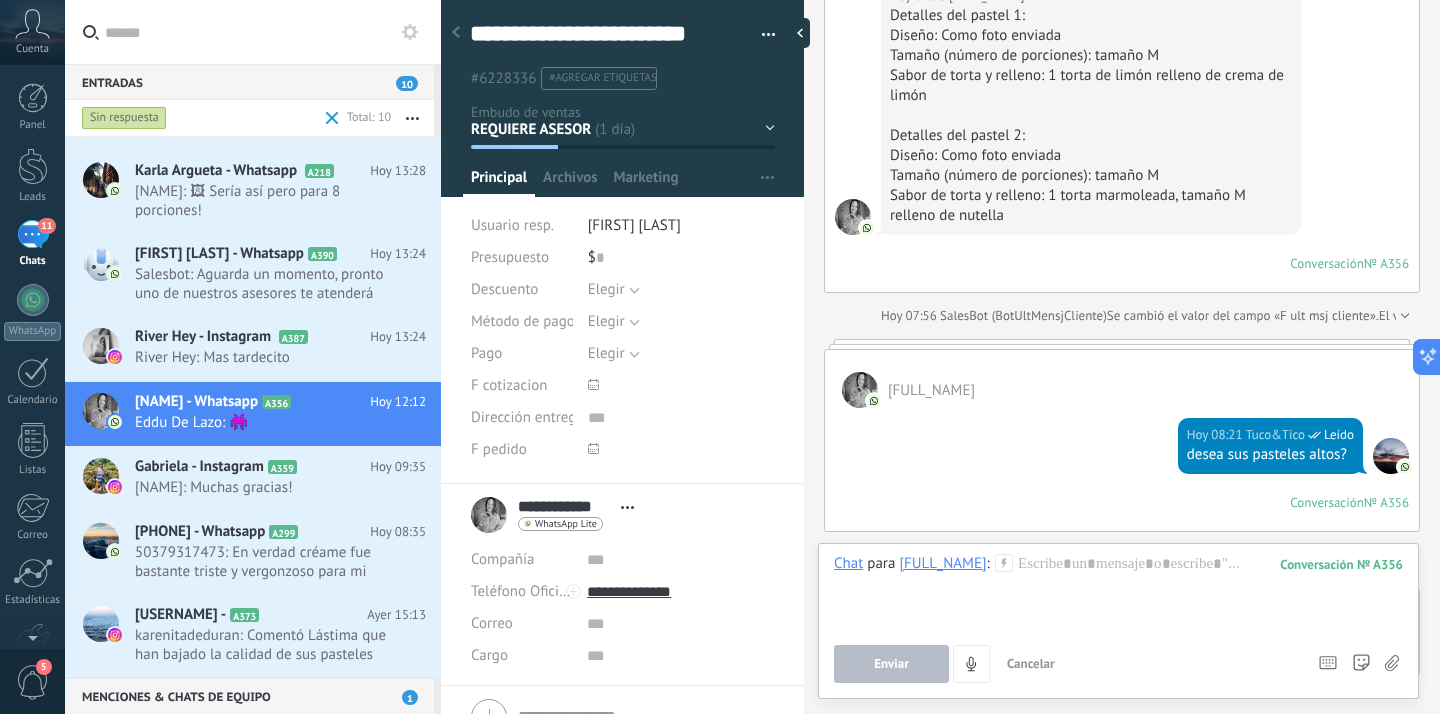 scroll, scrollTop: 4812, scrollLeft: 0, axis: vertical 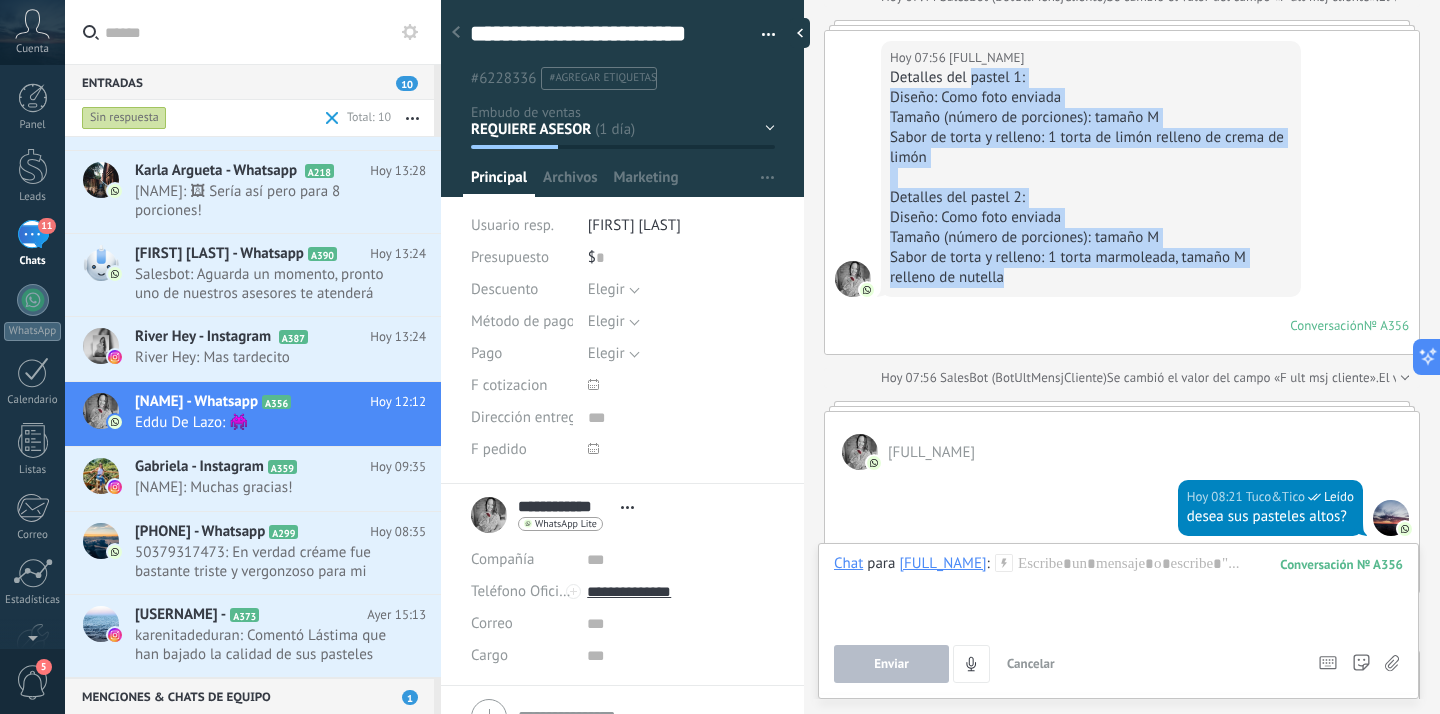 drag, startPoint x: 972, startPoint y: 76, endPoint x: 1110, endPoint y: 287, distance: 252.121 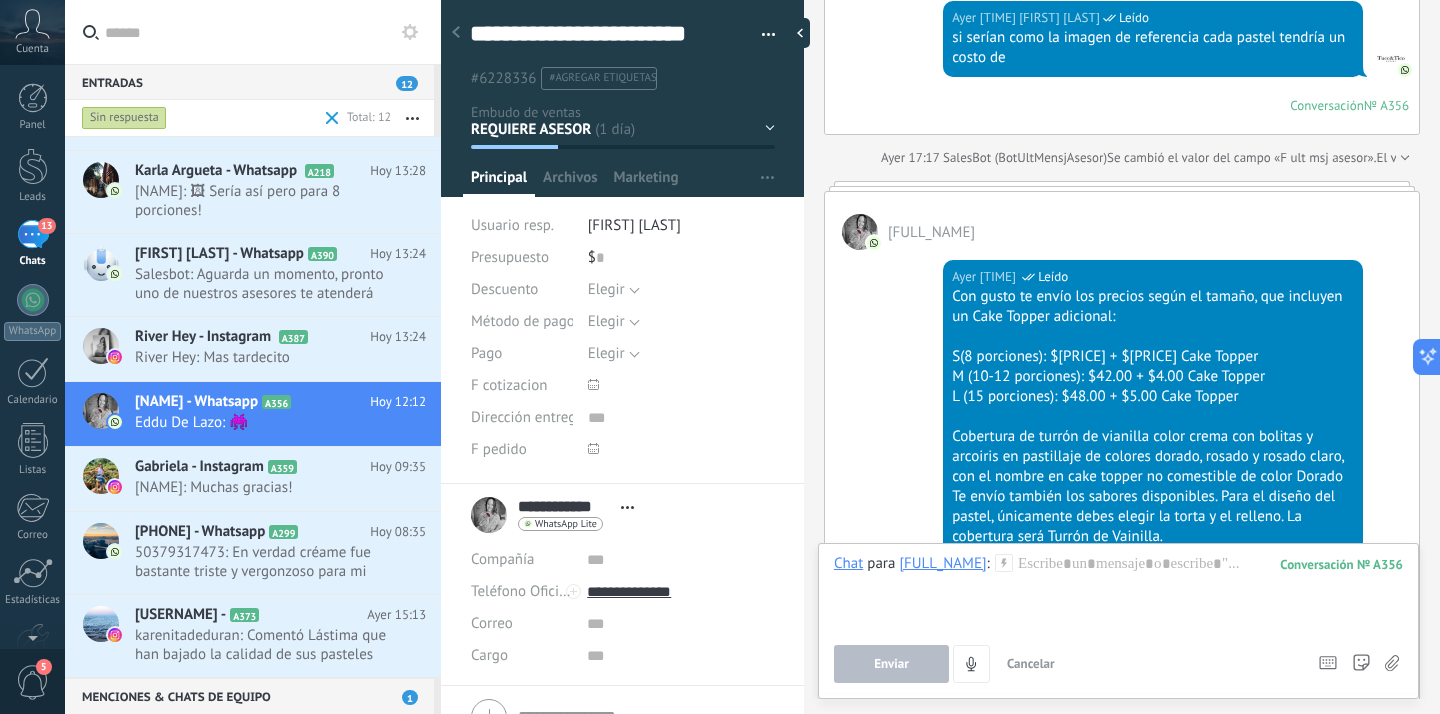 scroll, scrollTop: 1905, scrollLeft: 0, axis: vertical 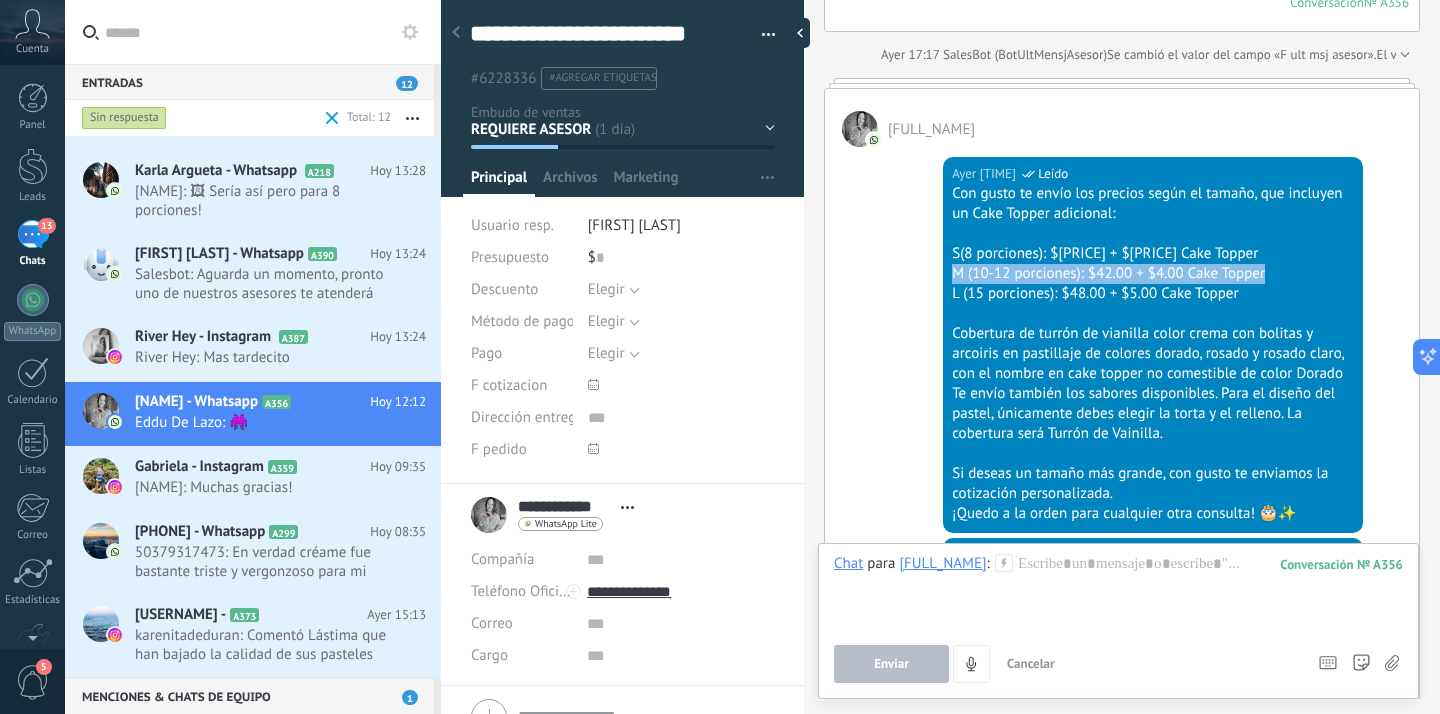 drag, startPoint x: 1272, startPoint y: 276, endPoint x: 944, endPoint y: 277, distance: 328.00153 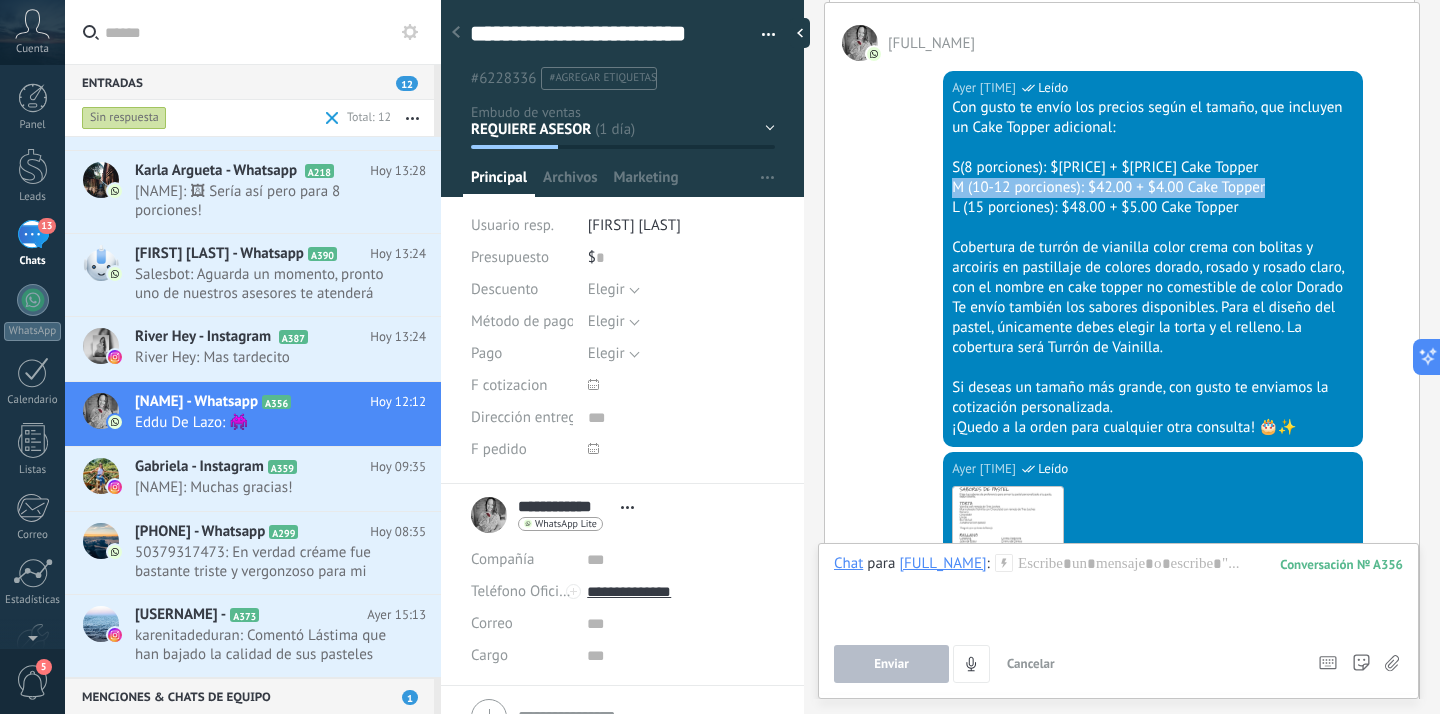 scroll, scrollTop: 1992, scrollLeft: 0, axis: vertical 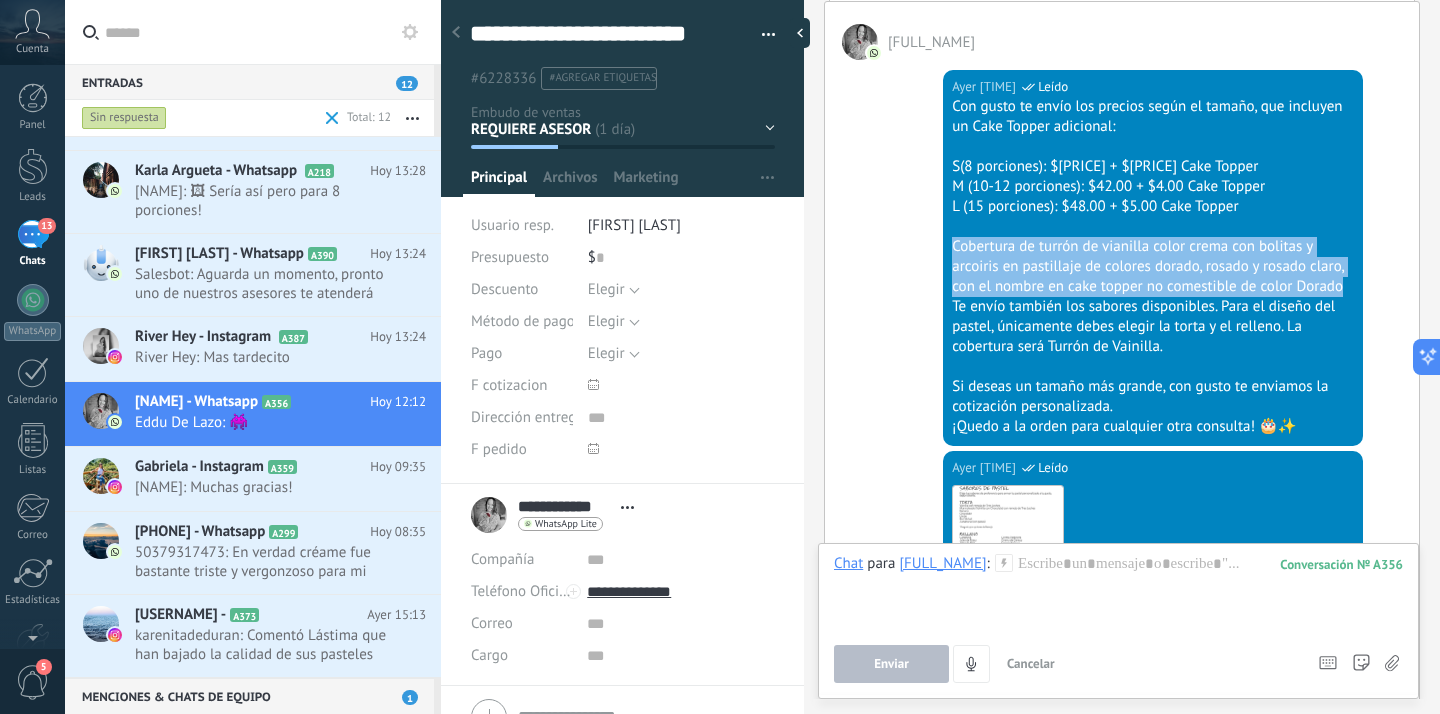 drag, startPoint x: 950, startPoint y: 245, endPoint x: 1351, endPoint y: 290, distance: 403.51703 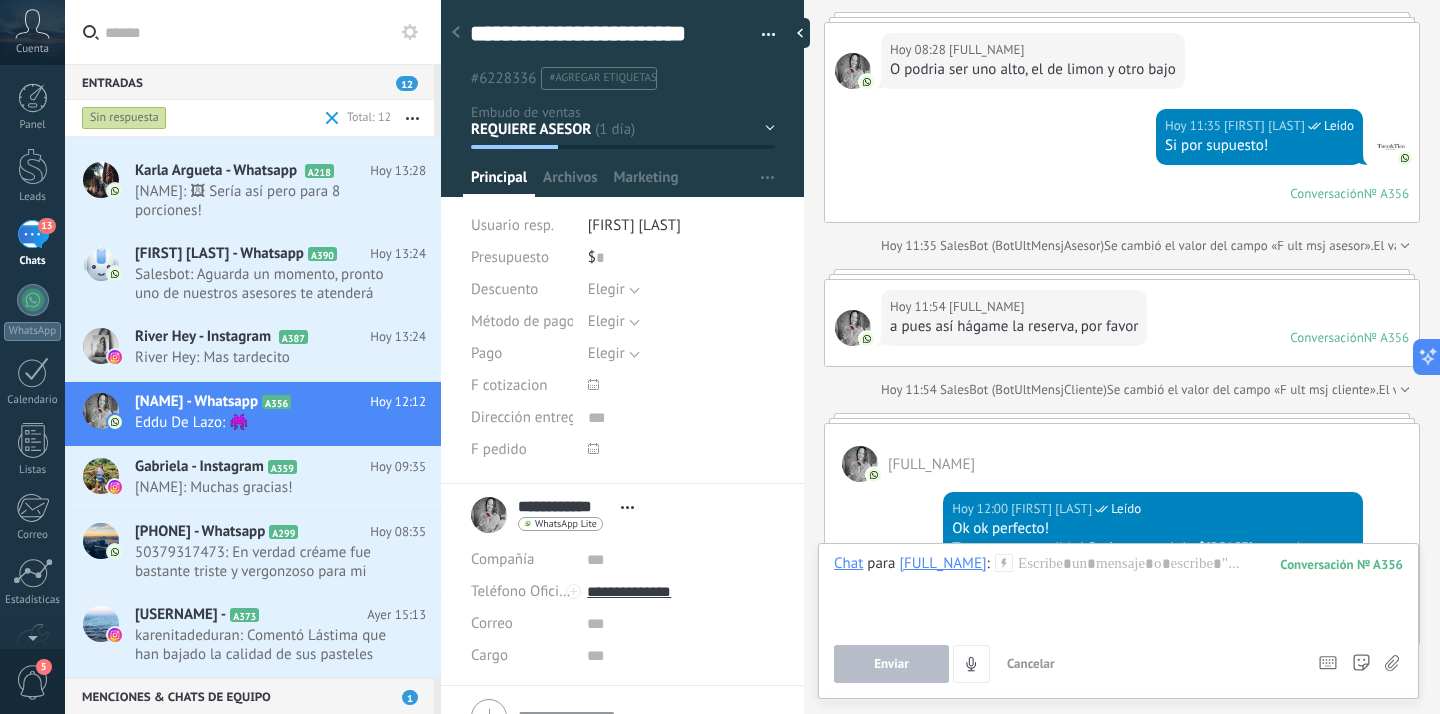 scroll, scrollTop: 6893, scrollLeft: 0, axis: vertical 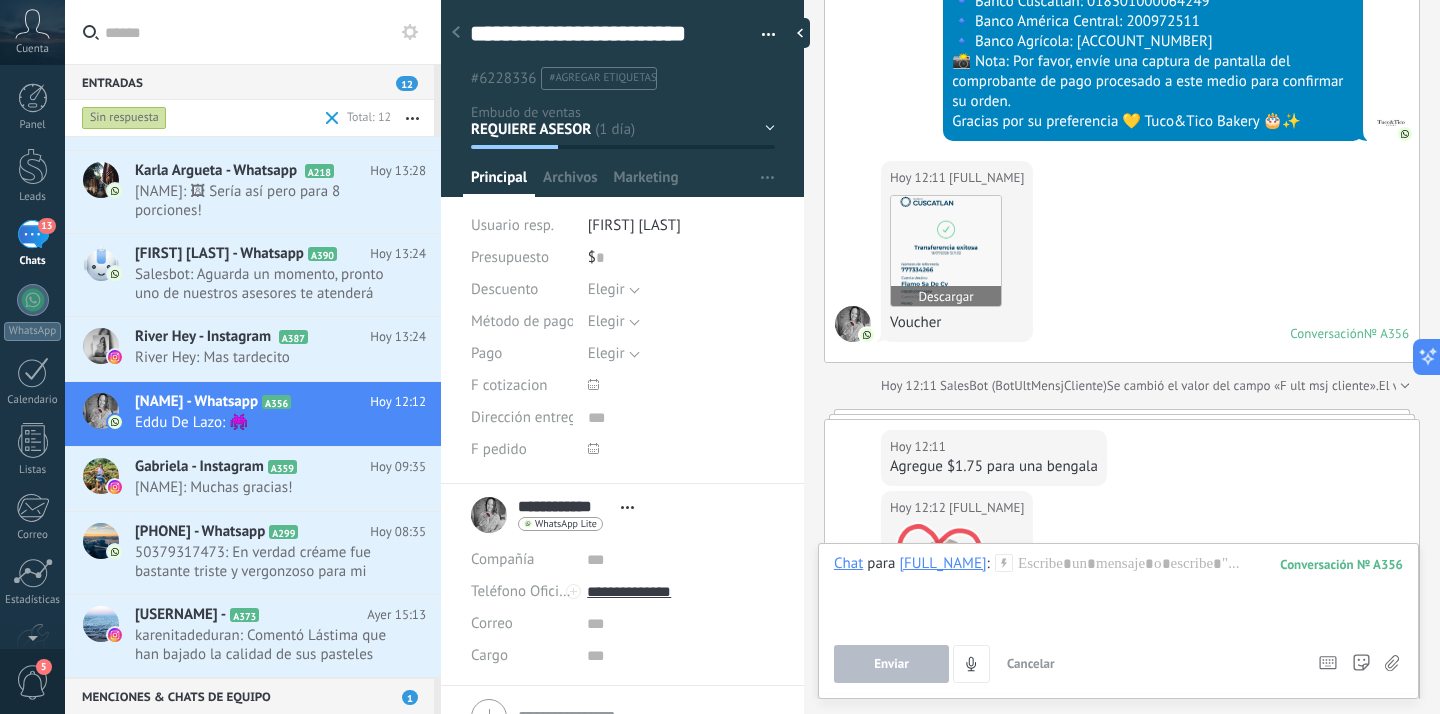 click at bounding box center [946, 251] 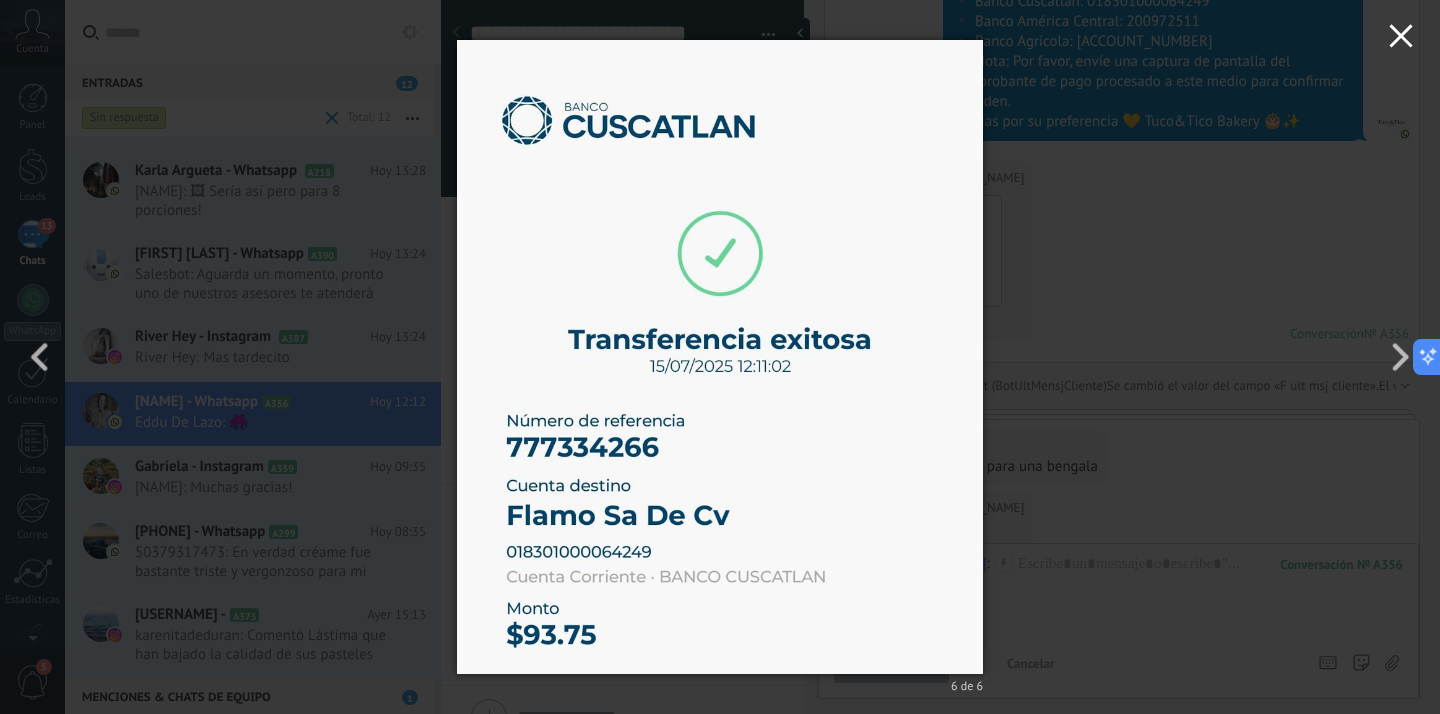 click 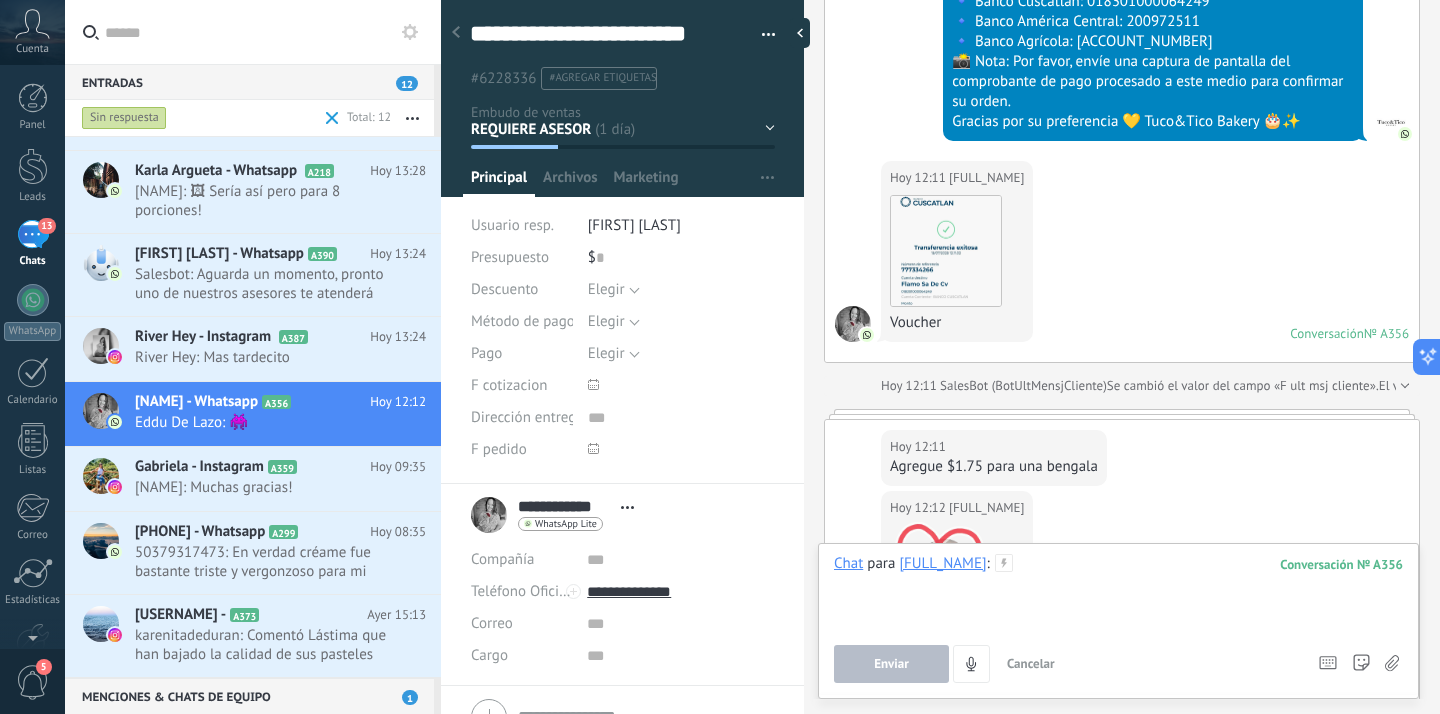 click at bounding box center [1118, 592] 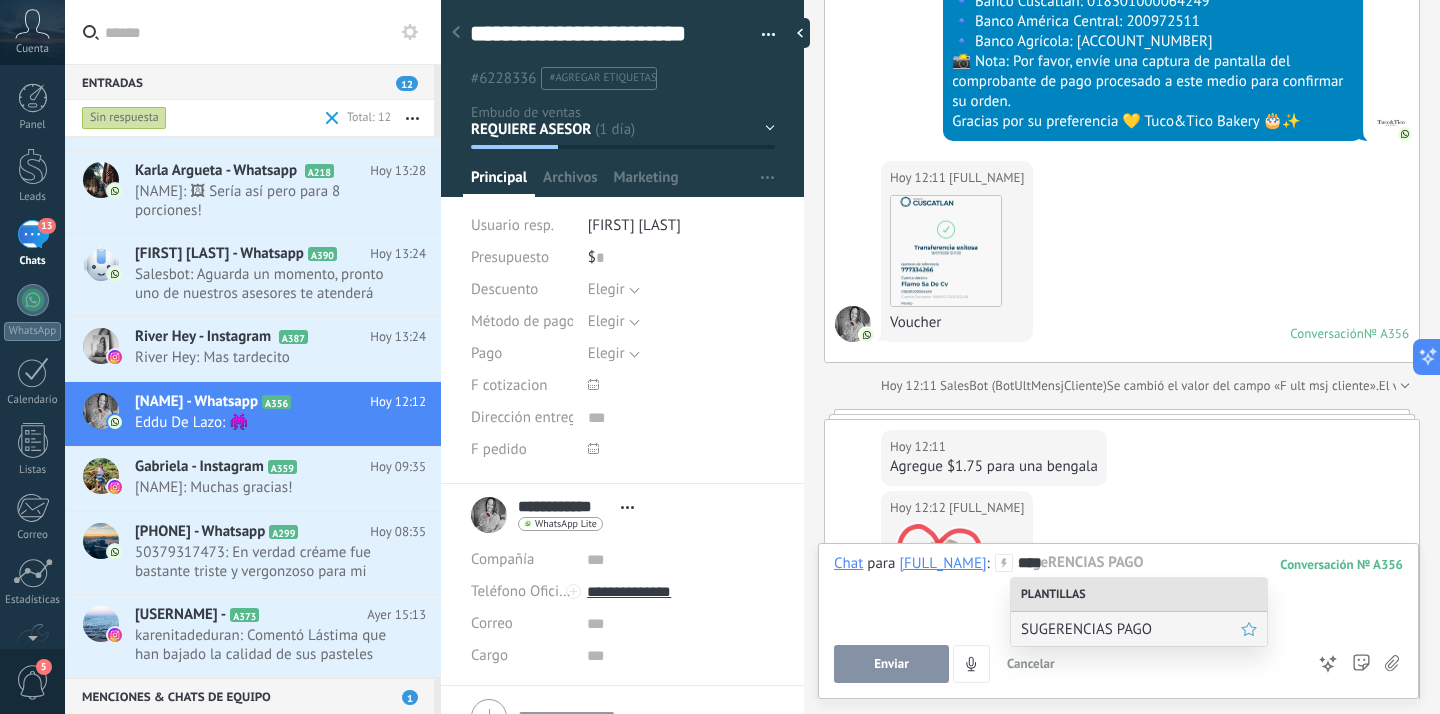 click on "SUGERENCIAS PAGO" at bounding box center (1131, 629) 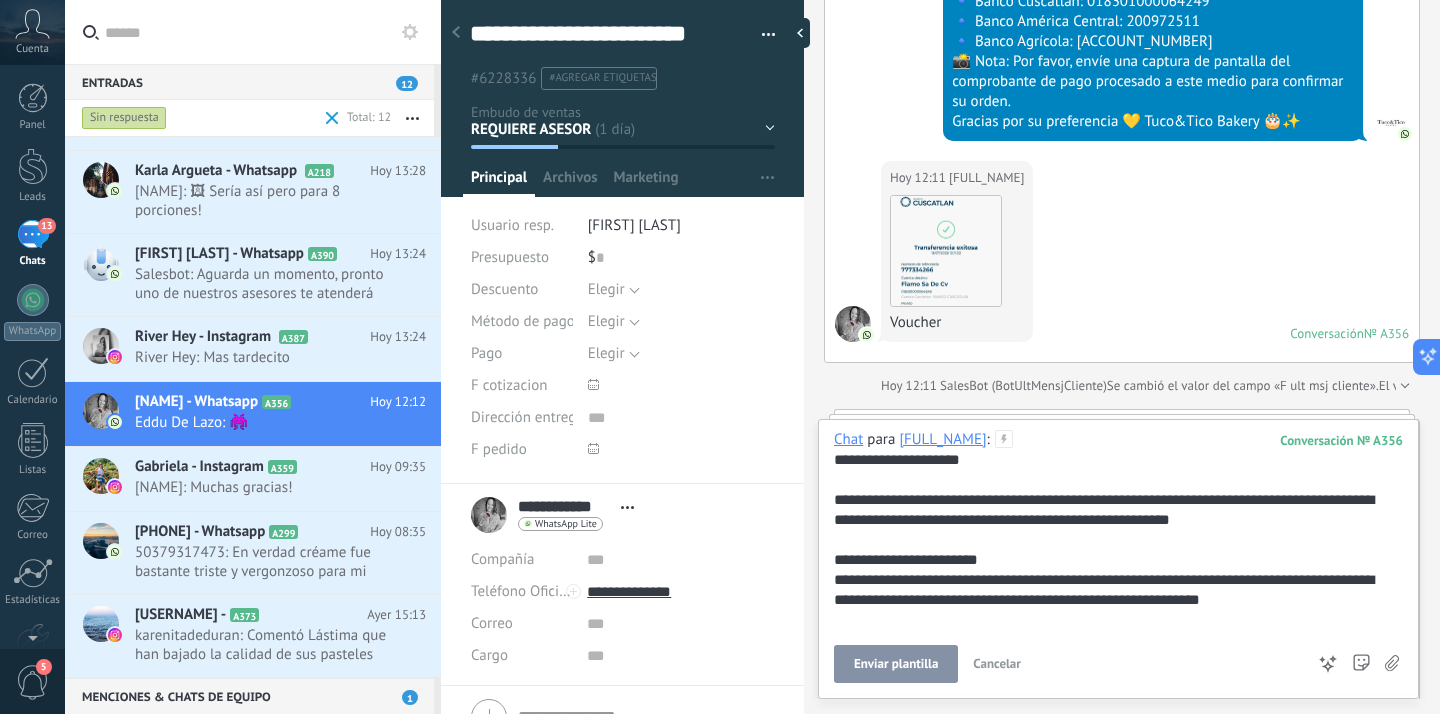 click on "Enviar plantilla" at bounding box center [896, 664] 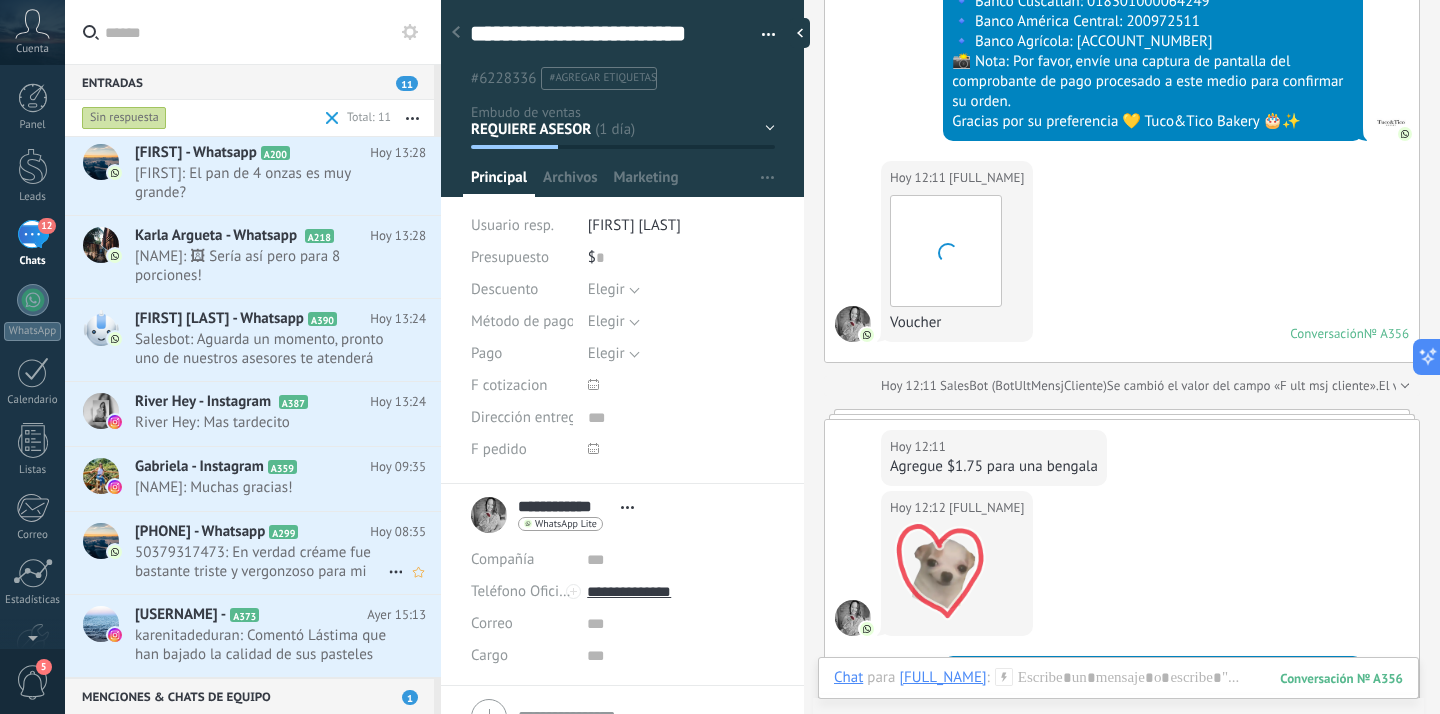 click on "50379317473: En verdad créame fue bastante triste y vergonzoso para mi como madre del AGASAJADO, qué él viera junto a los i..." at bounding box center [261, 562] 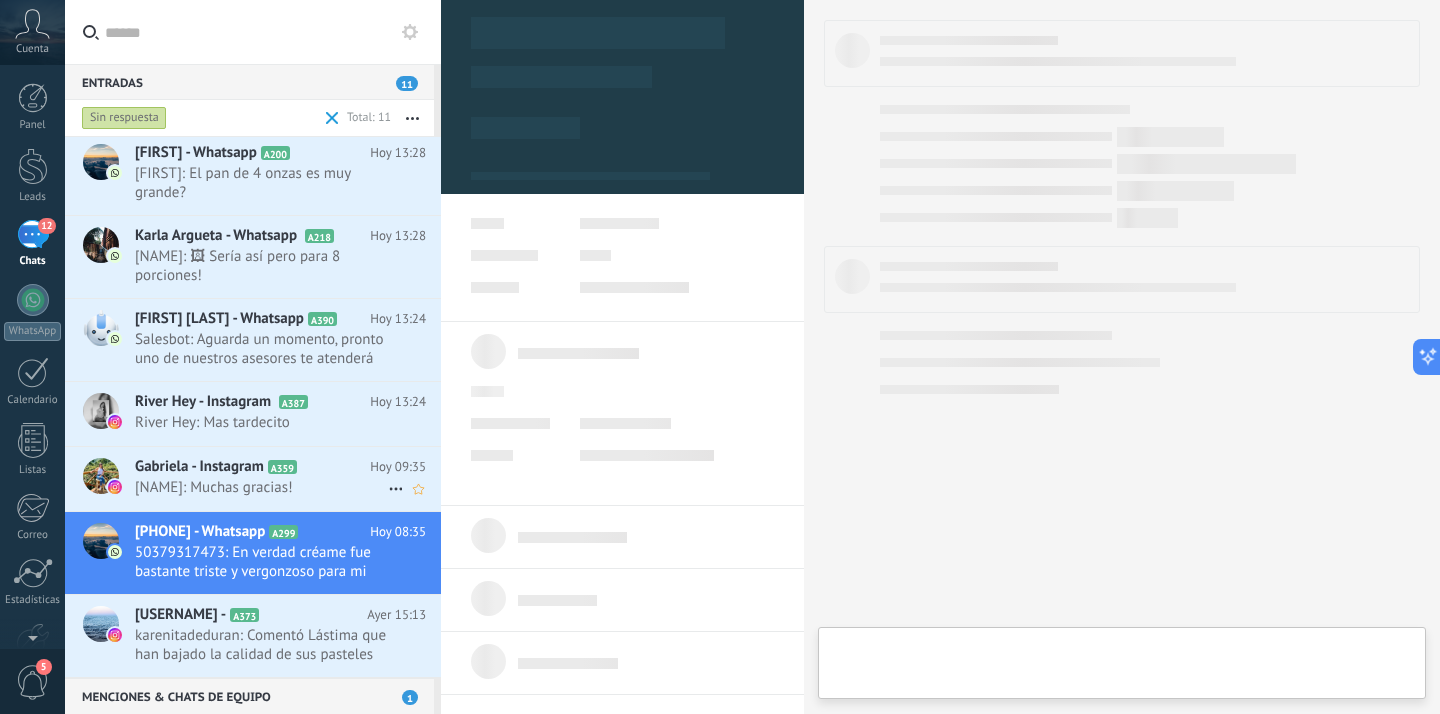 click on "[NAME]: Muchas gracias!" at bounding box center [261, 487] 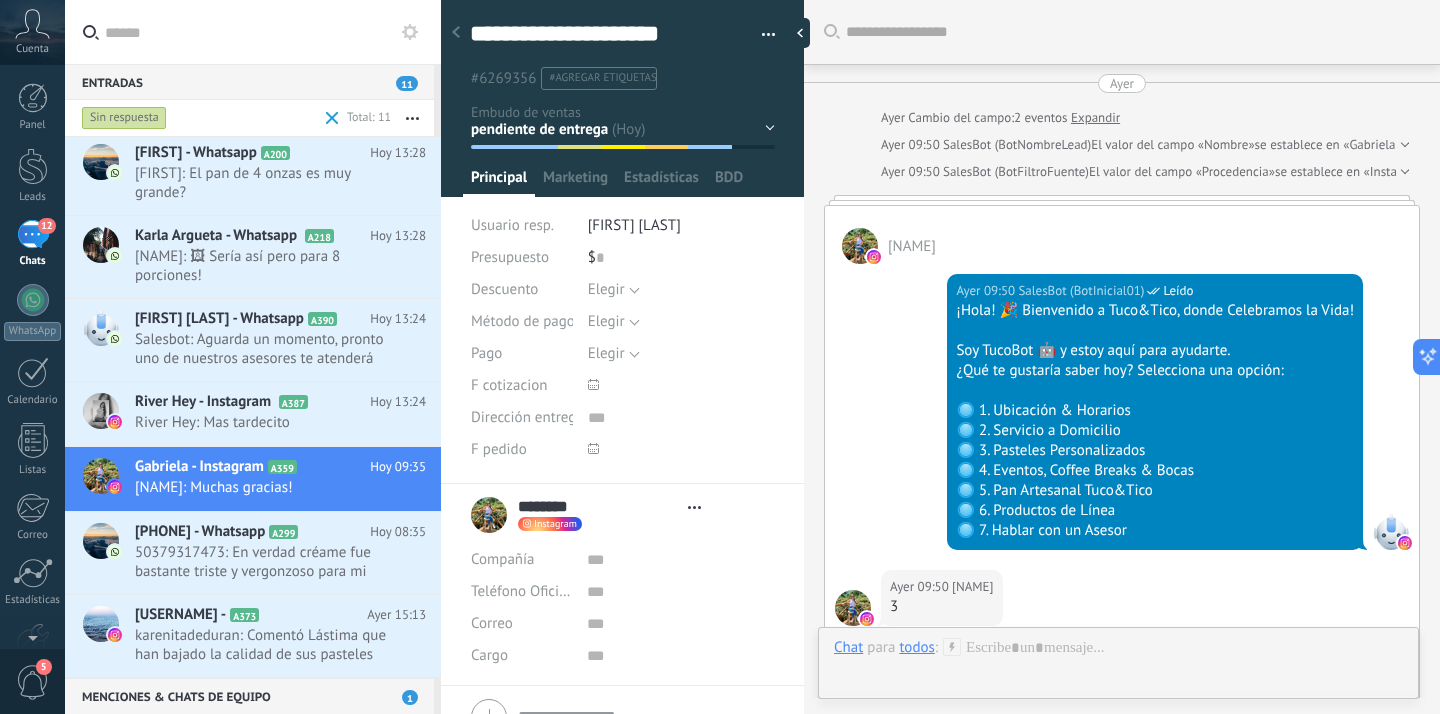 type on "**********" 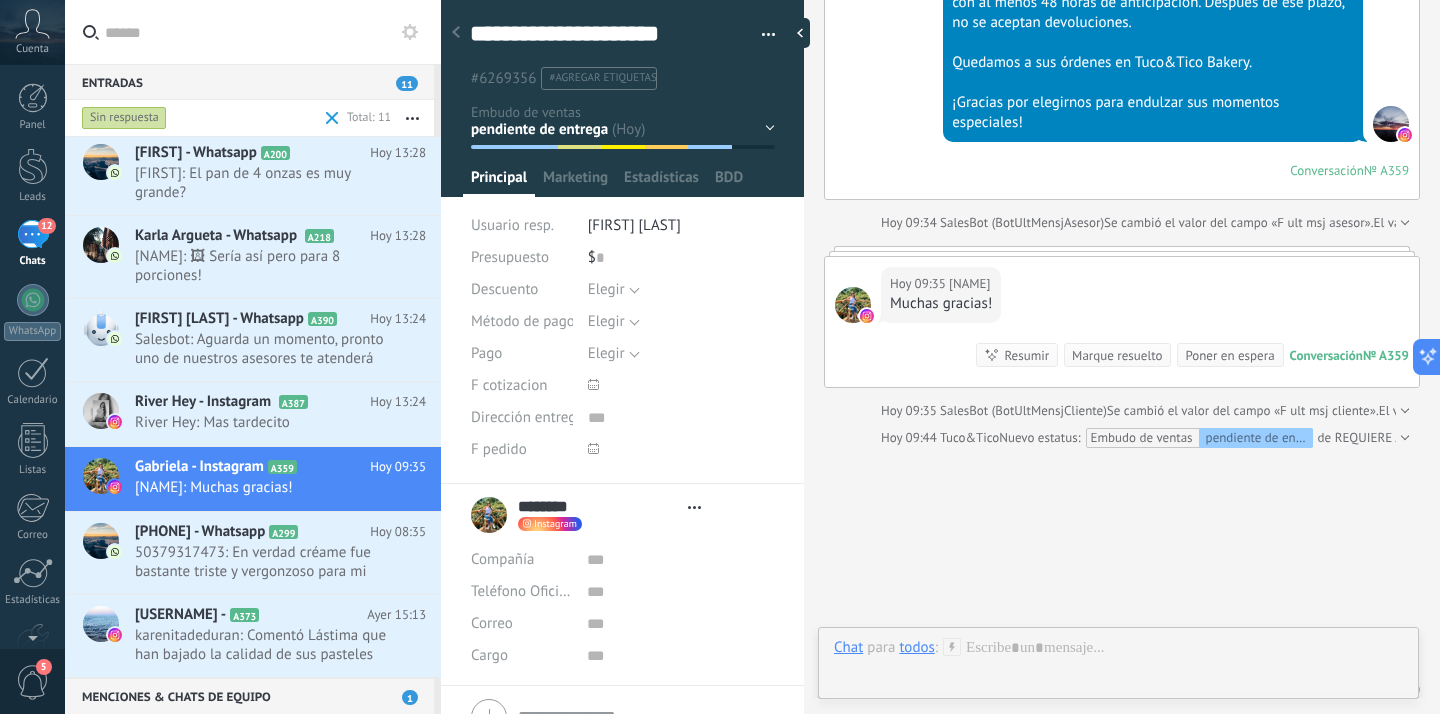 scroll, scrollTop: 30, scrollLeft: 0, axis: vertical 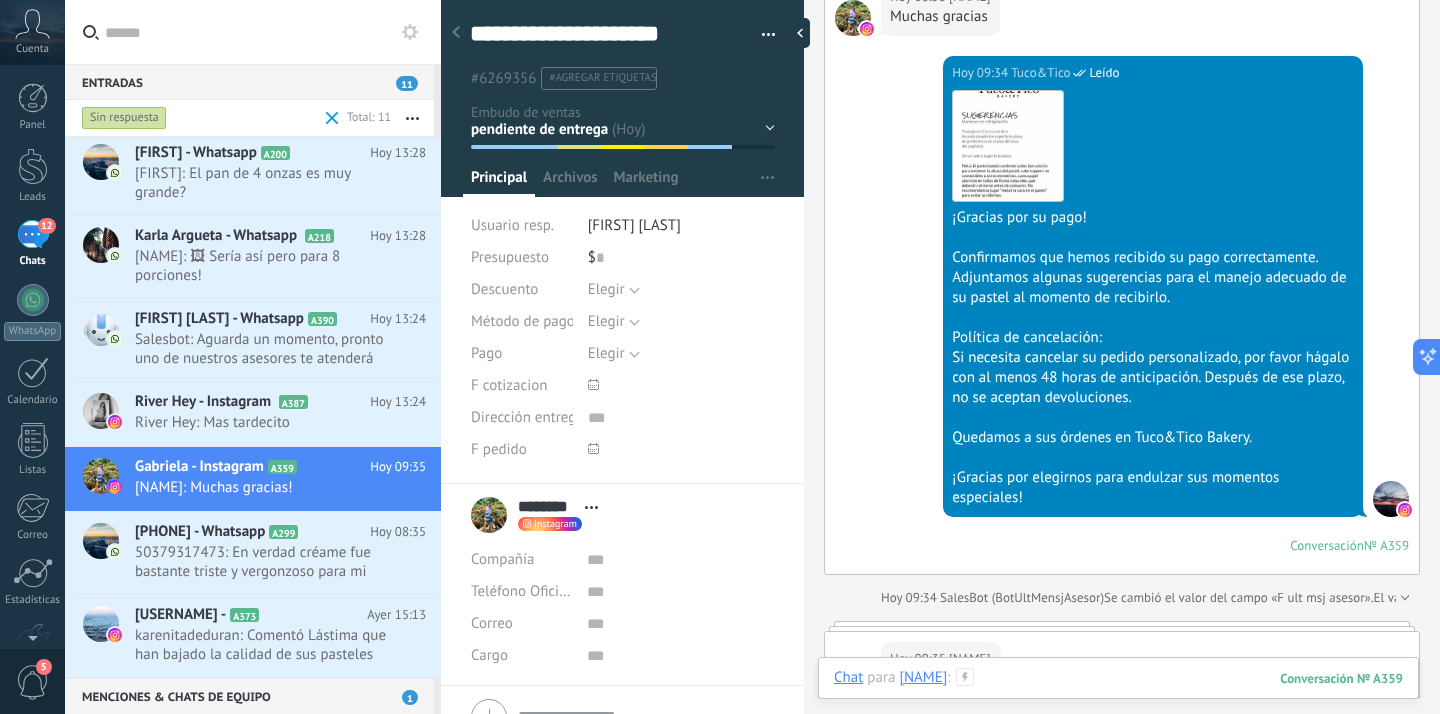 click at bounding box center [1118, 698] 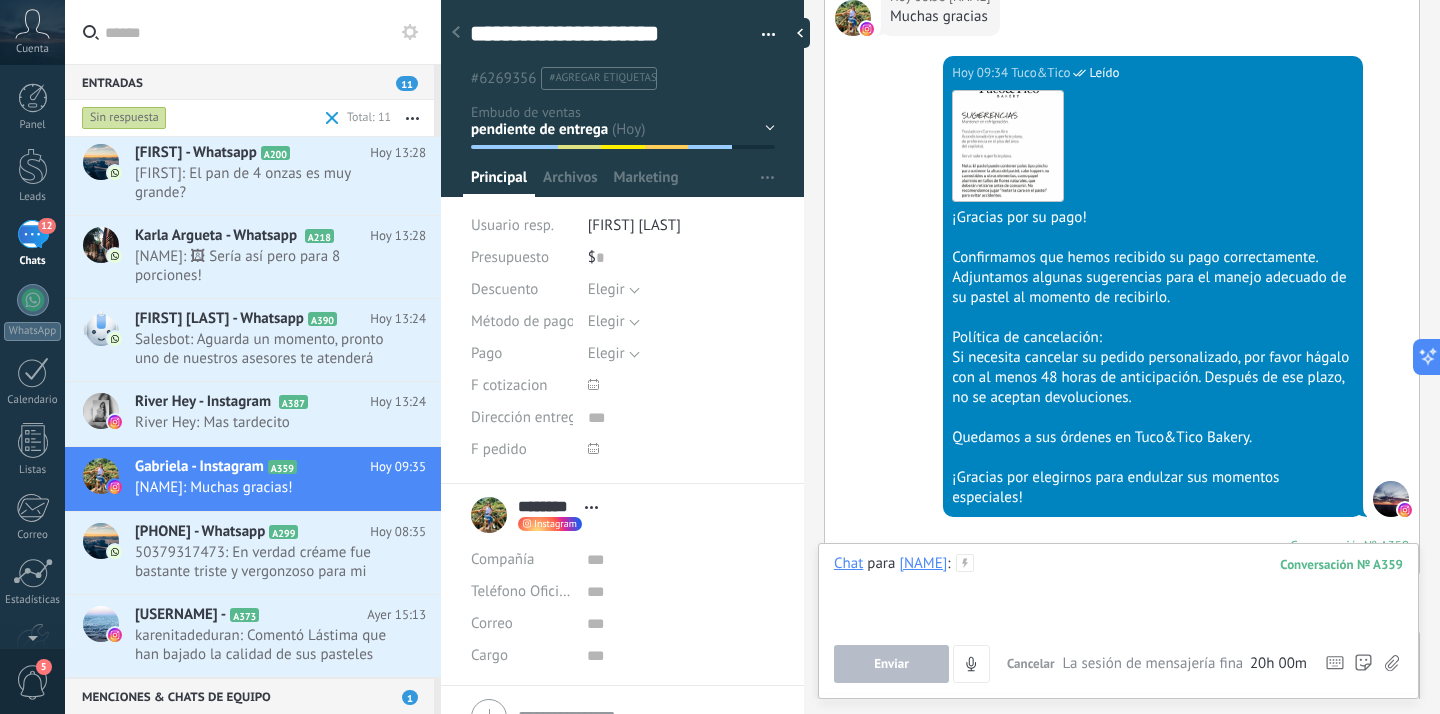 type 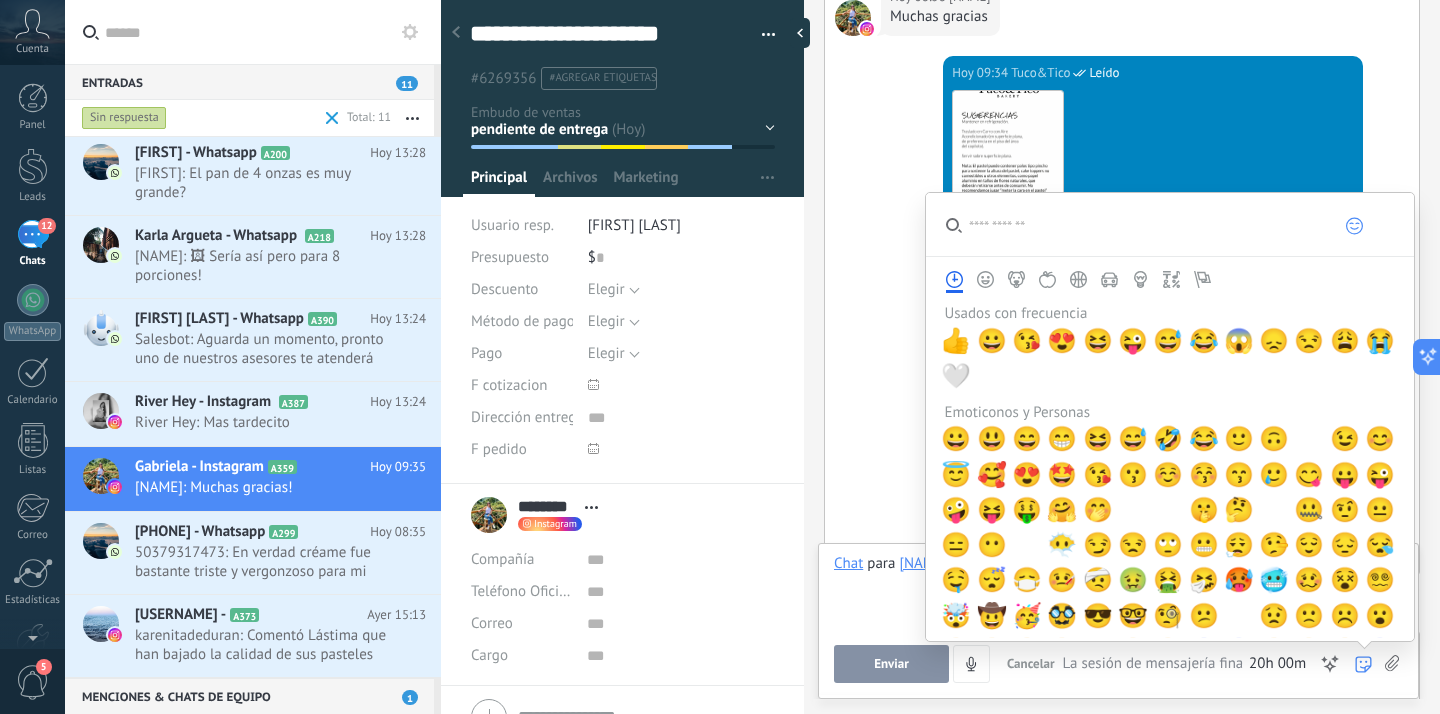 click 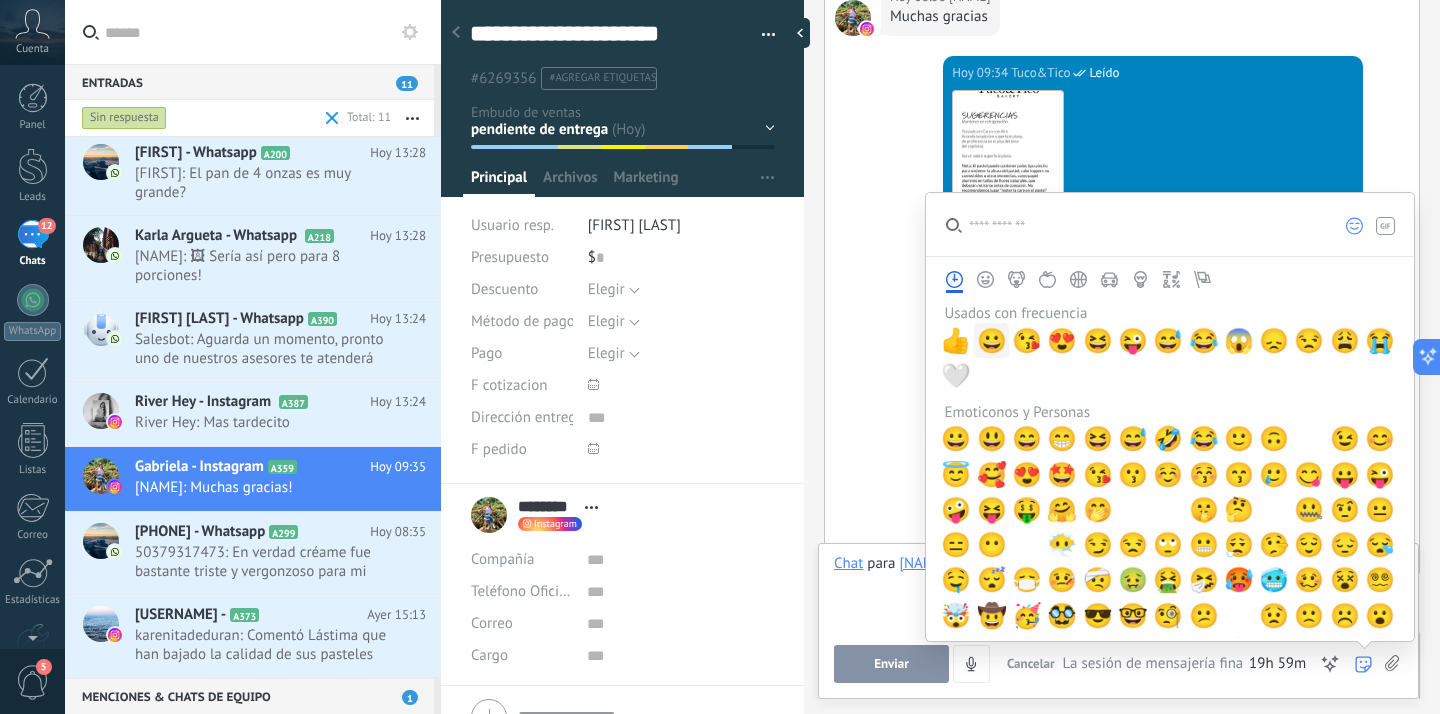 click on "😀" at bounding box center [992, 341] 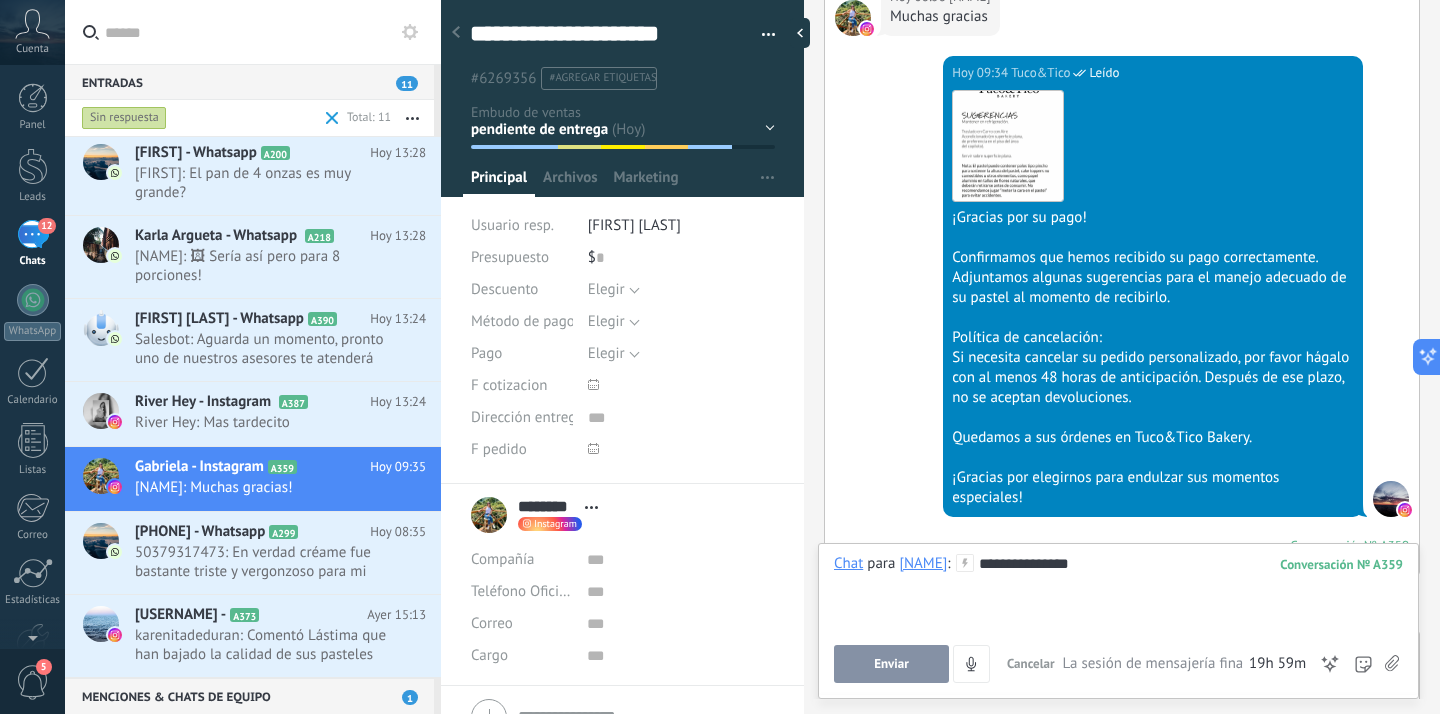 click on "Enviar" at bounding box center (891, 664) 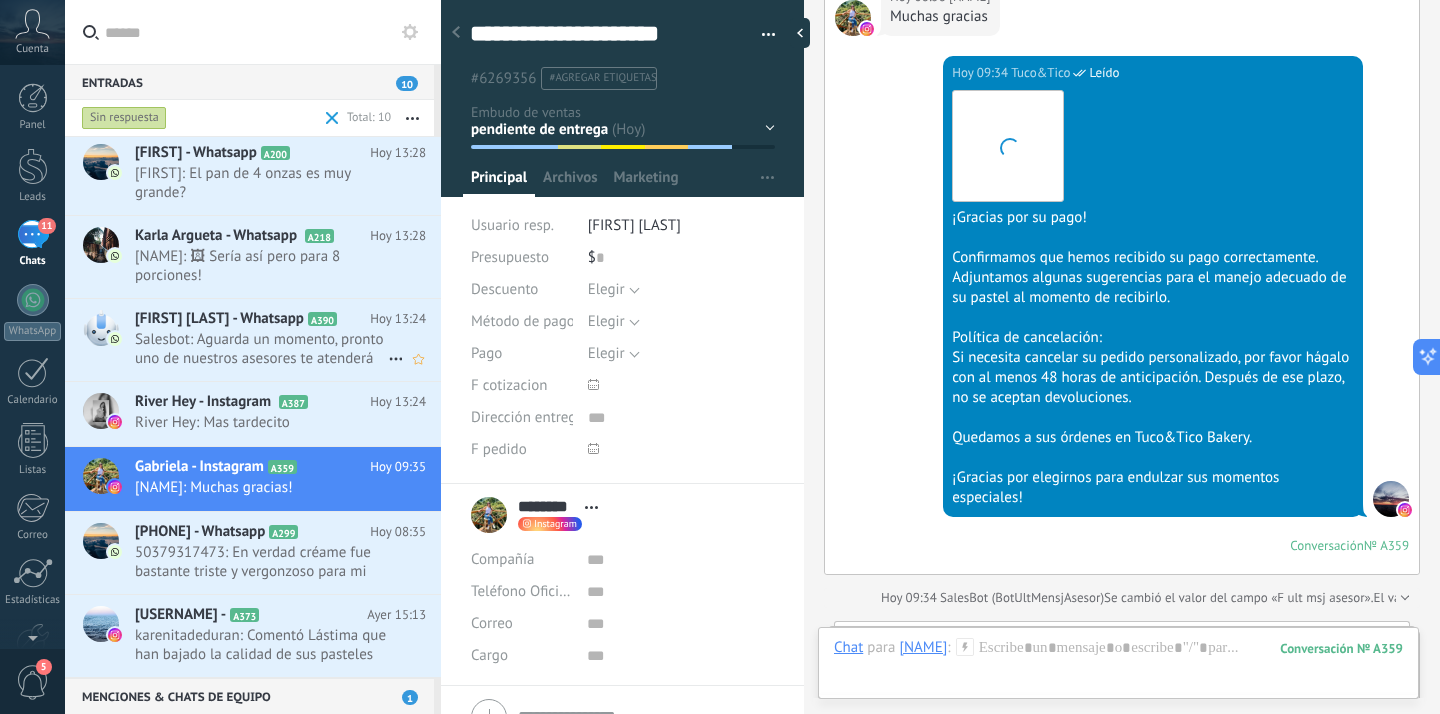 scroll, scrollTop: 6692, scrollLeft: 0, axis: vertical 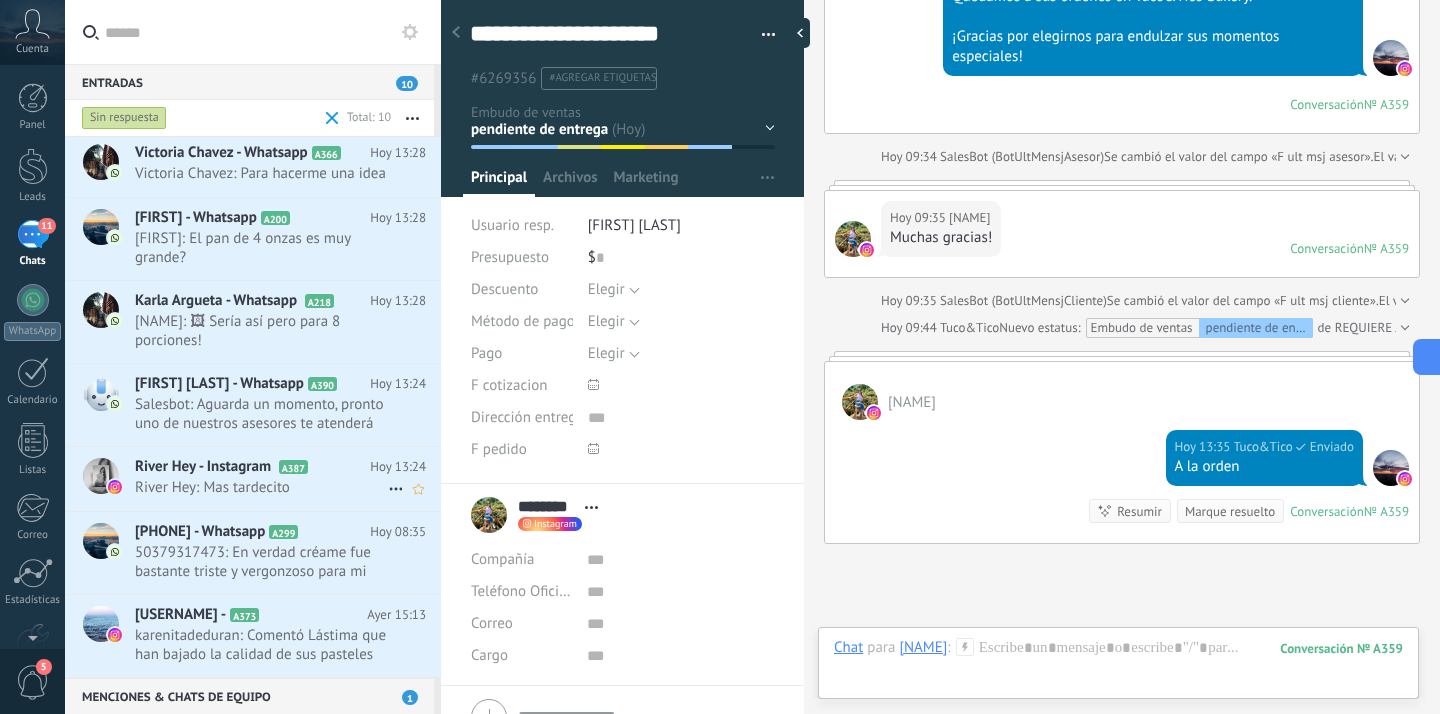 click on "River Hey: Mas tardecito" at bounding box center (261, 487) 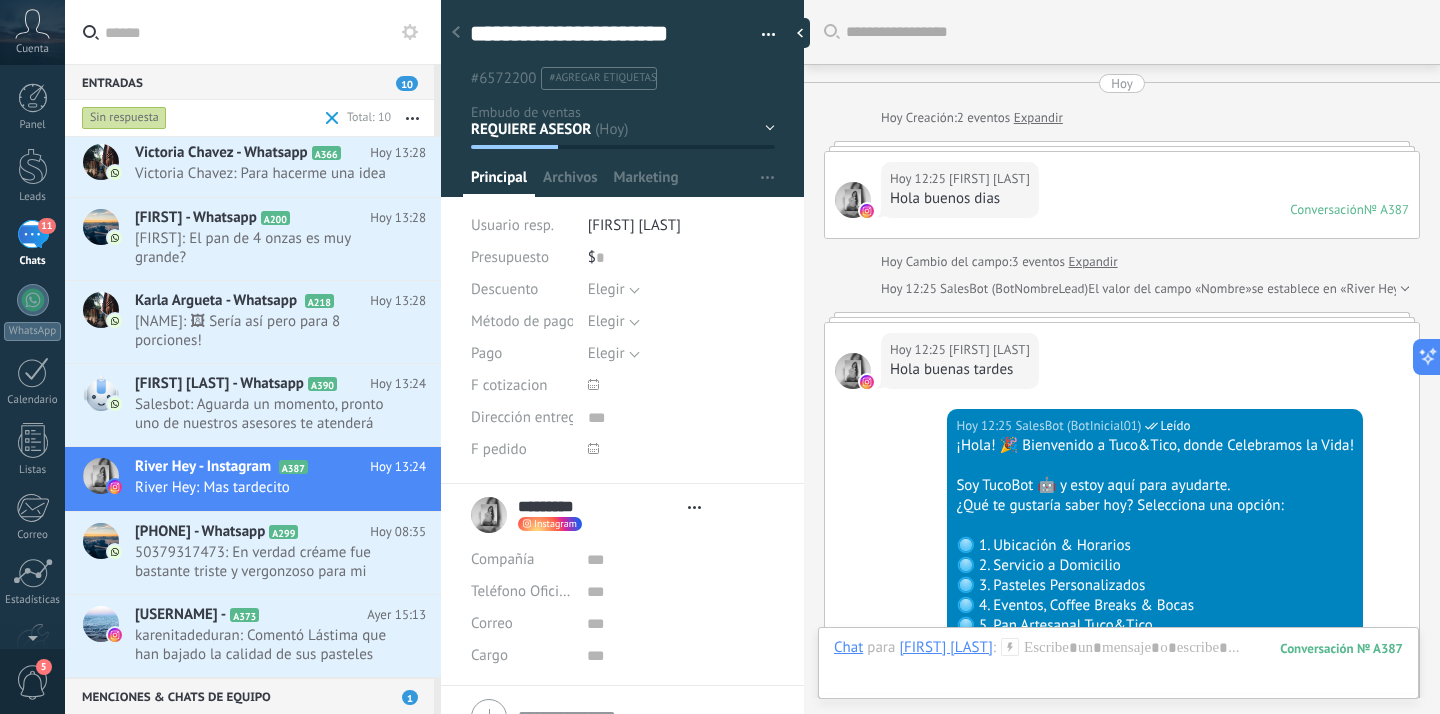 type on "**********" 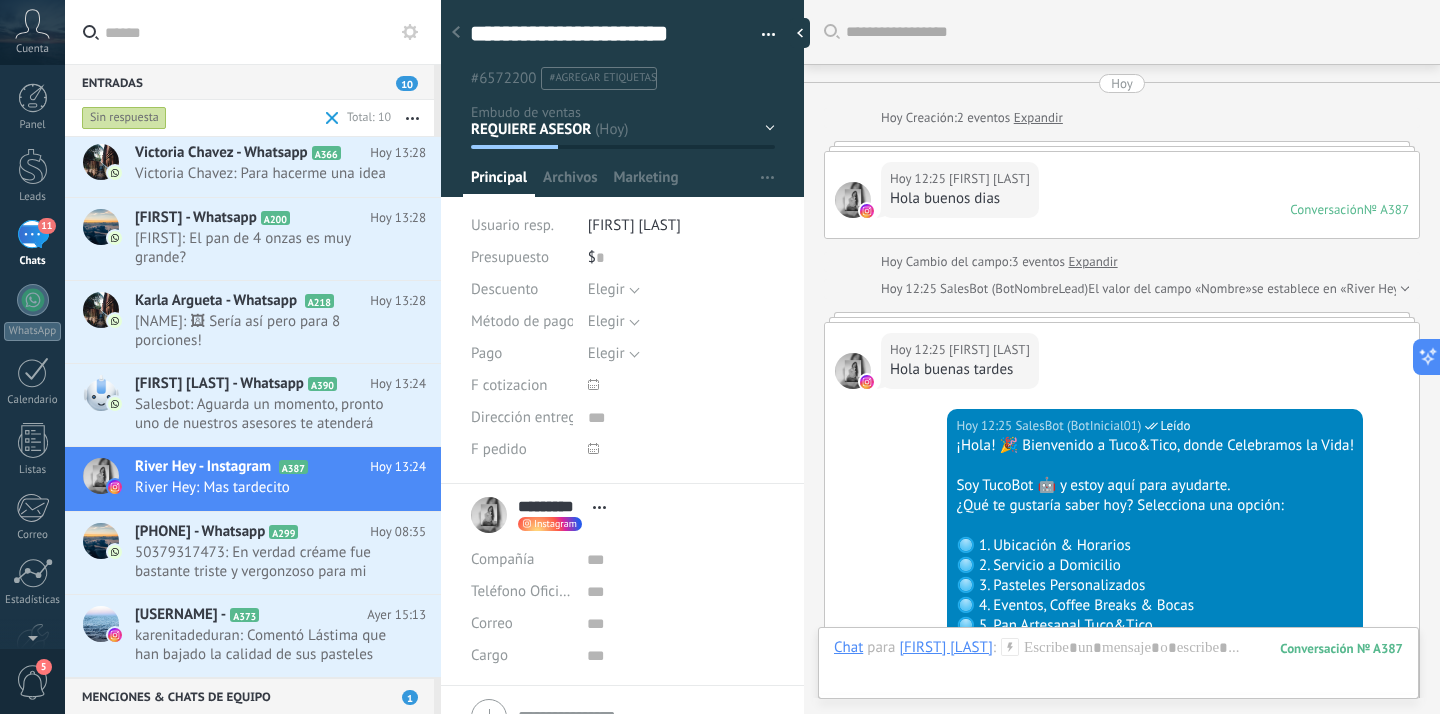 scroll, scrollTop: 30, scrollLeft: 0, axis: vertical 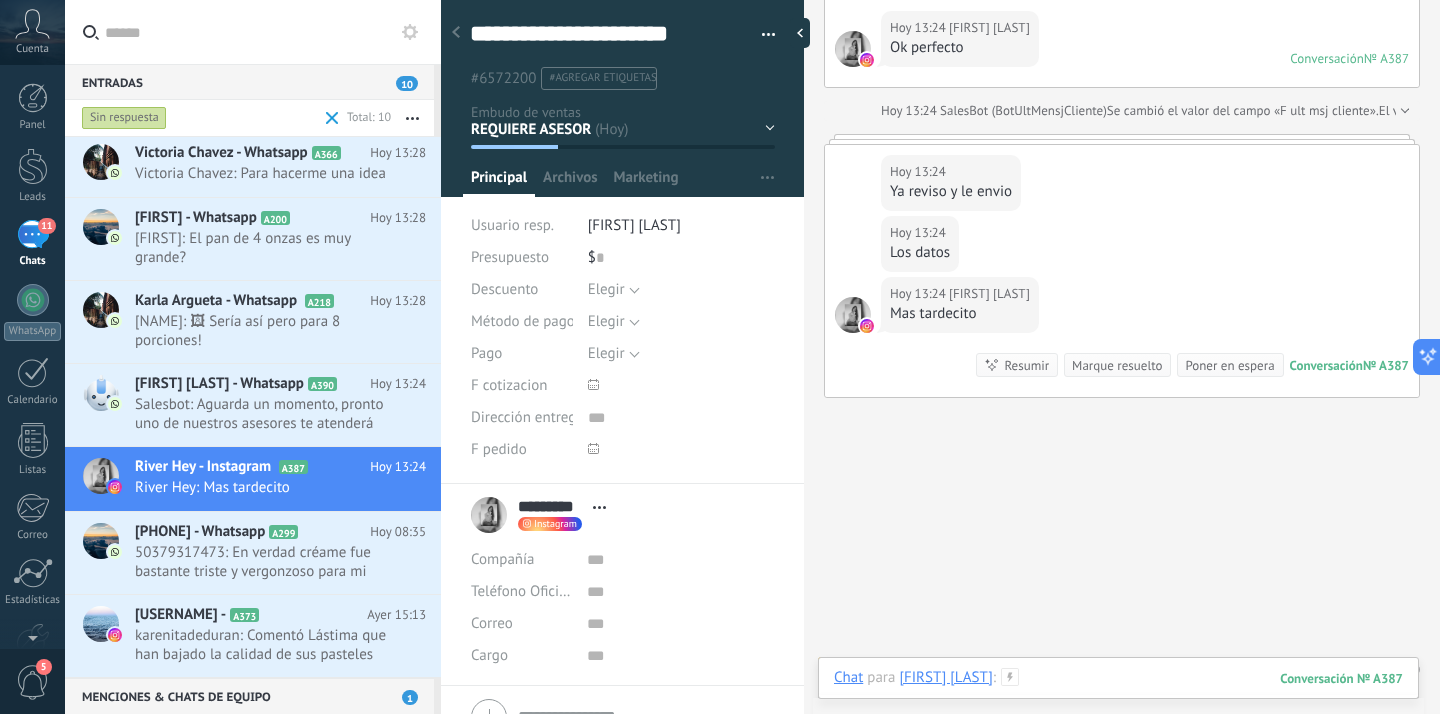 click at bounding box center [1118, 698] 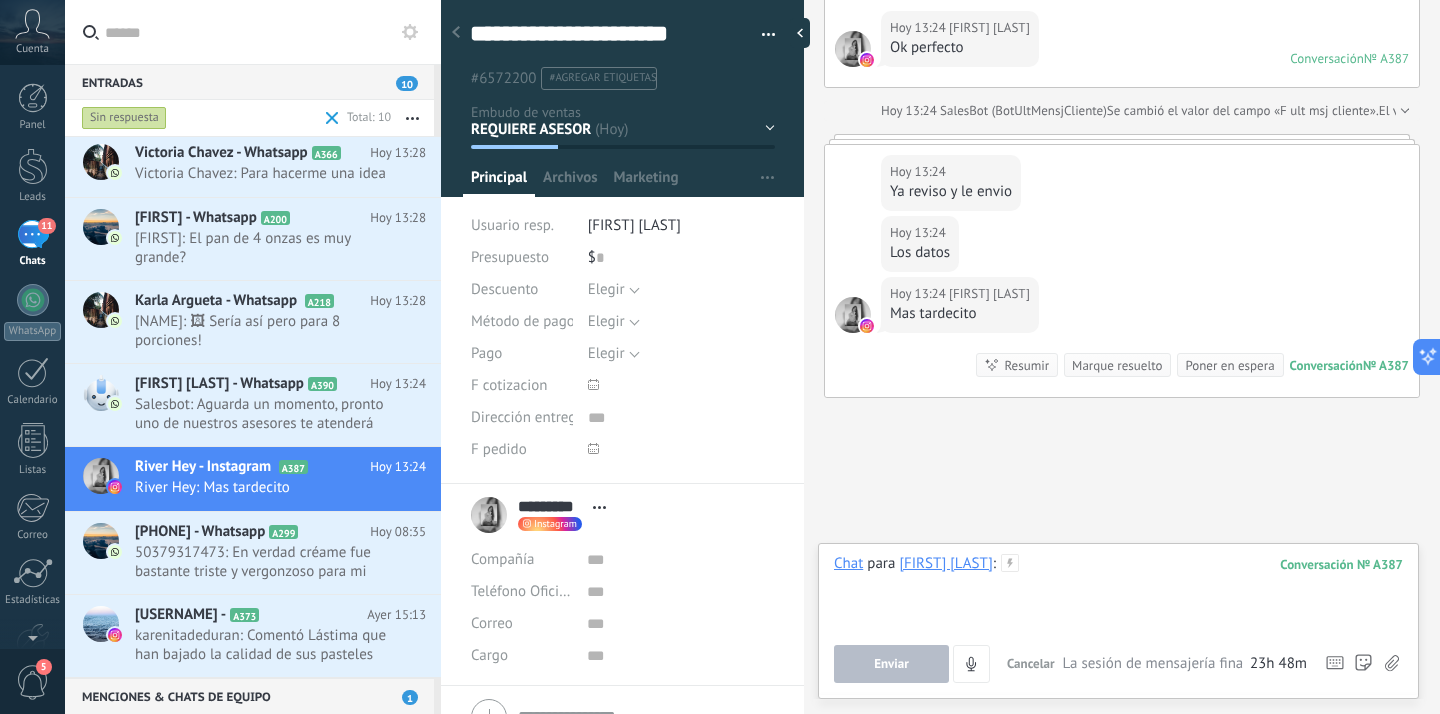 type 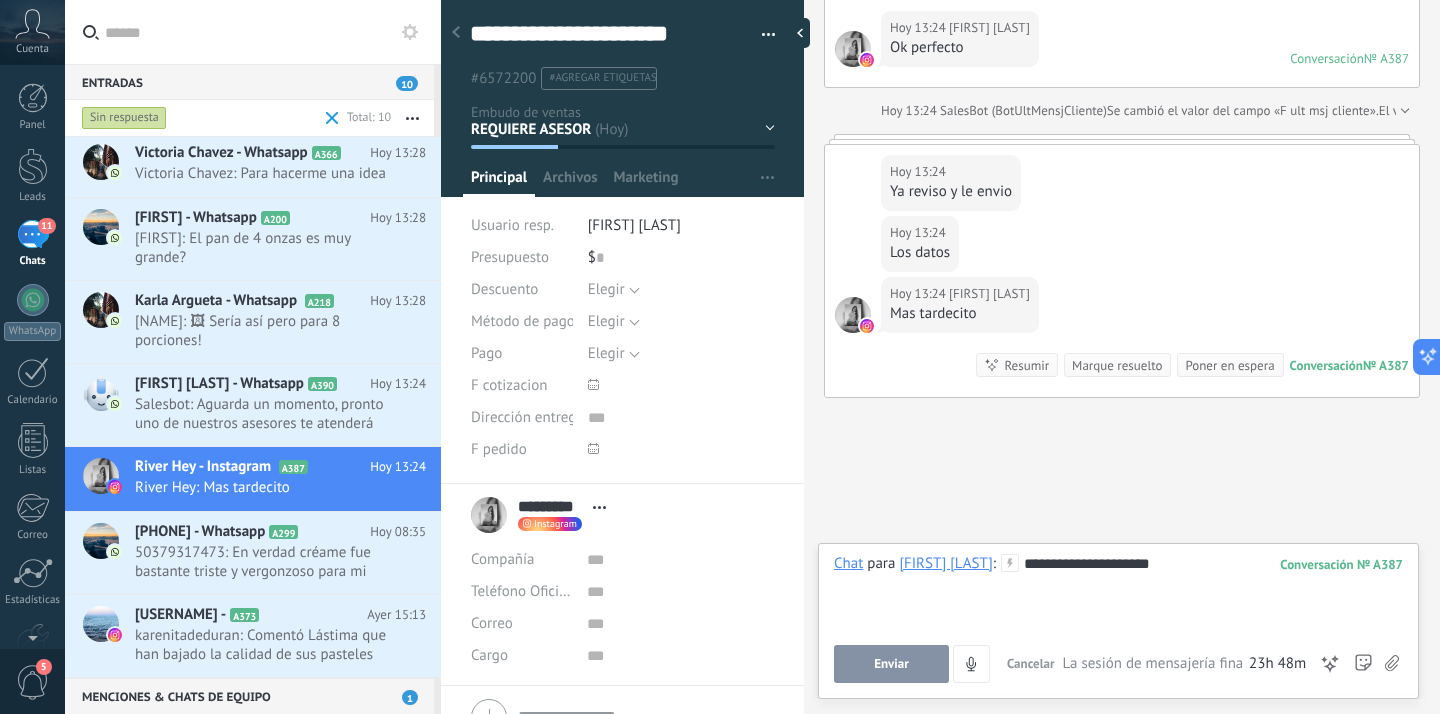 click on "**********" at bounding box center [1118, 592] 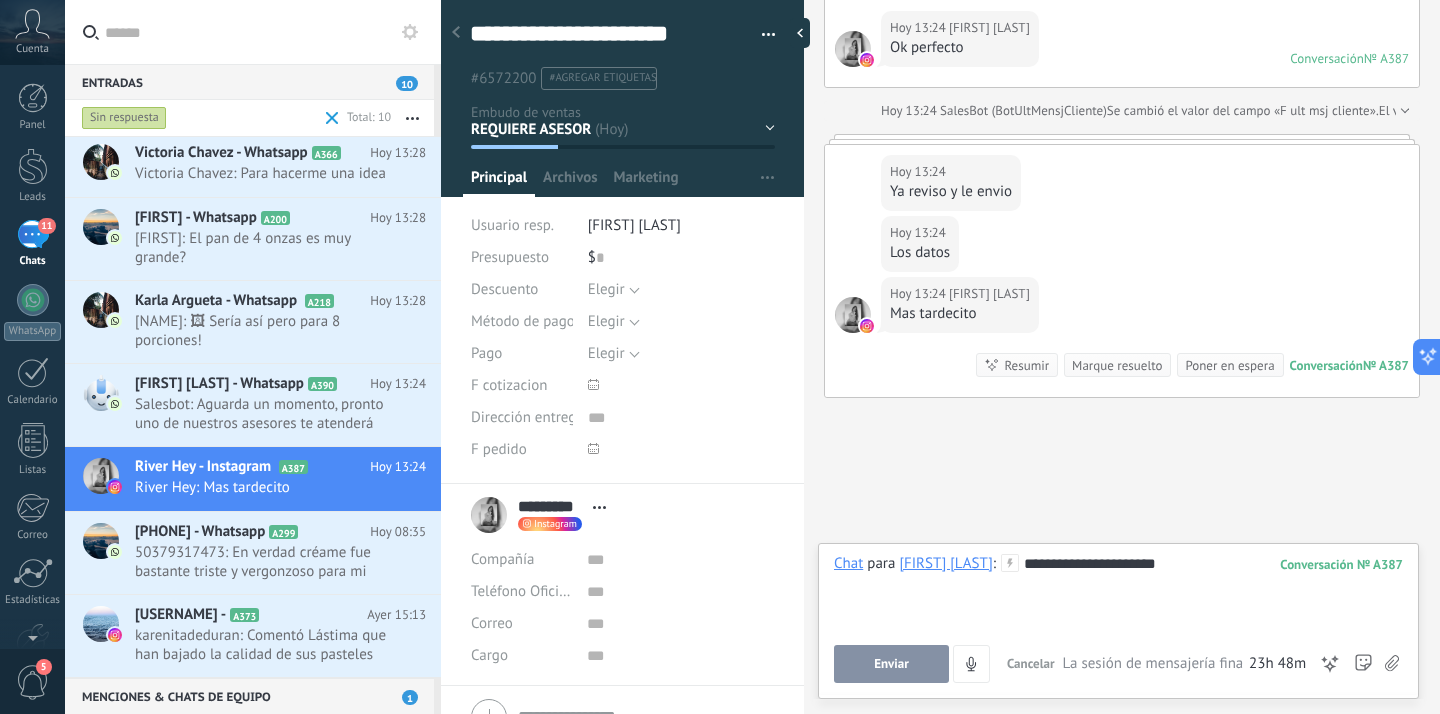 click on "Enviar" at bounding box center (891, 664) 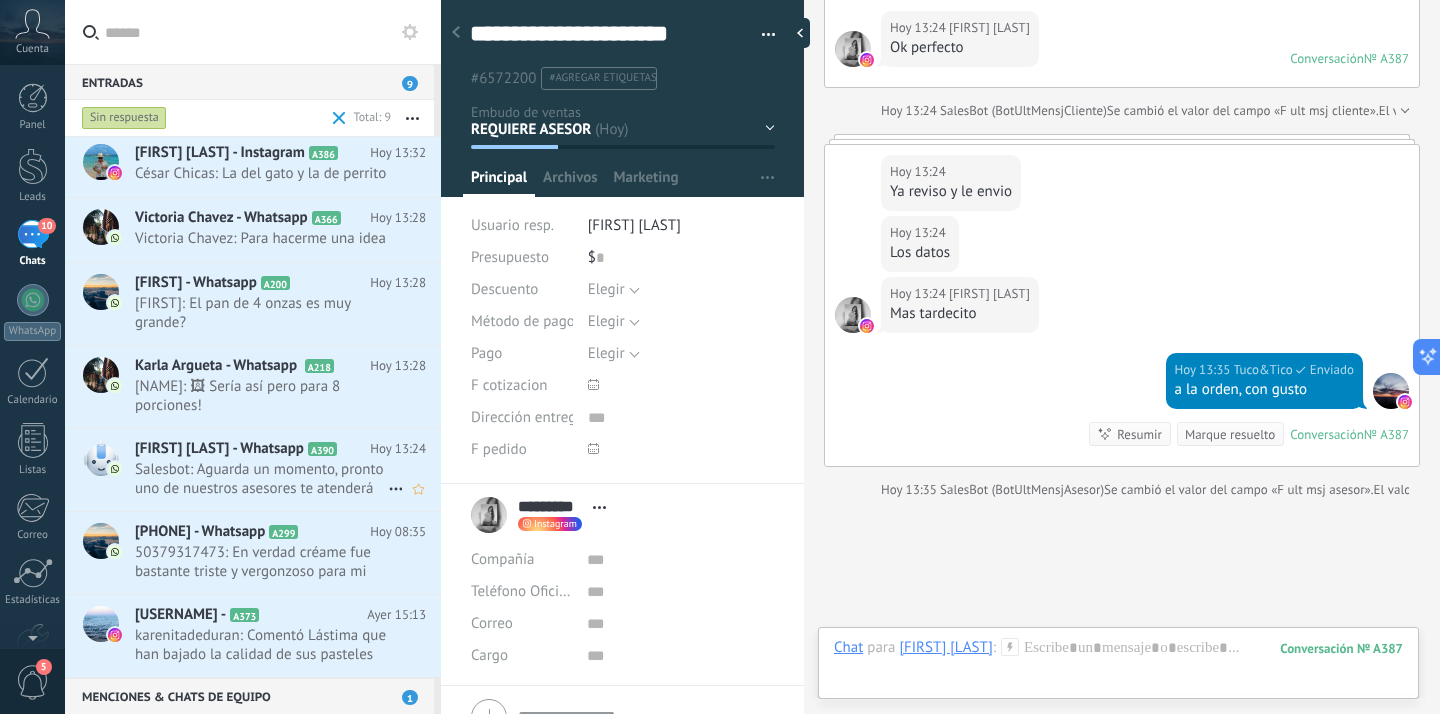 scroll, scrollTop: 3720, scrollLeft: 0, axis: vertical 